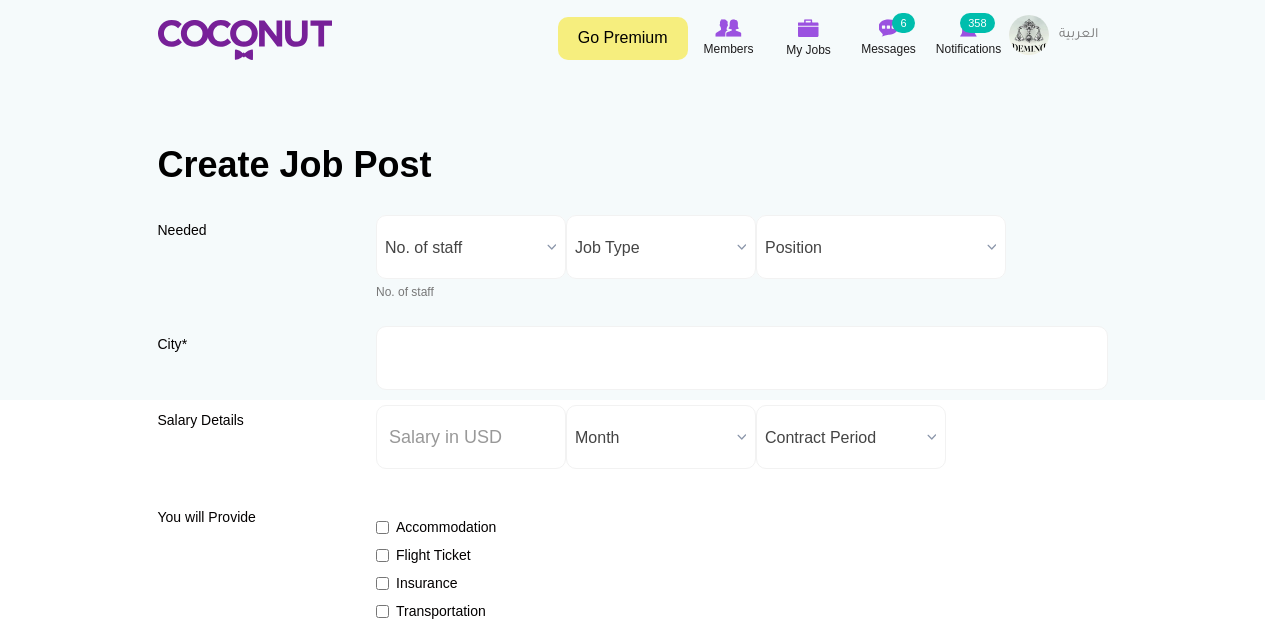 scroll, scrollTop: 0, scrollLeft: 0, axis: both 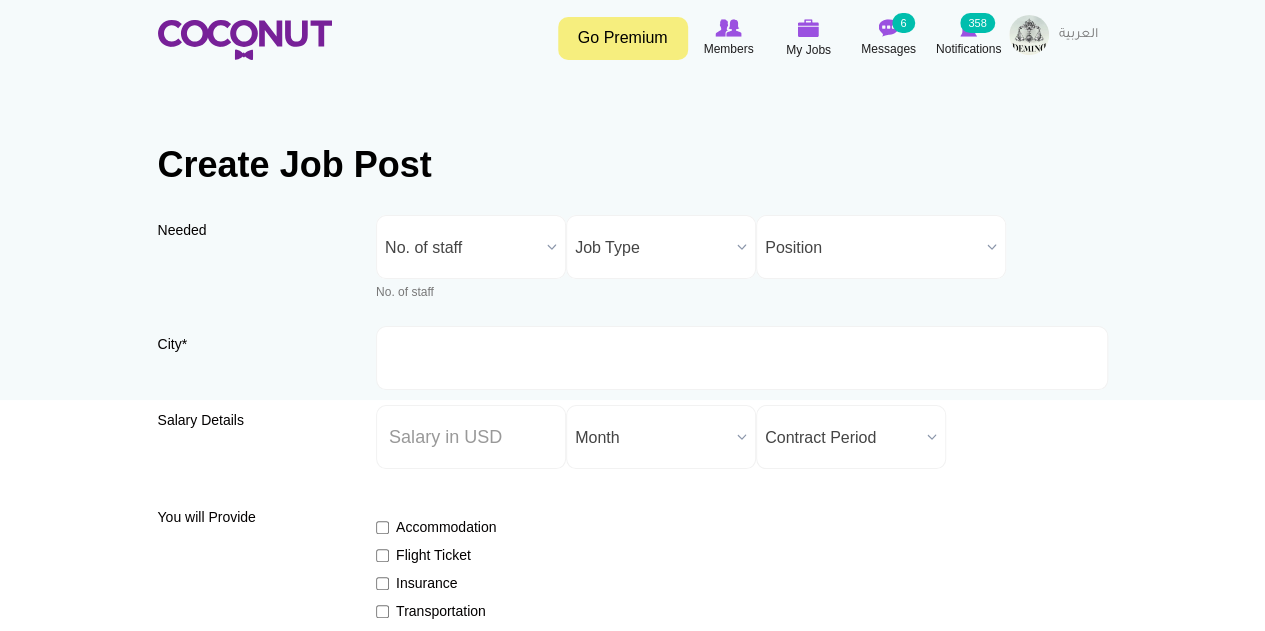click at bounding box center (1029, 35) 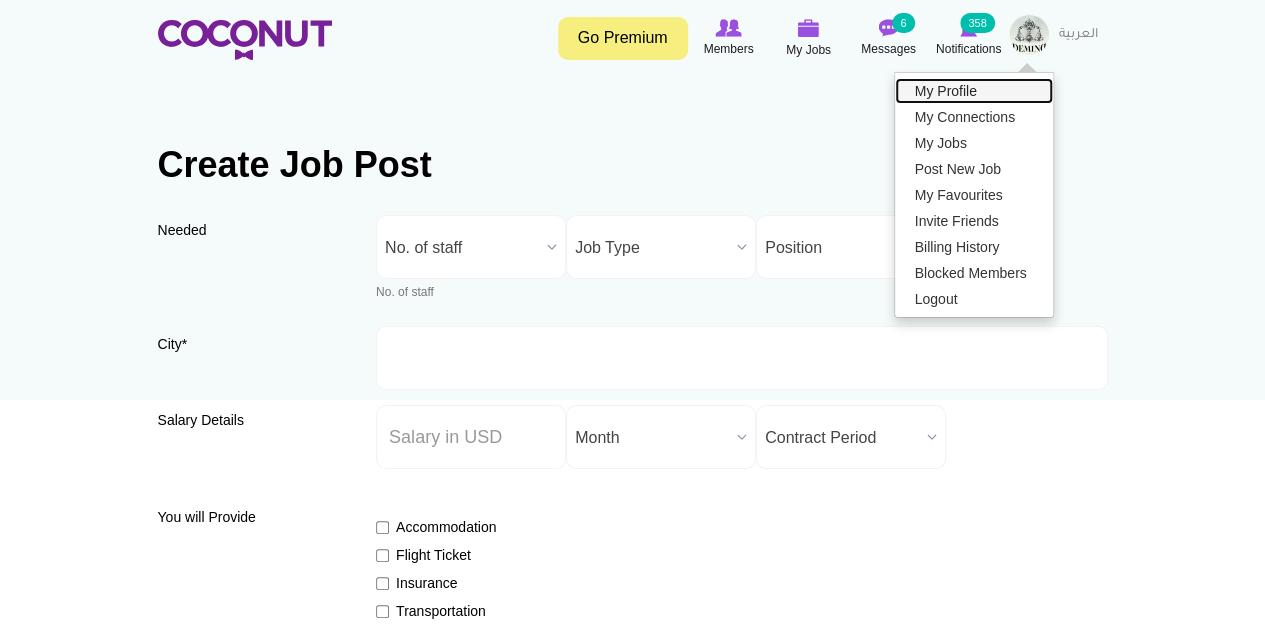 click on "My Profile" at bounding box center (974, 91) 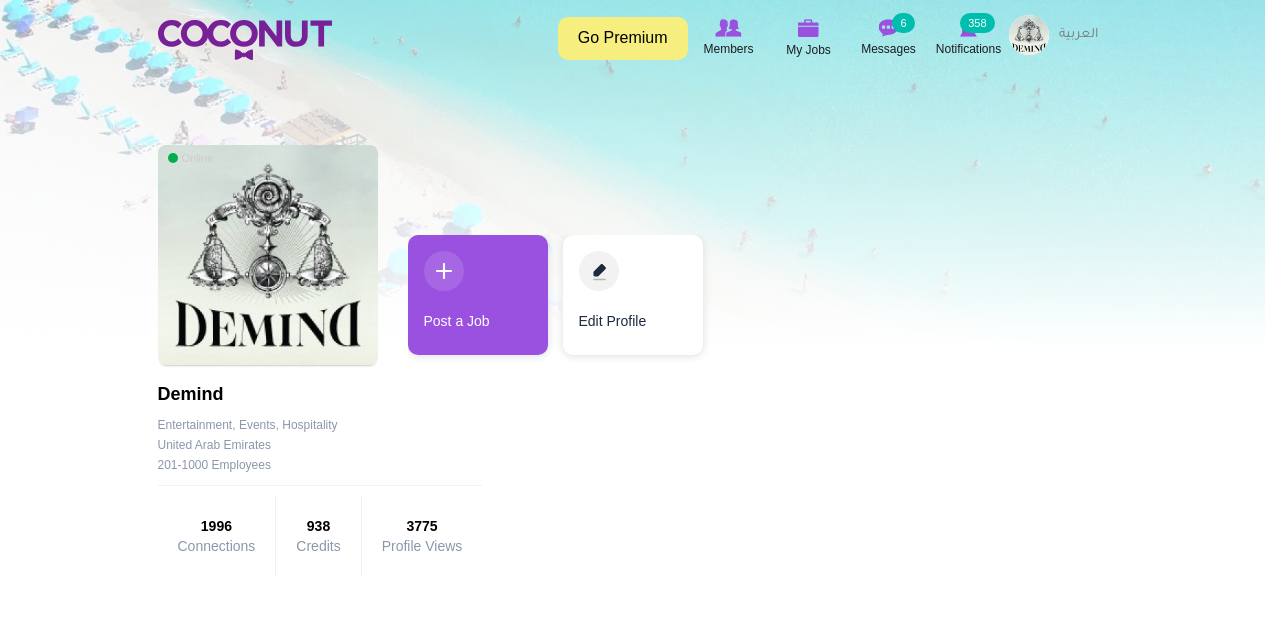 scroll, scrollTop: 0, scrollLeft: 0, axis: both 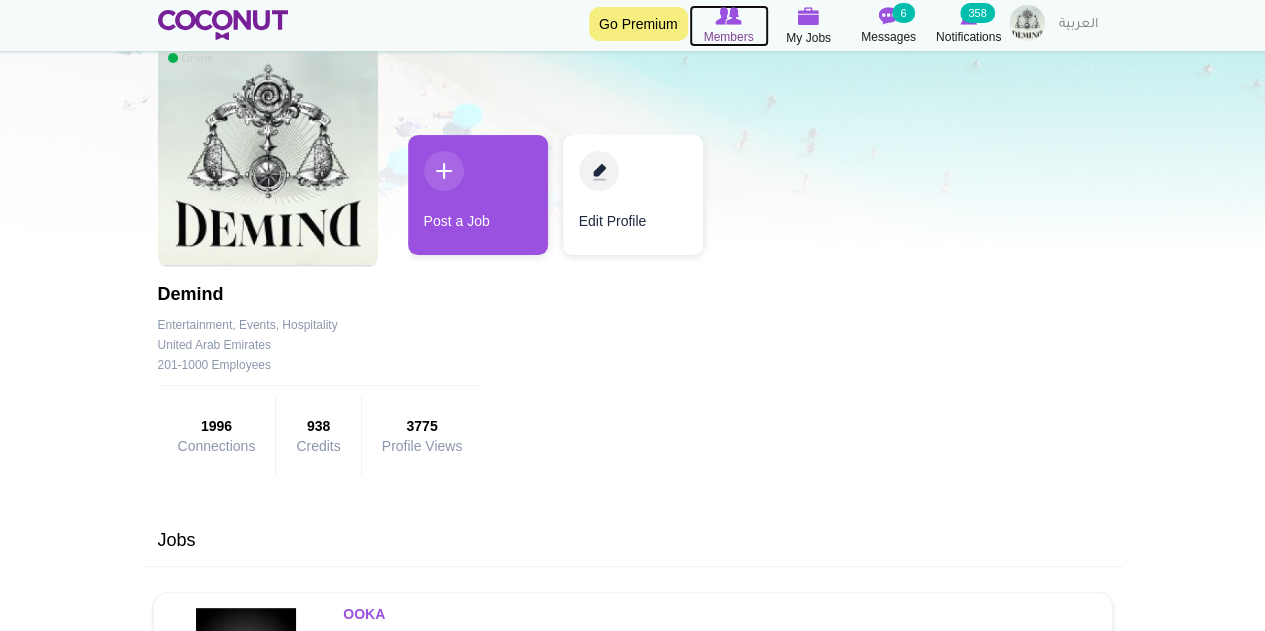 click at bounding box center (728, 16) 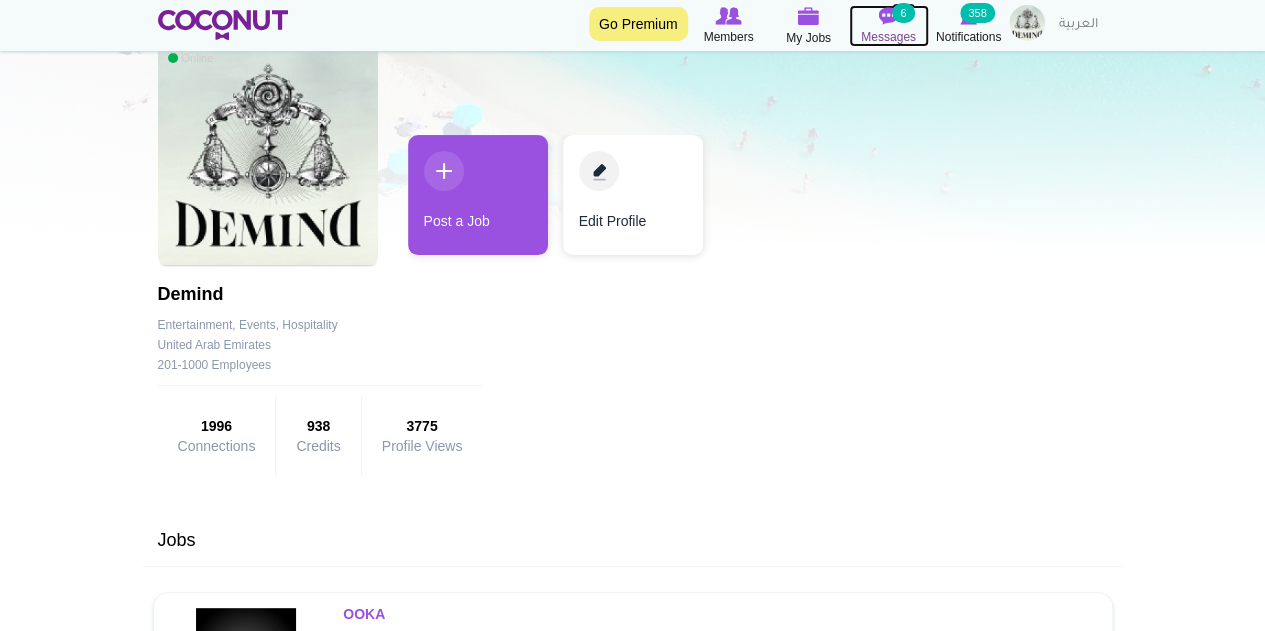 click on "6" at bounding box center (903, 13) 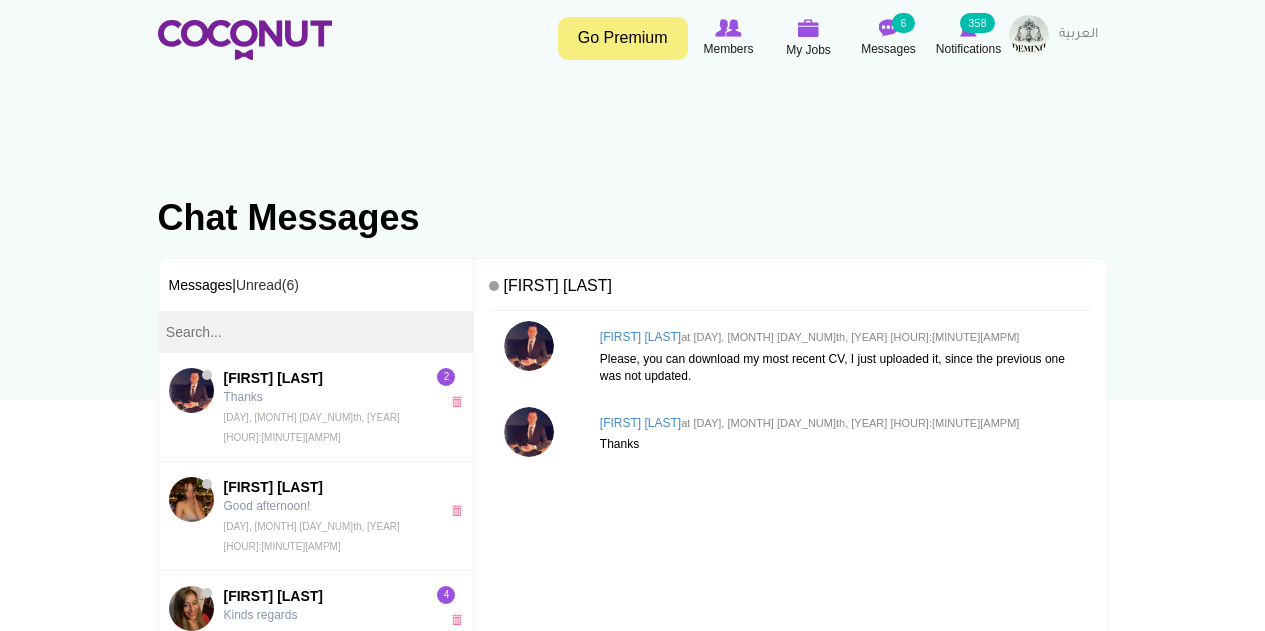 scroll, scrollTop: 0, scrollLeft: 0, axis: both 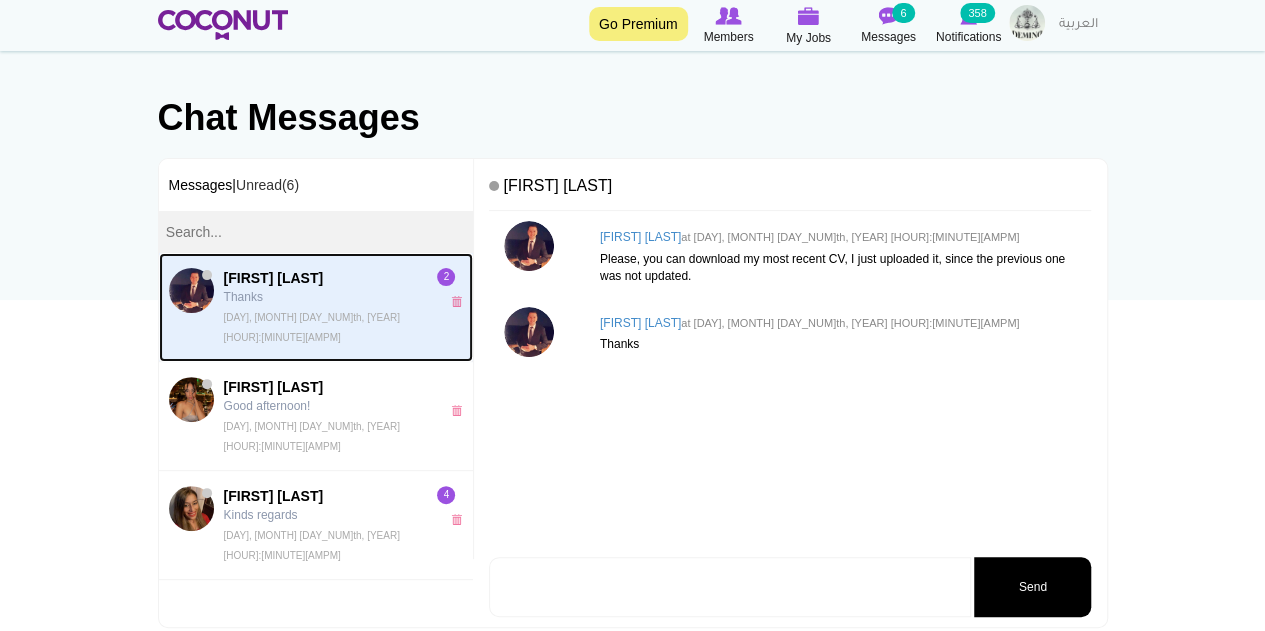 click on "Thanks" at bounding box center (327, 297) 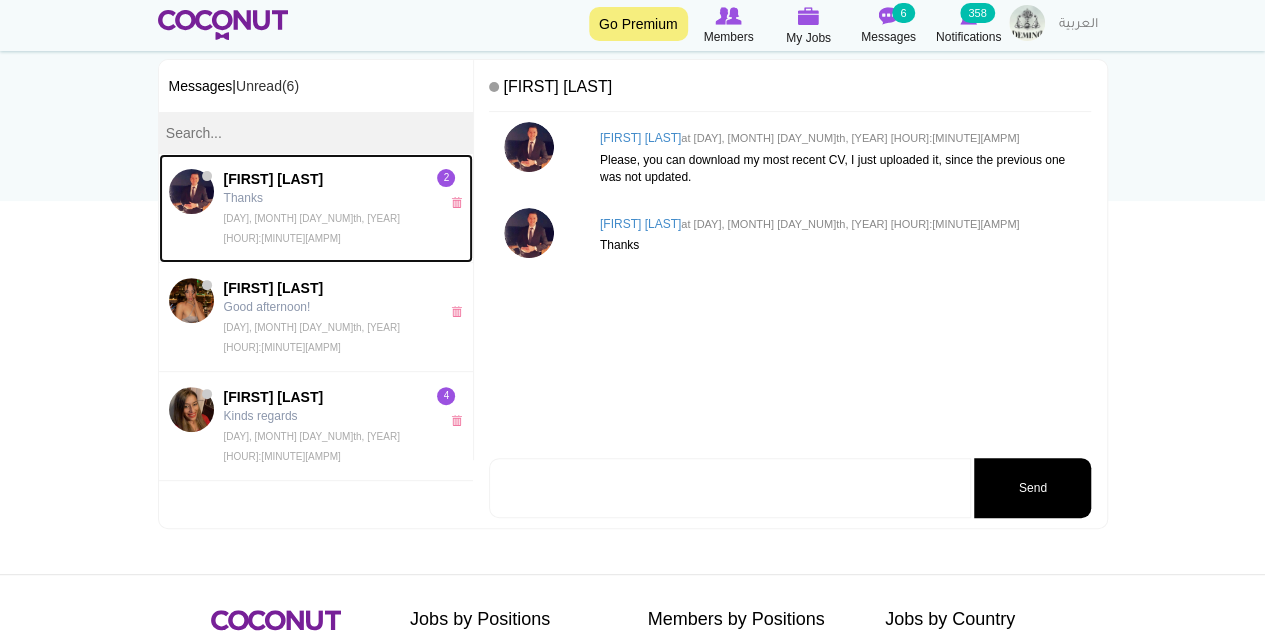 scroll, scrollTop: 200, scrollLeft: 0, axis: vertical 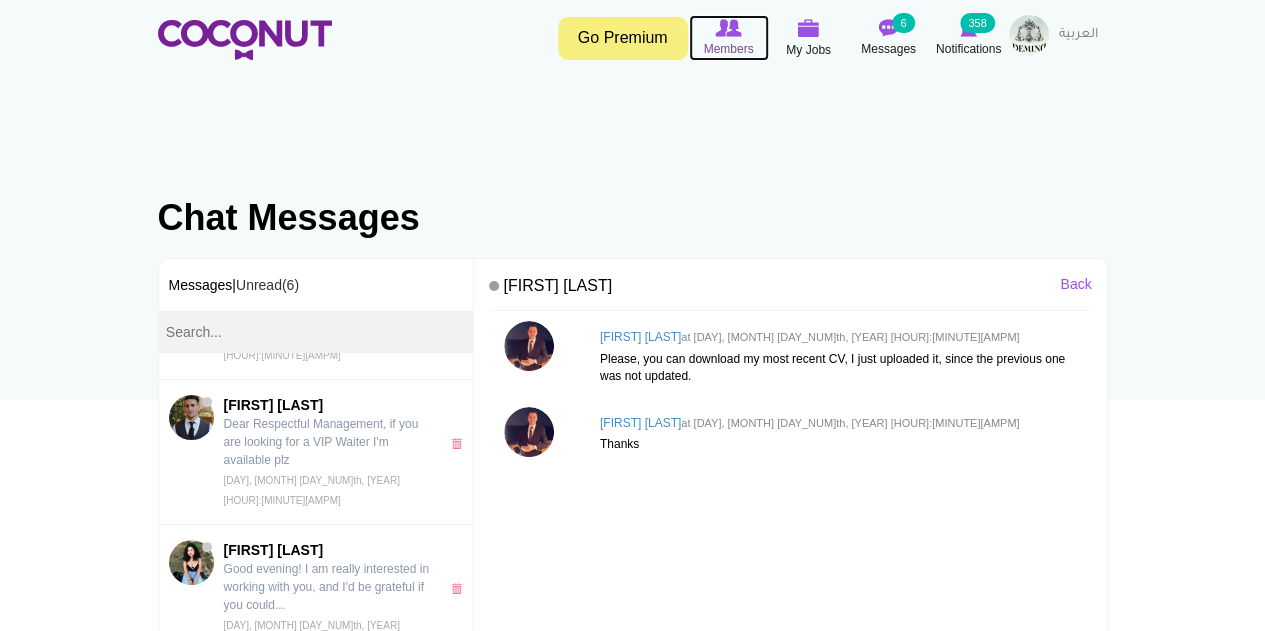 click at bounding box center (728, 28) 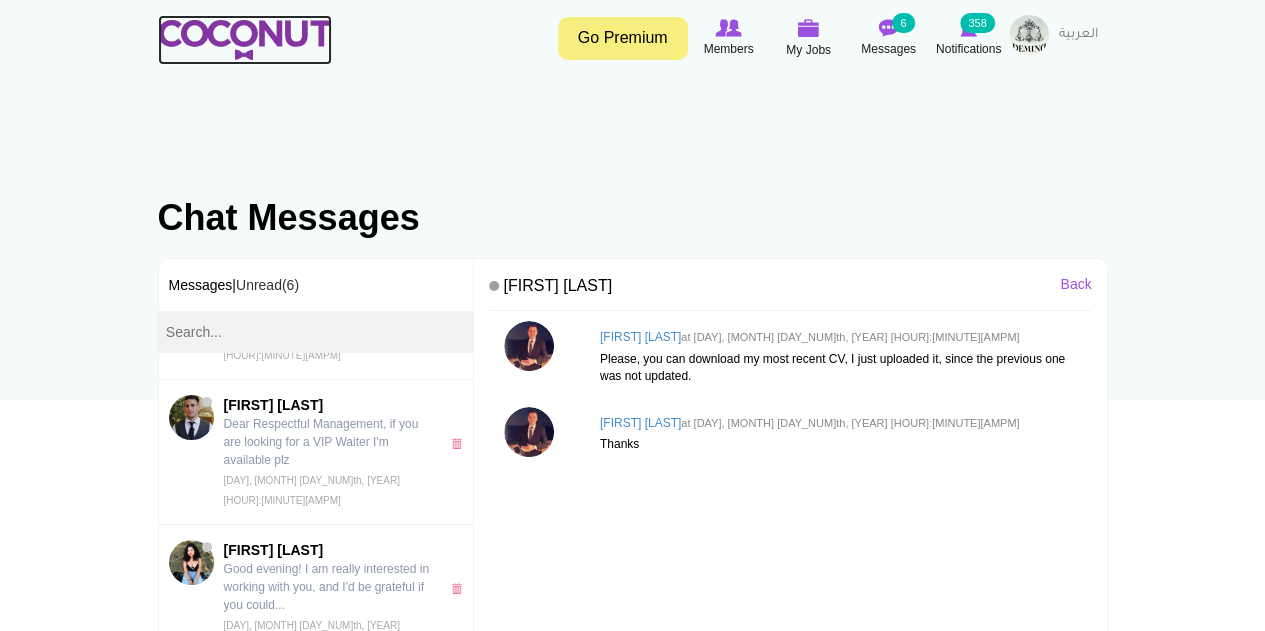 click at bounding box center (245, 40) 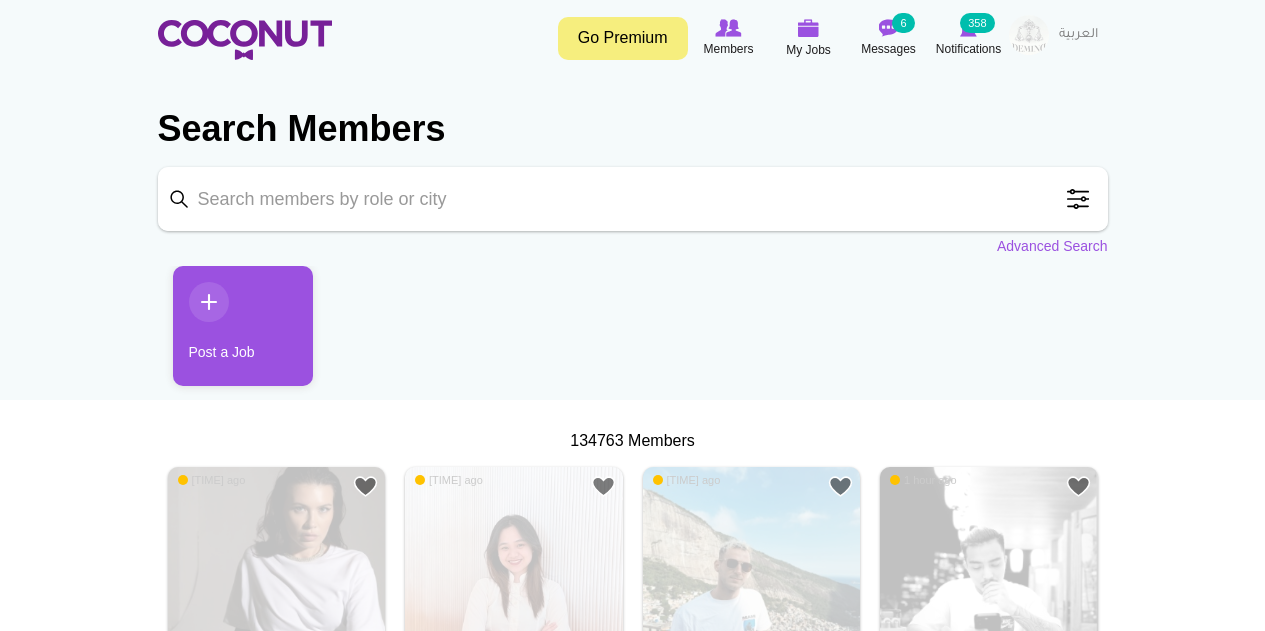 scroll, scrollTop: 0, scrollLeft: 0, axis: both 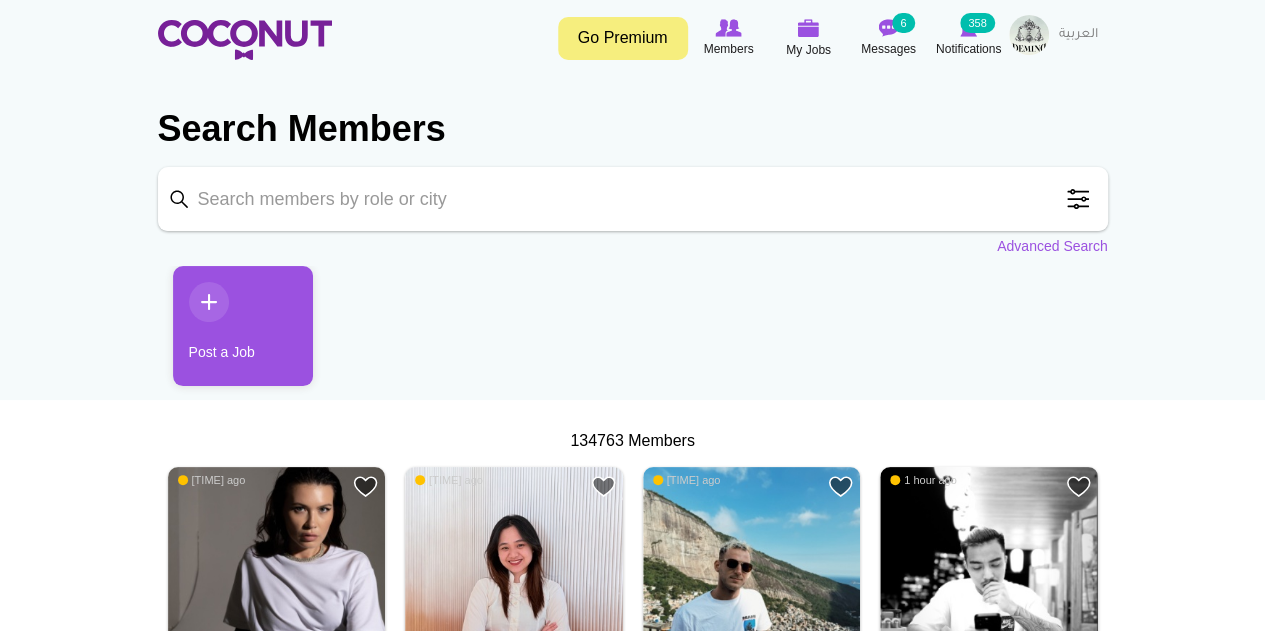 click on "Keyword" at bounding box center (633, 199) 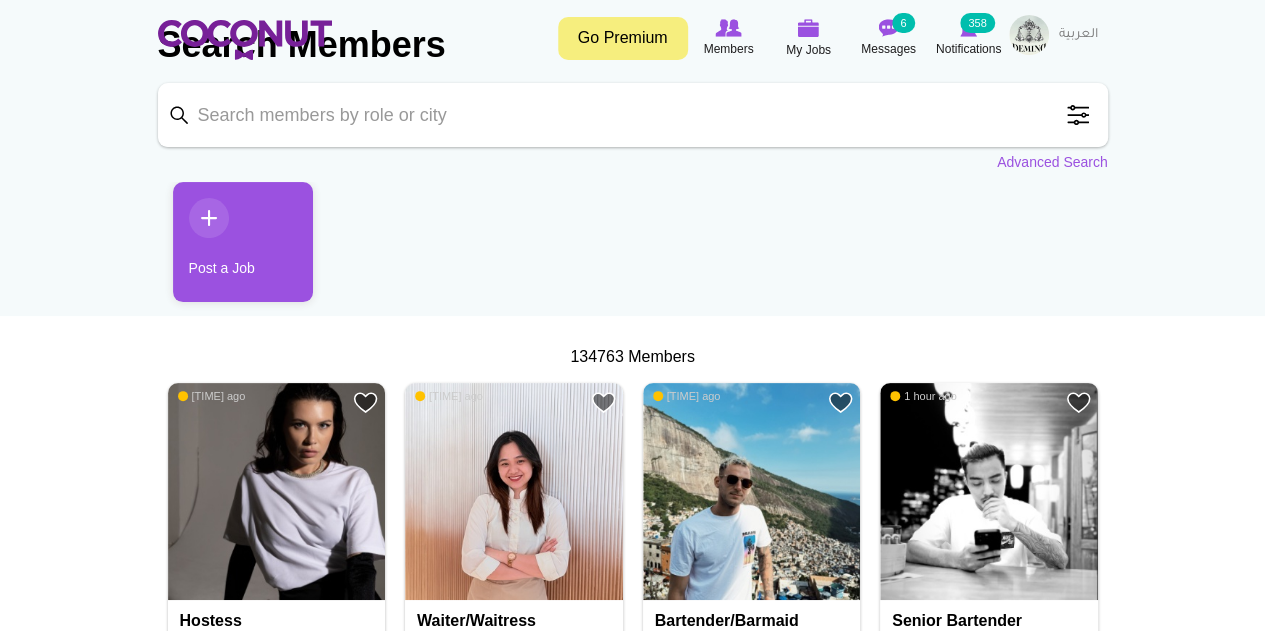 scroll, scrollTop: 0, scrollLeft: 0, axis: both 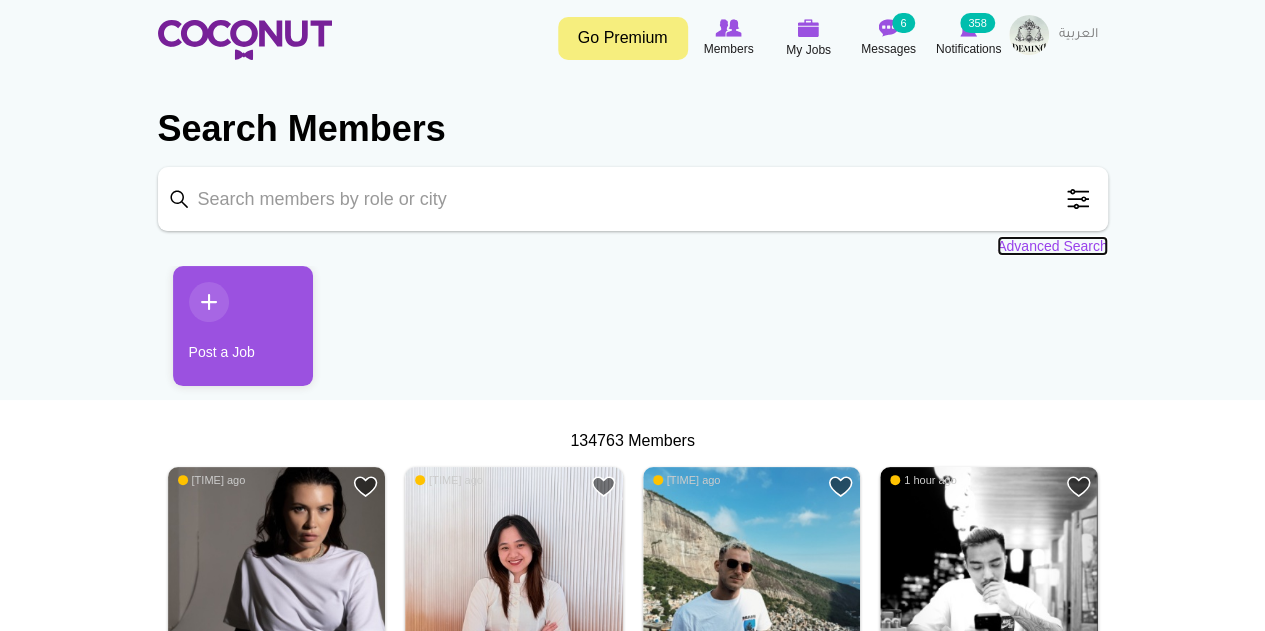 click on "Advanced Search" at bounding box center (1052, 246) 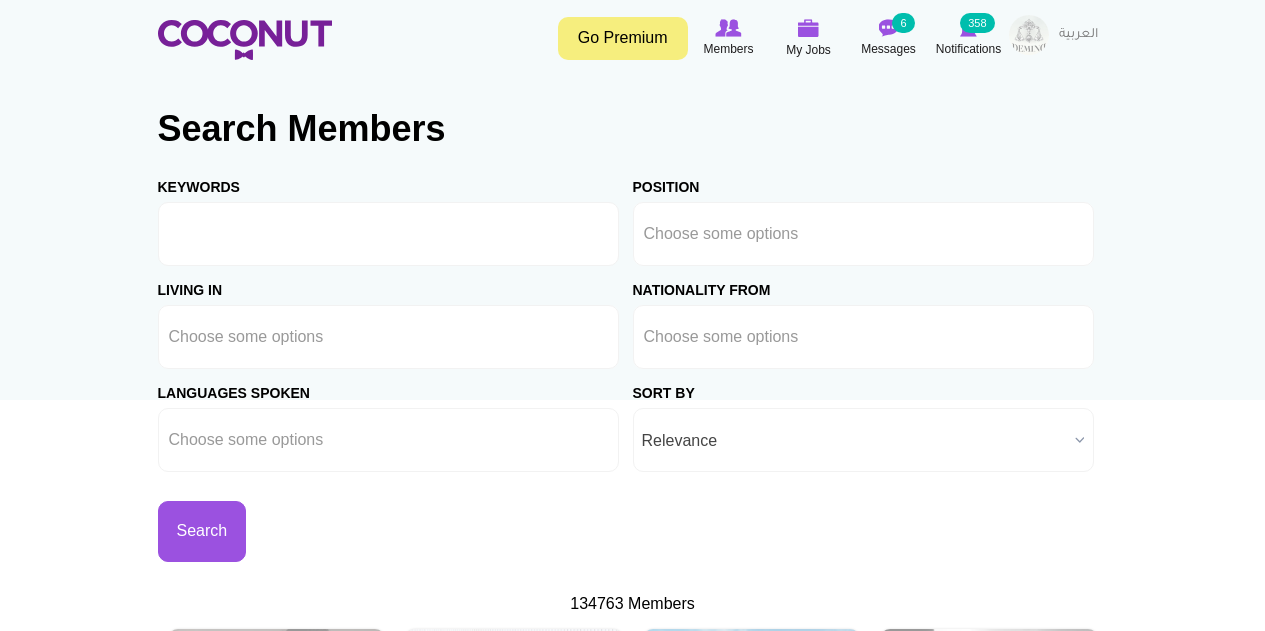 scroll, scrollTop: 0, scrollLeft: 0, axis: both 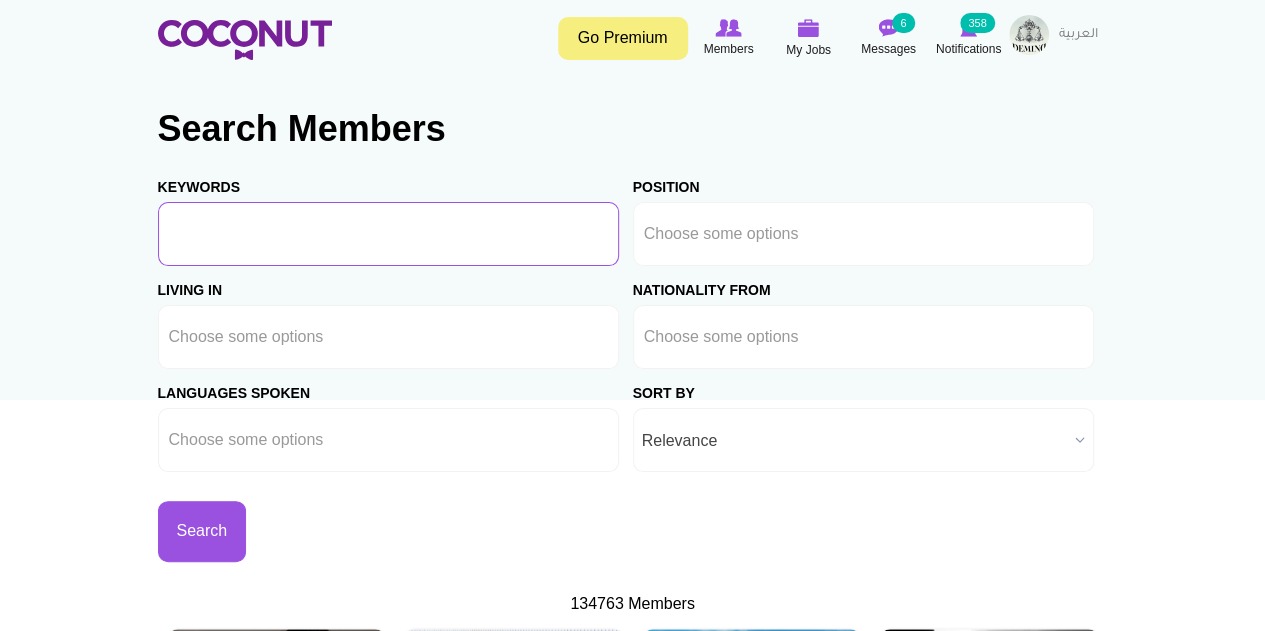 click on "Keywords" at bounding box center (388, 234) 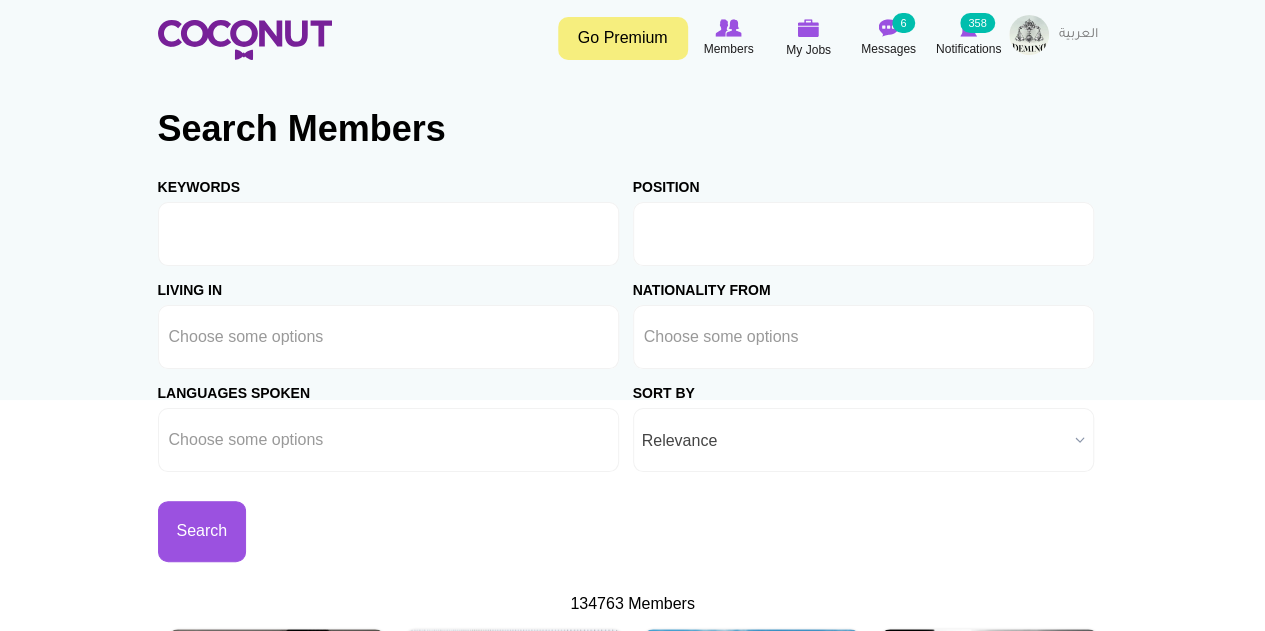 click at bounding box center (734, 234) 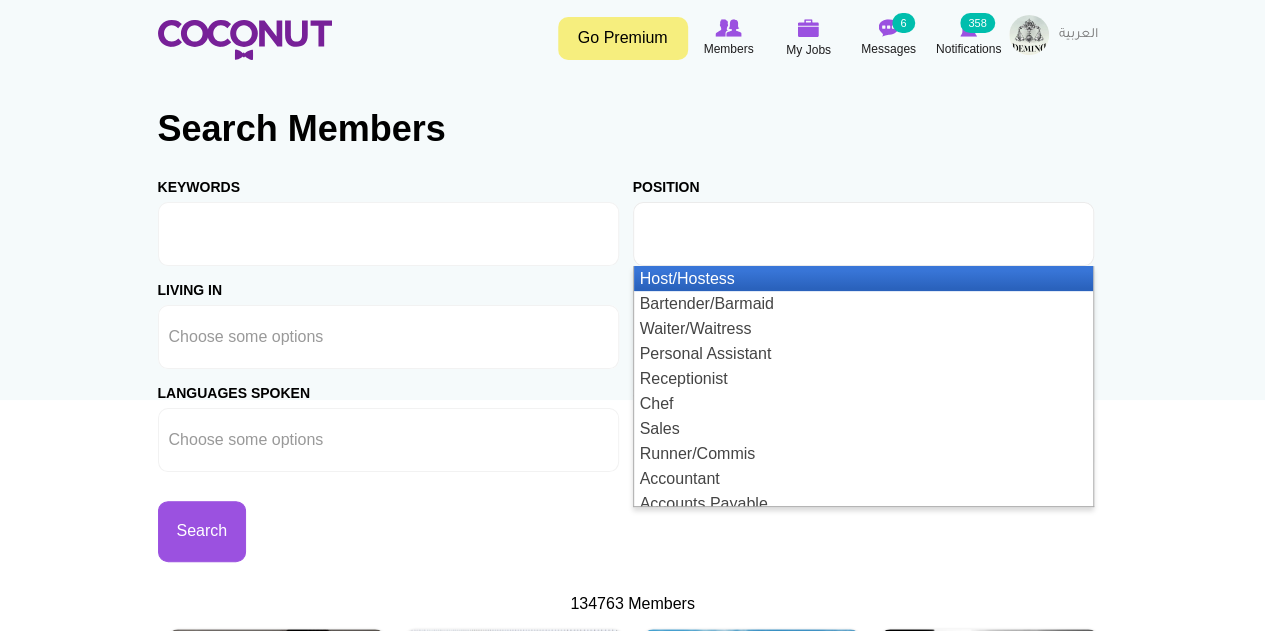 paste on "AGM" 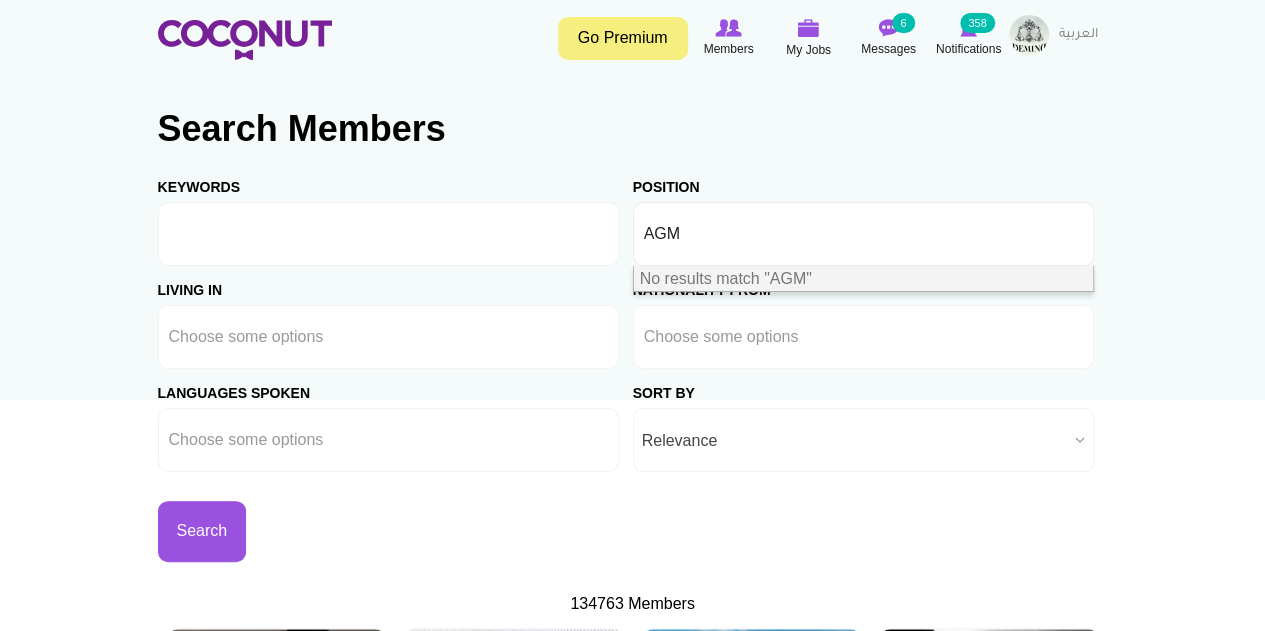 scroll, scrollTop: 0, scrollLeft: 0, axis: both 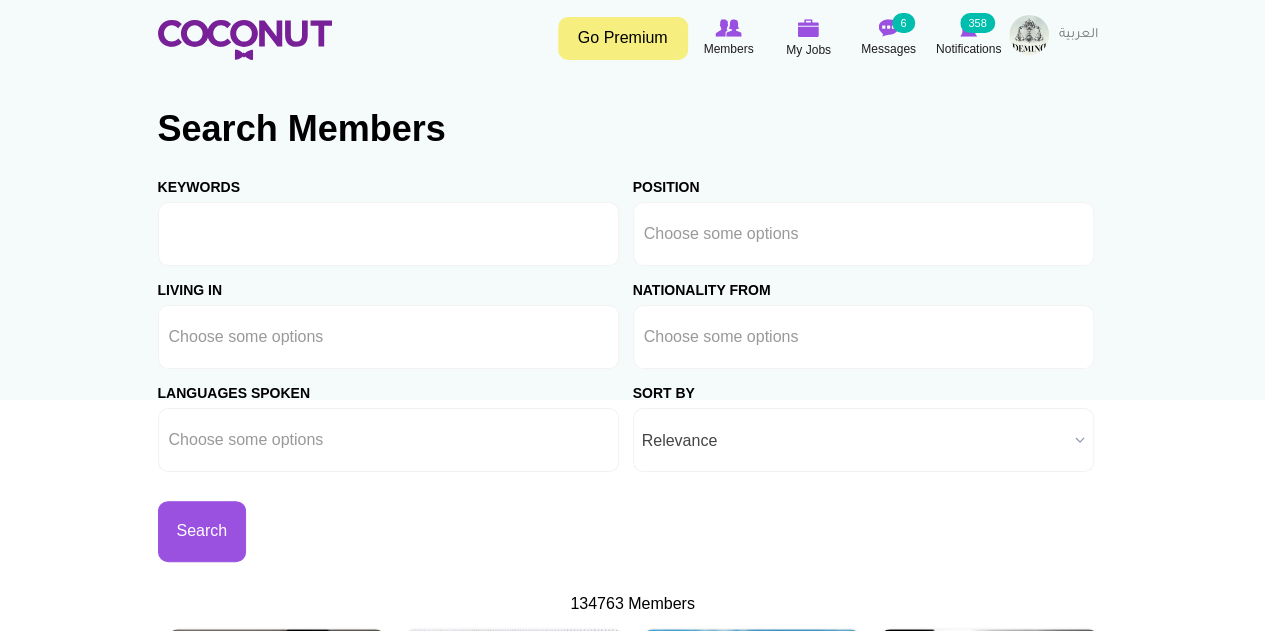 type on "Choose some optionsش" 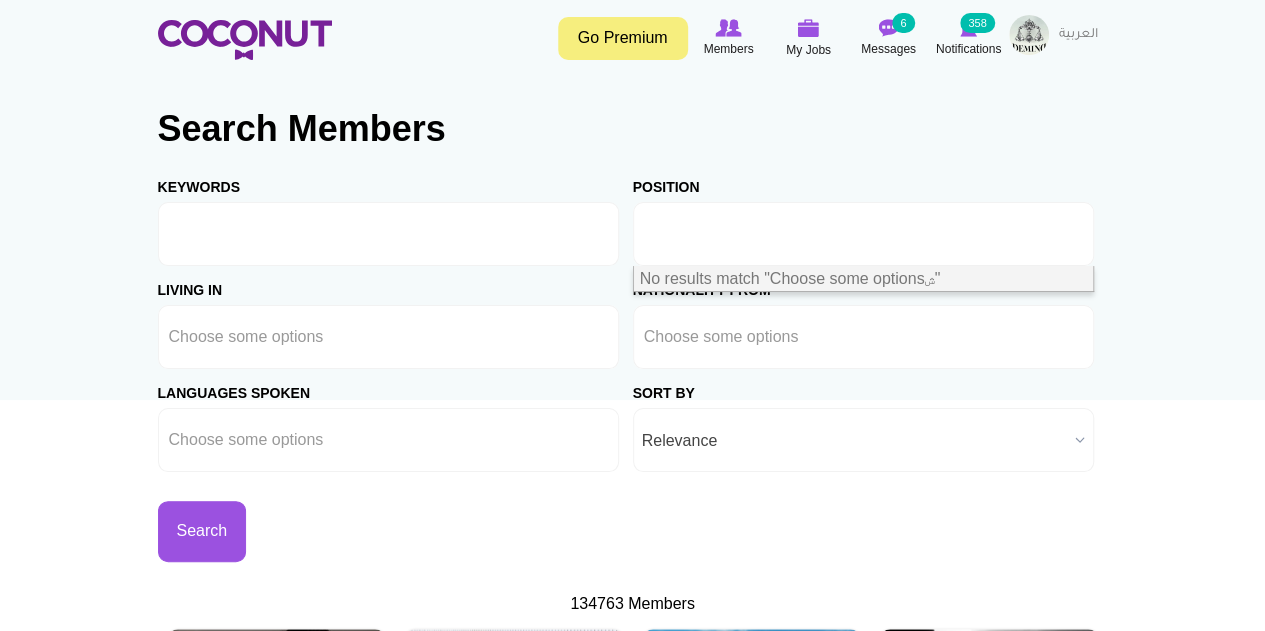 type on "س" 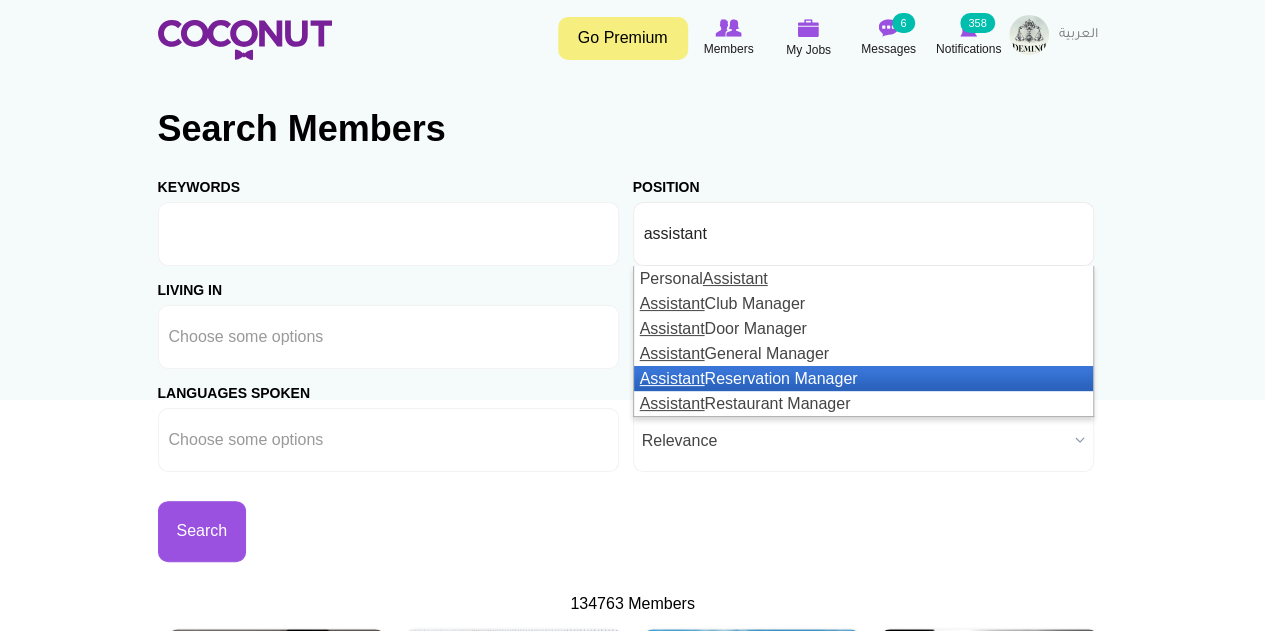 type on "assistant" 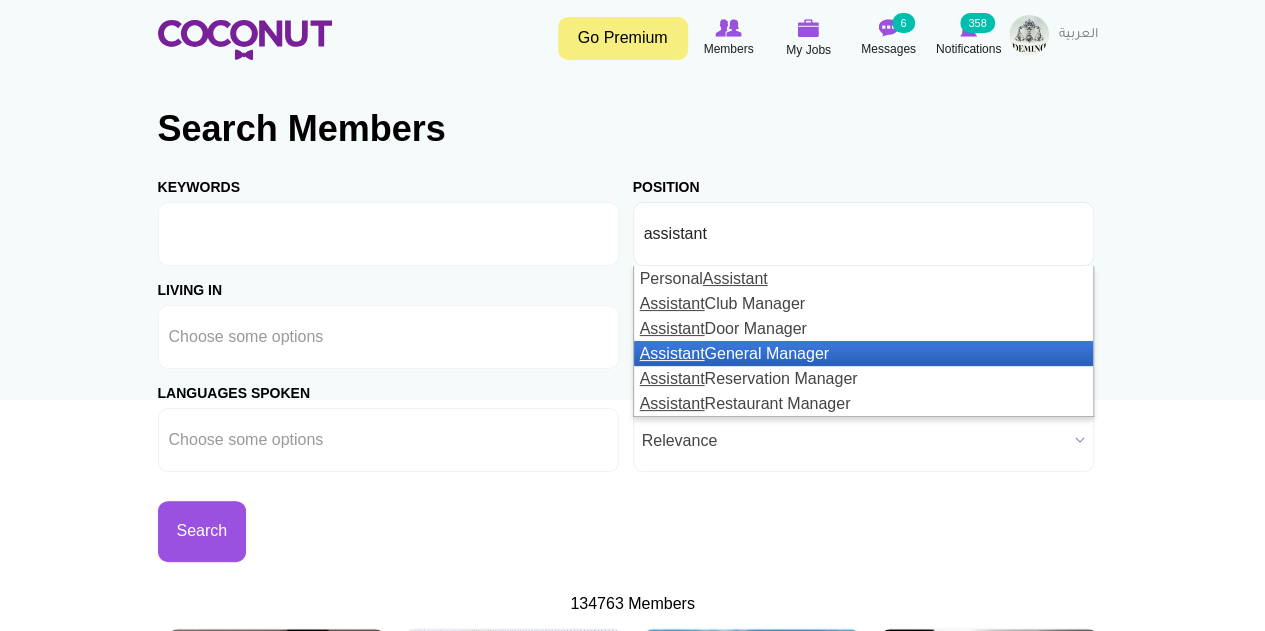 click on "Assistant  General Manager" at bounding box center (863, 353) 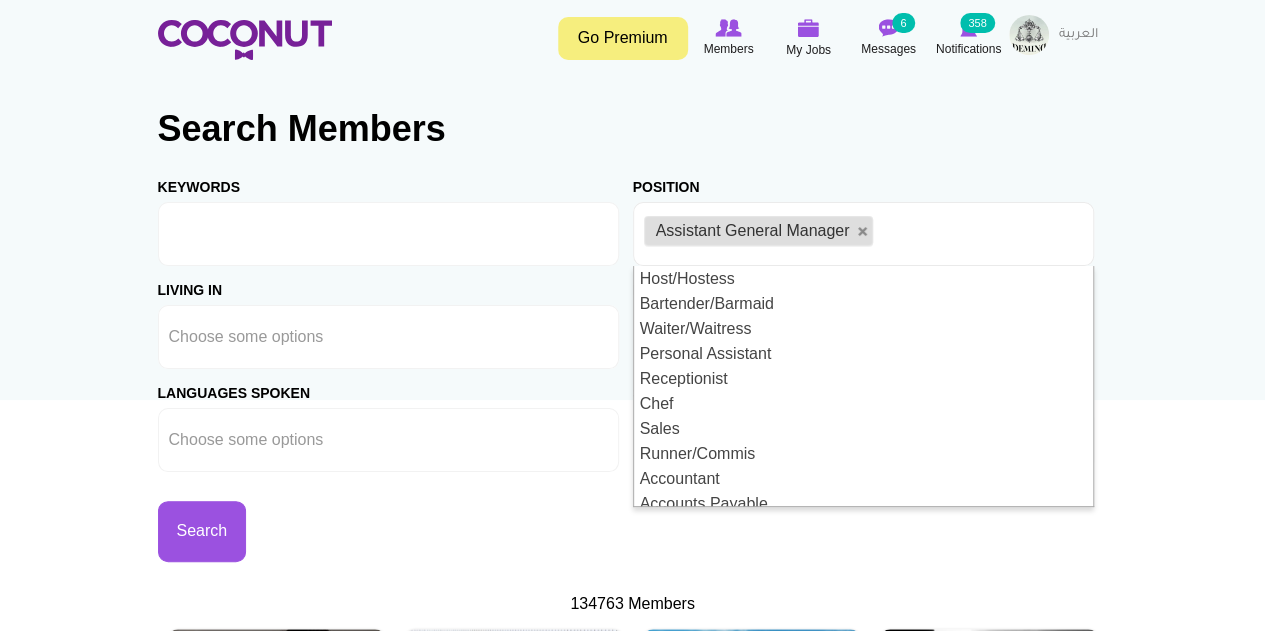 click on "Toggle navigation
Go Premium
Members
My Jobs
Post a Job
Messages
6
Notifications
358" at bounding box center [632, 2255] 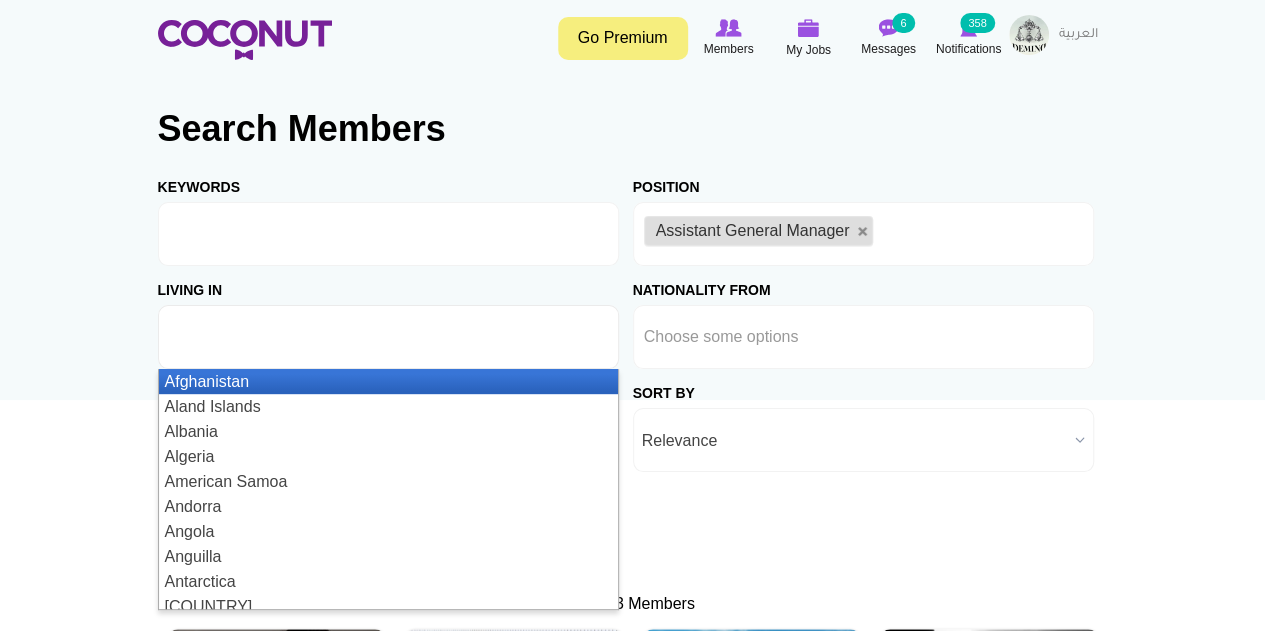 click at bounding box center [388, 337] 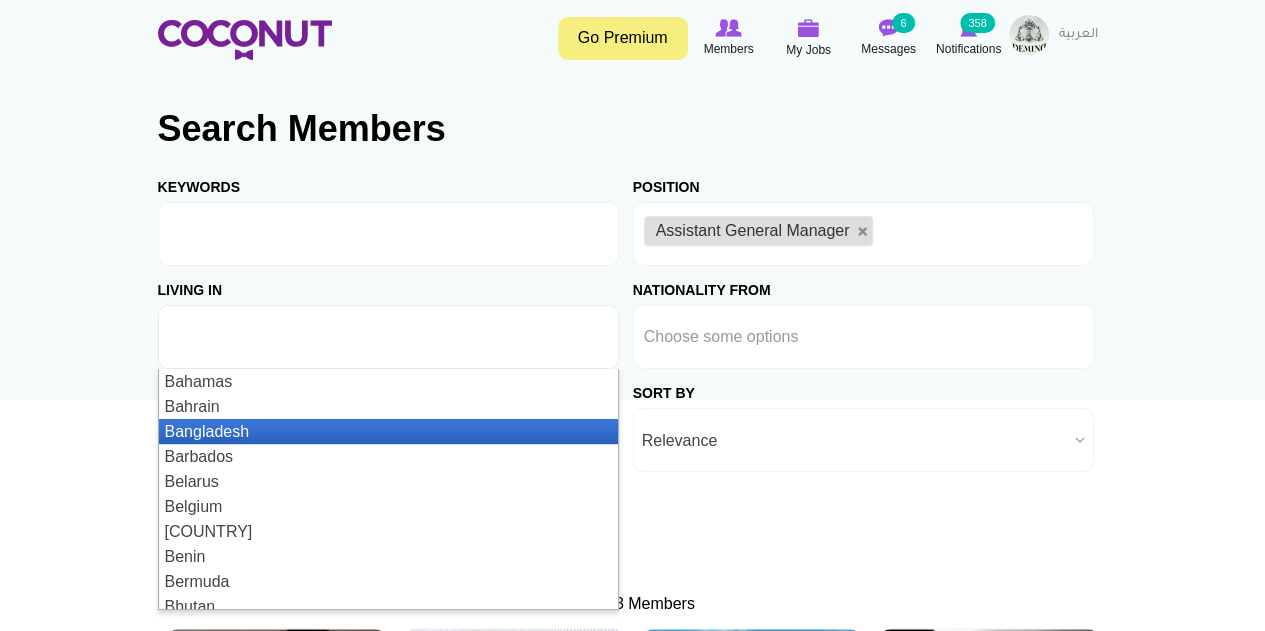 scroll, scrollTop: 500, scrollLeft: 0, axis: vertical 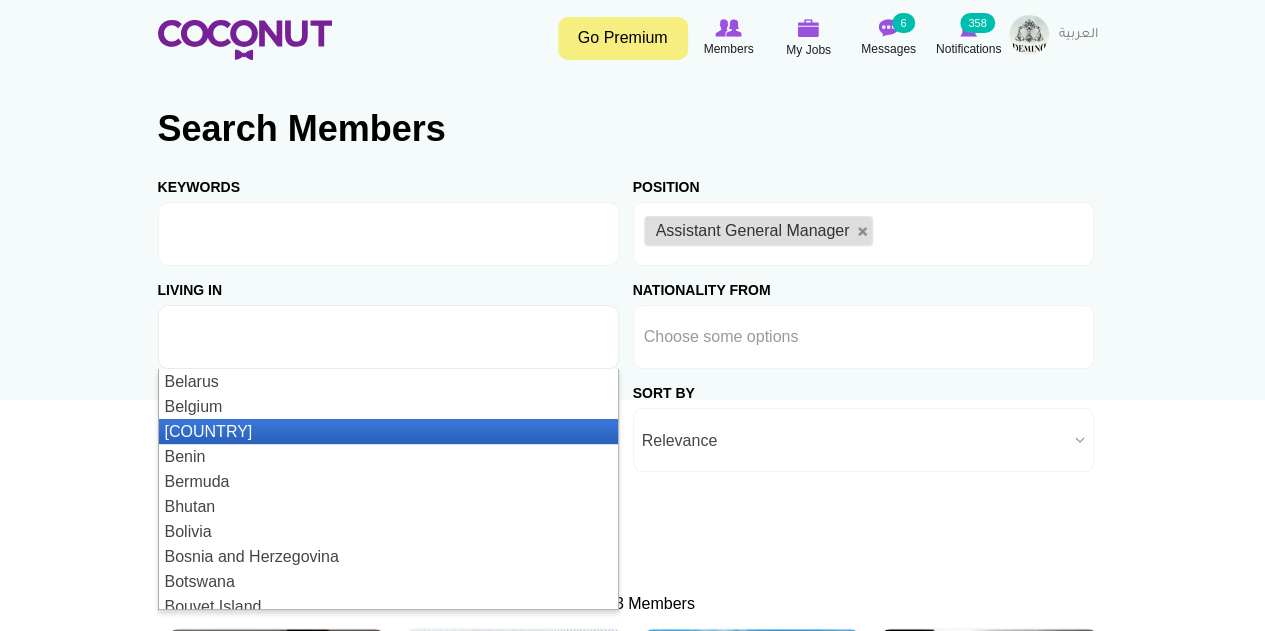 type on "d" 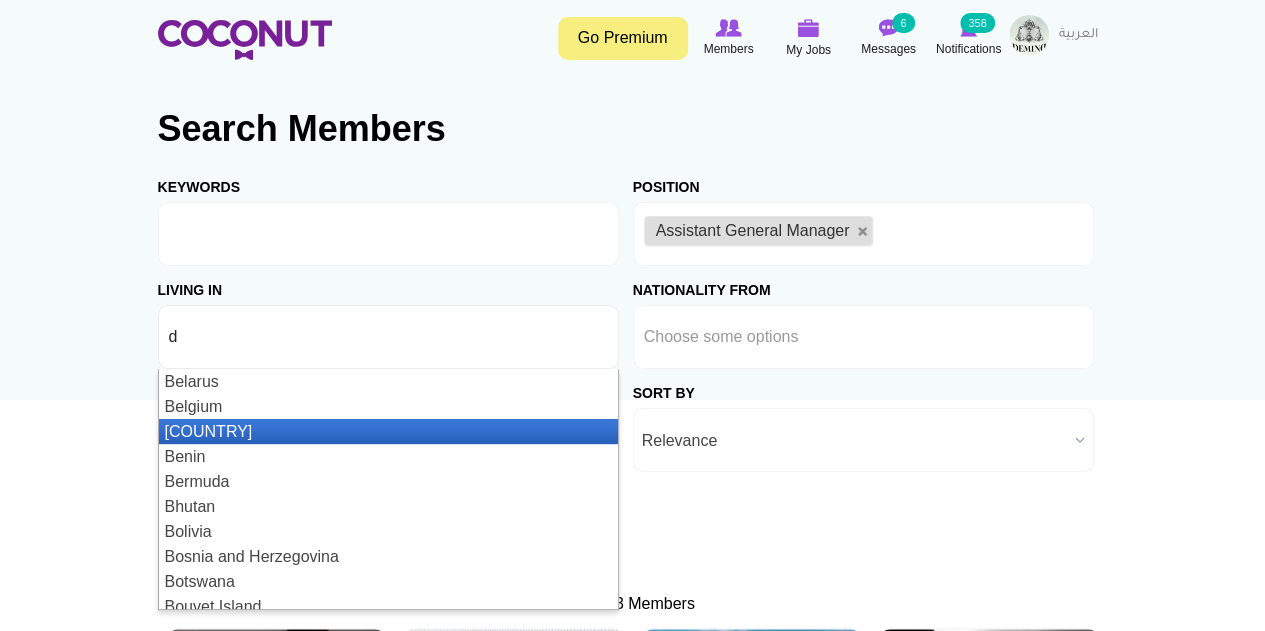 scroll, scrollTop: 0, scrollLeft: 0, axis: both 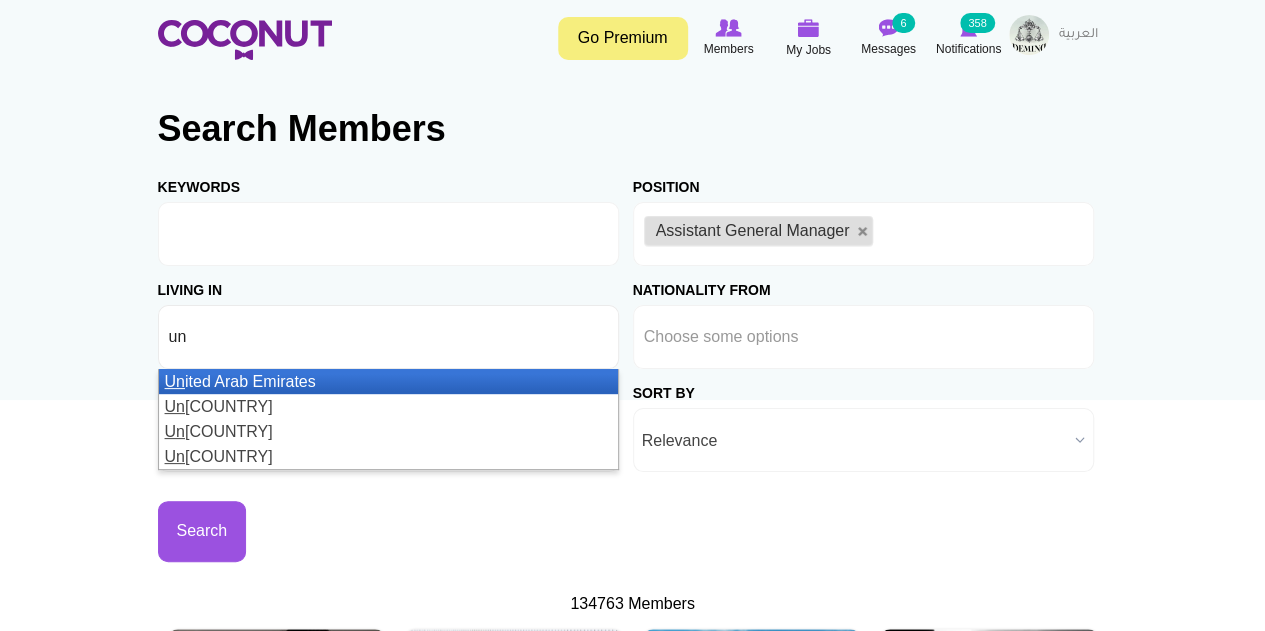 type on "un" 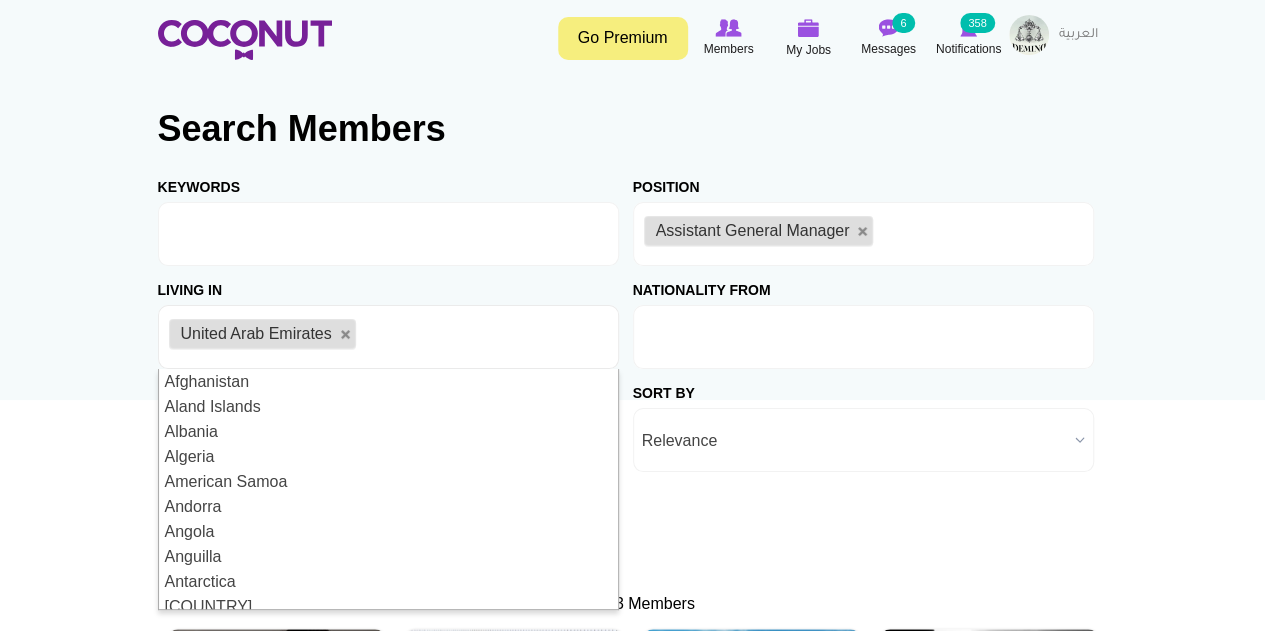 click at bounding box center (863, 337) 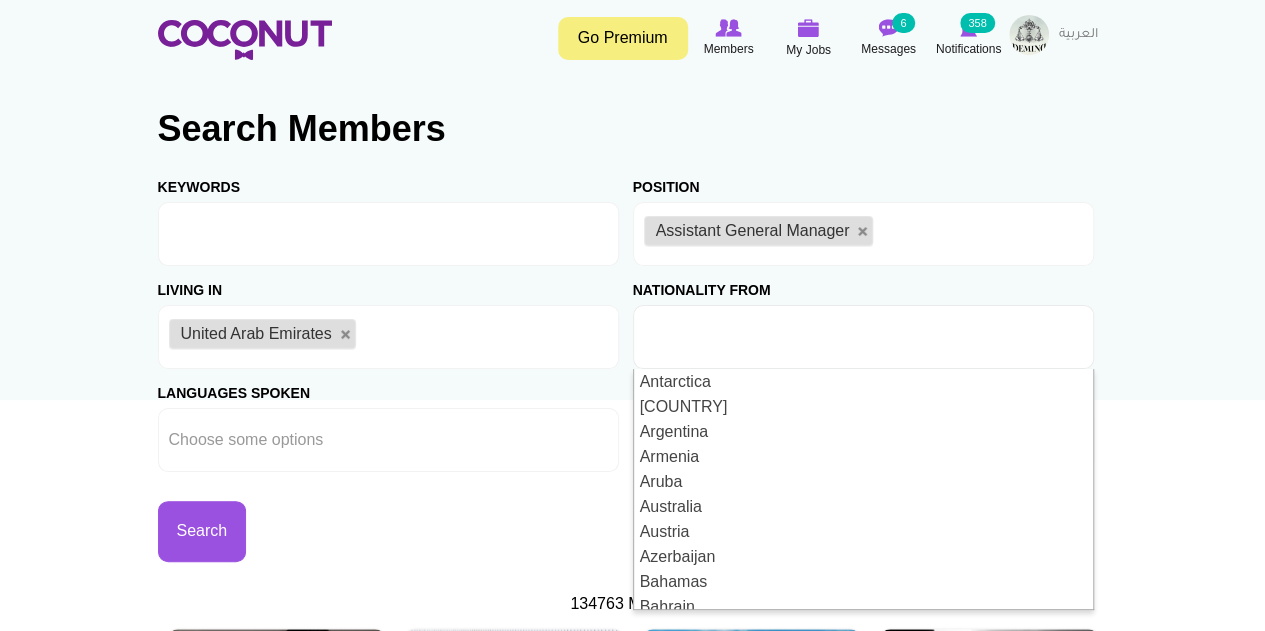 scroll, scrollTop: 0, scrollLeft: 0, axis: both 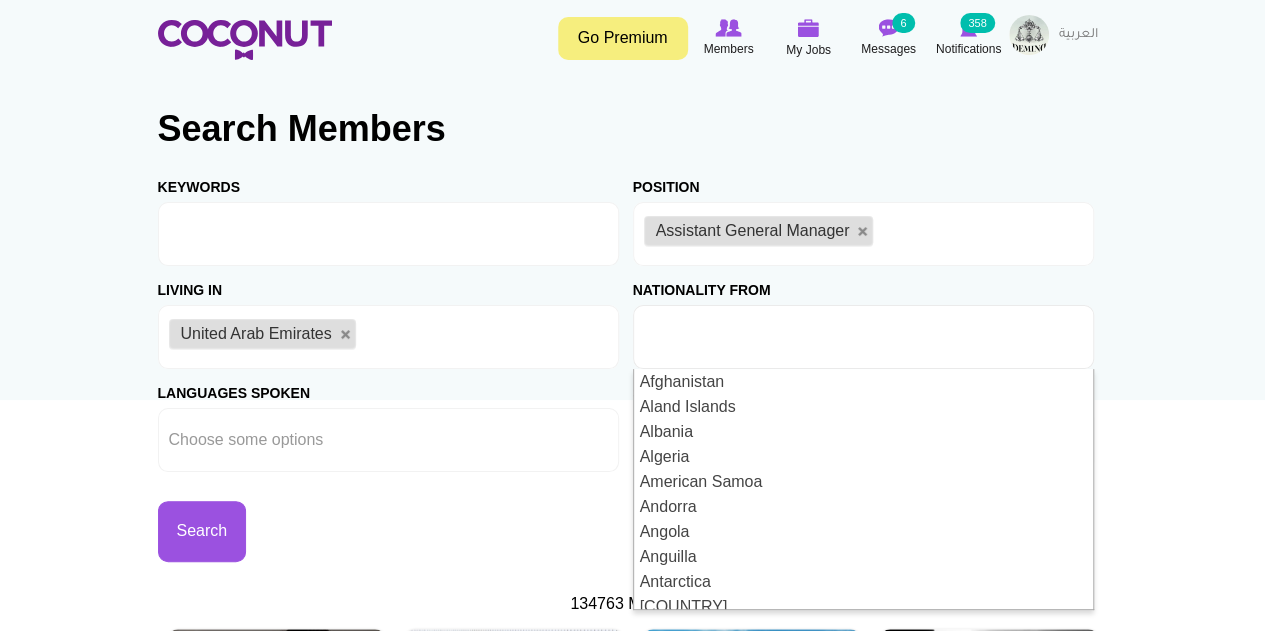 type on "Choose some options" 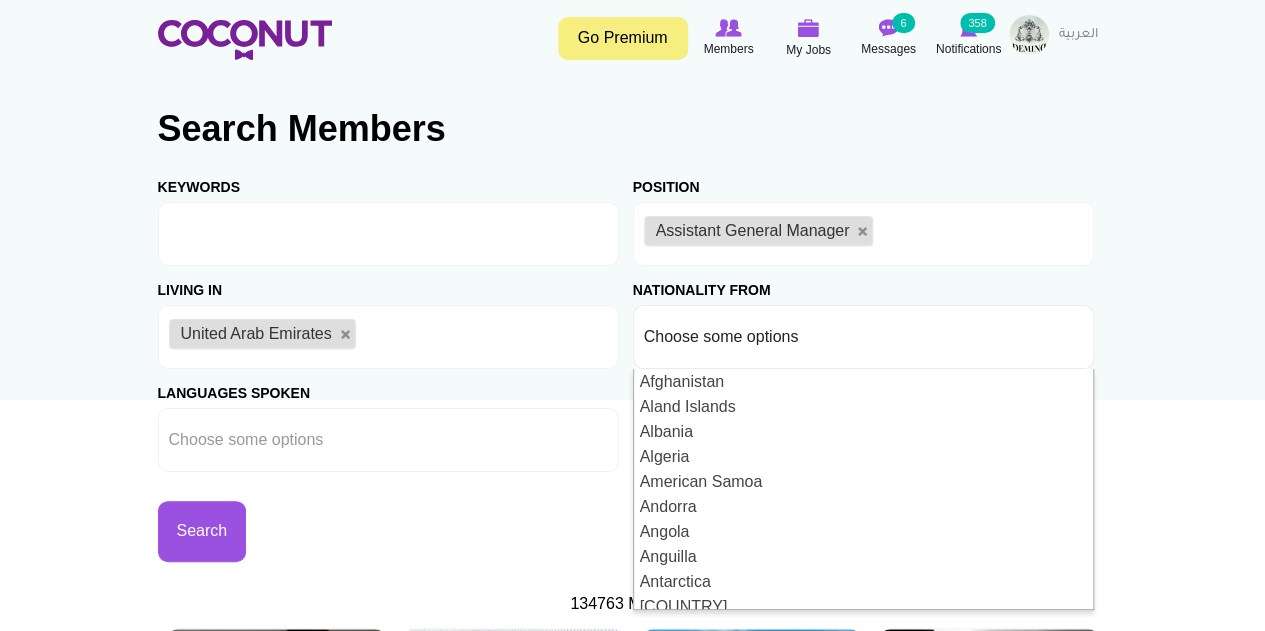 click on "Toggle navigation
Go Premium
Members
My Jobs
Post a Job
Messages
6
Notifications
358" at bounding box center [632, 2255] 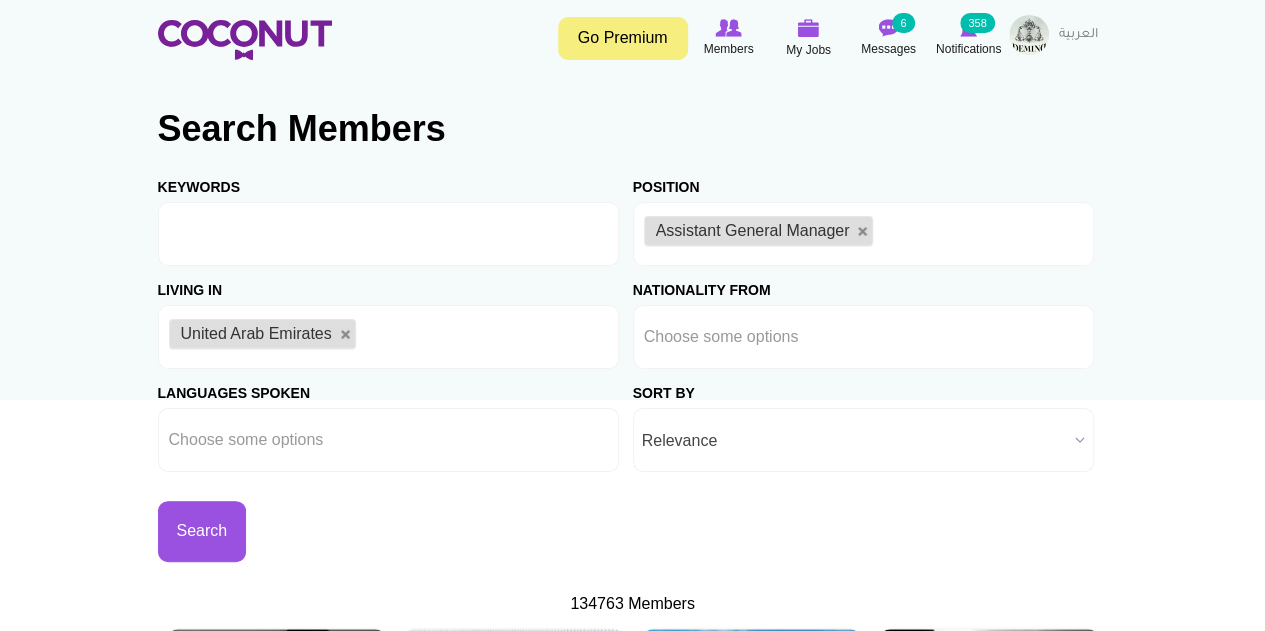 drag, startPoint x: 751, startPoint y: 465, endPoint x: 758, endPoint y: 447, distance: 19.313208 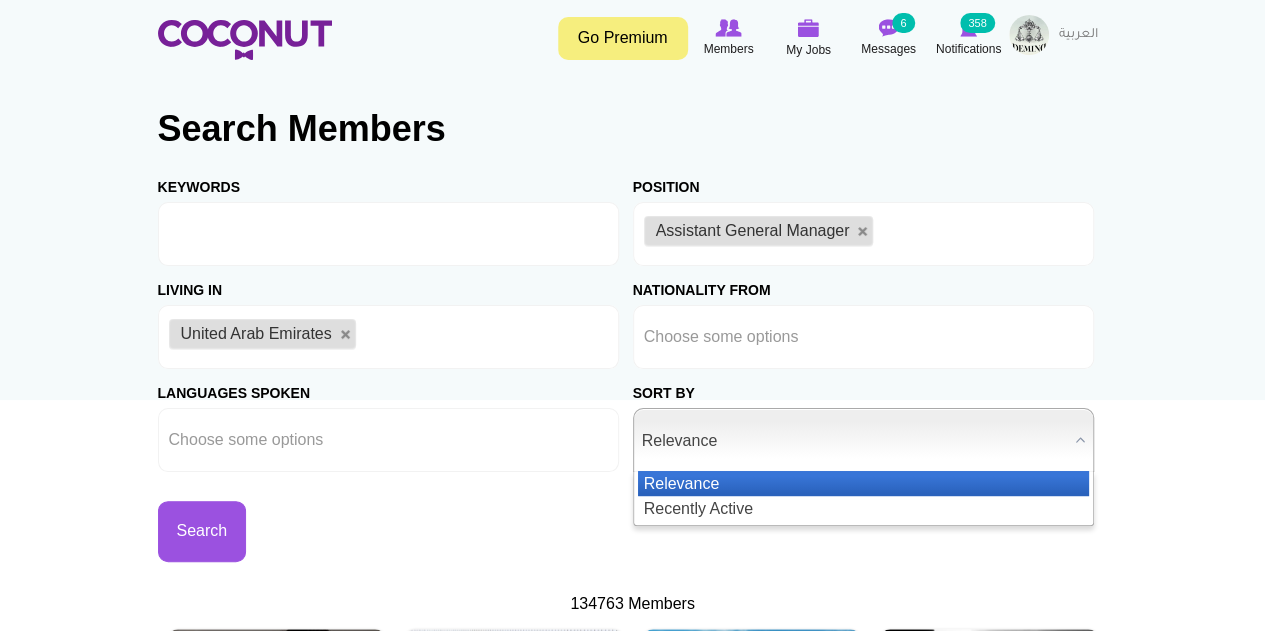 click on "Relevance" at bounding box center [863, 483] 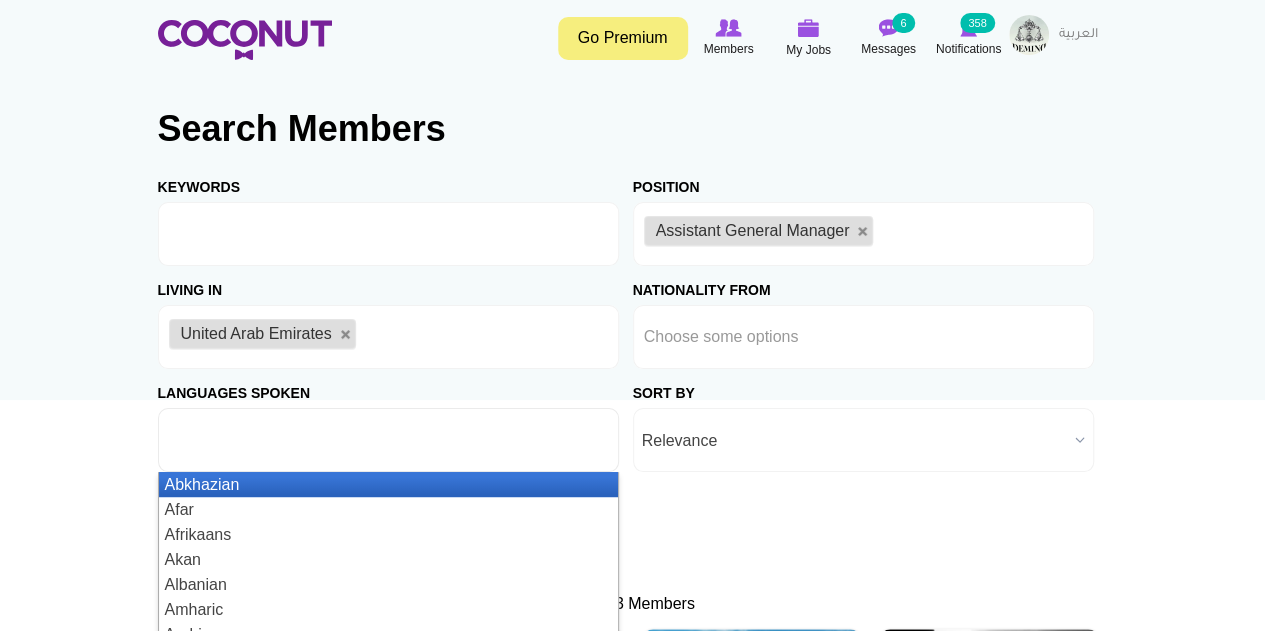 click at bounding box center (388, 440) 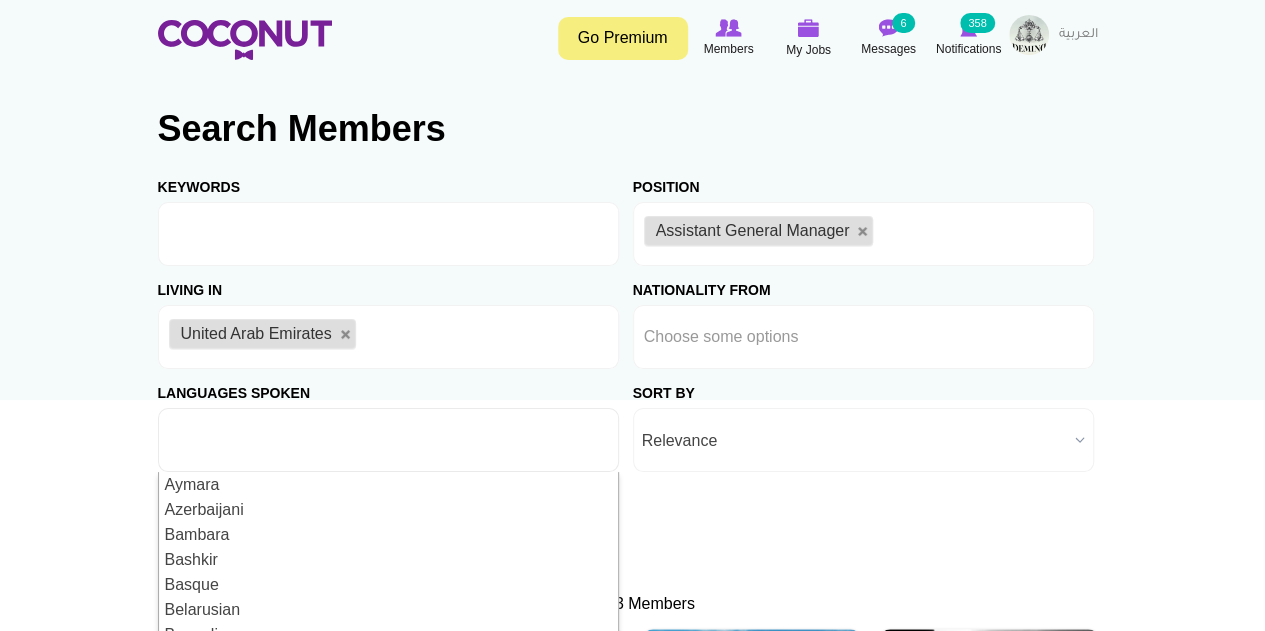 scroll, scrollTop: 0, scrollLeft: 0, axis: both 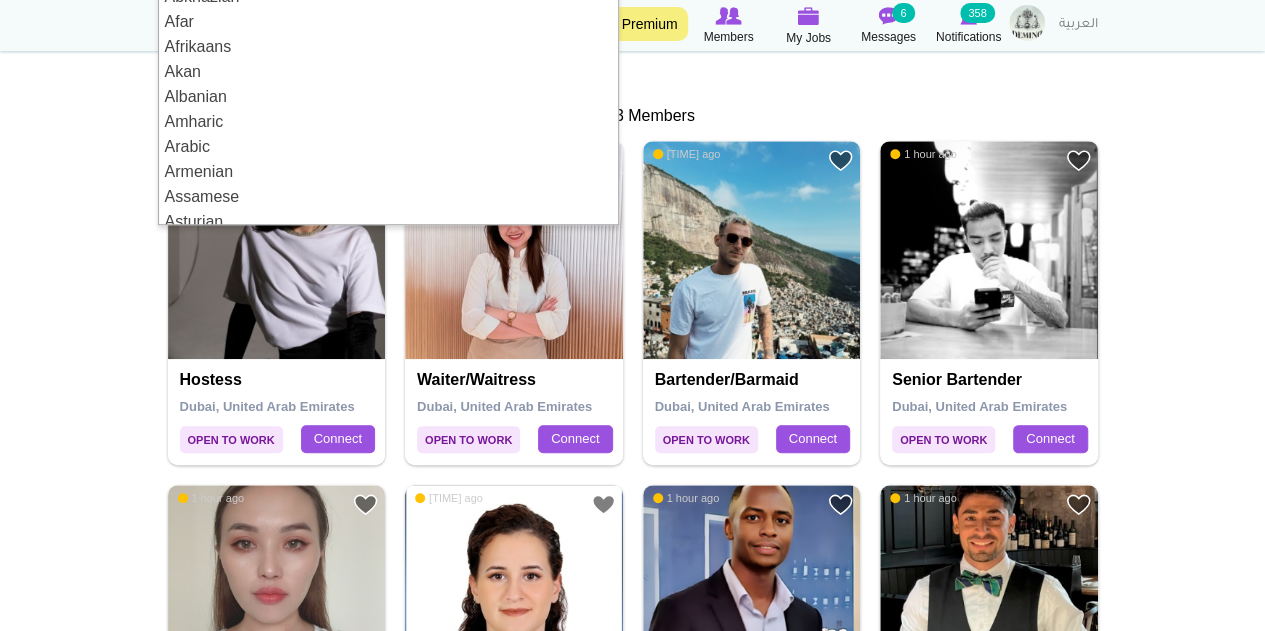 type on "Choose some options" 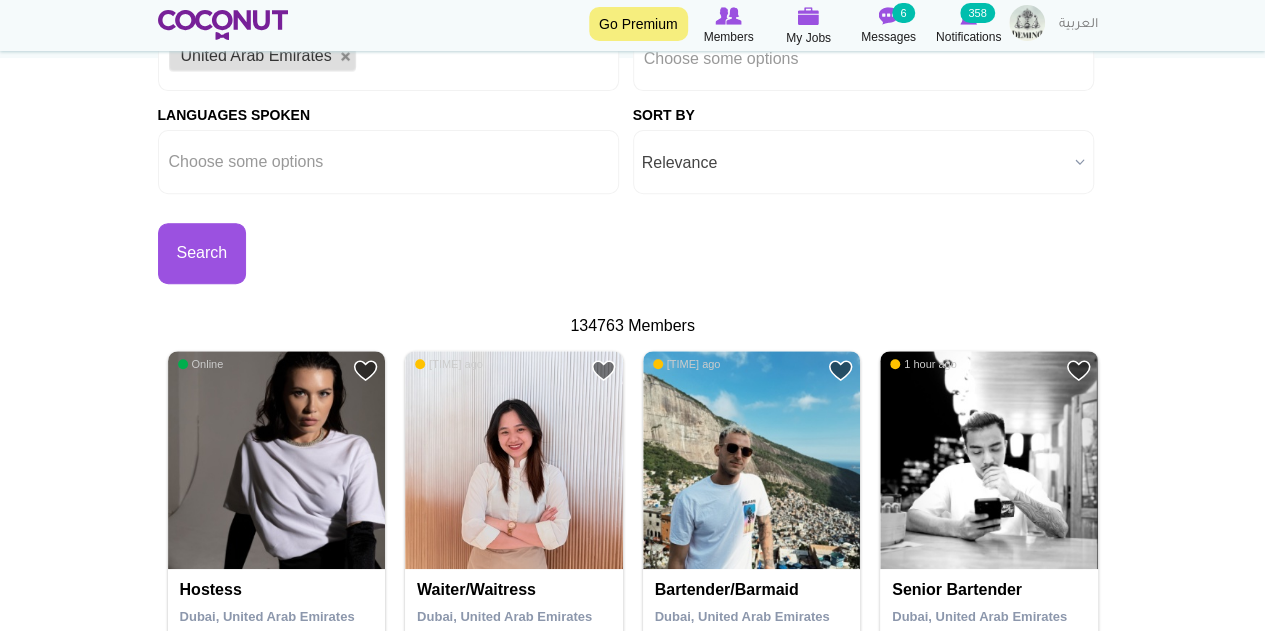 scroll, scrollTop: 52, scrollLeft: 0, axis: vertical 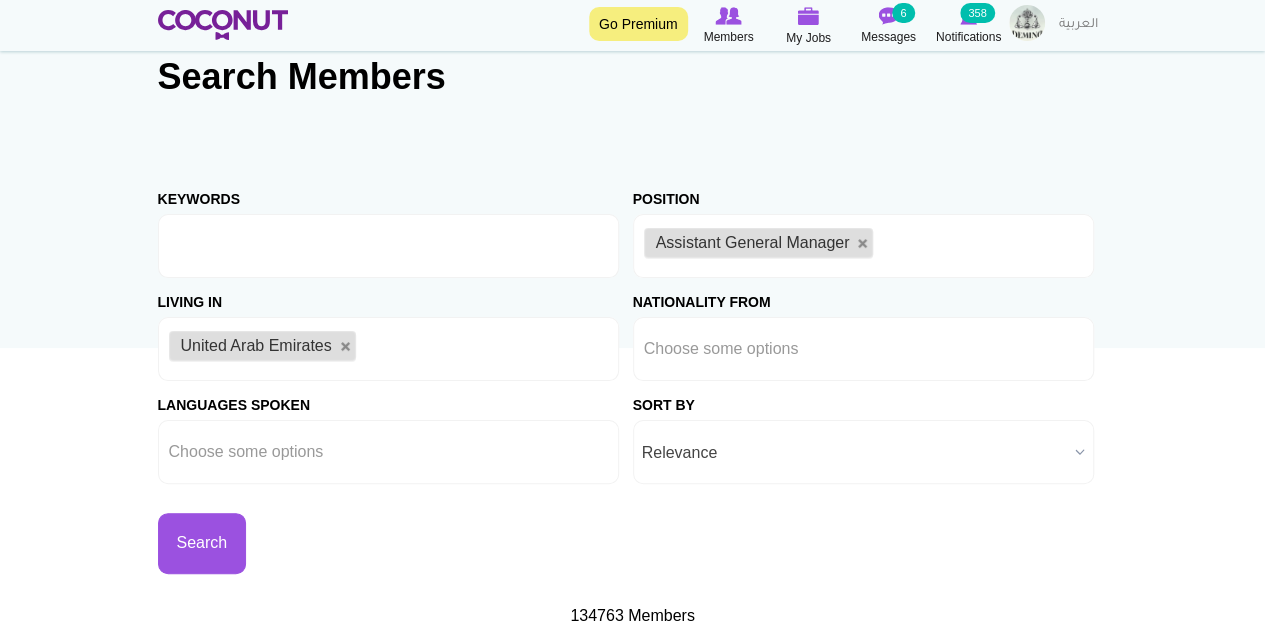 click on "Relevance" at bounding box center [854, 453] 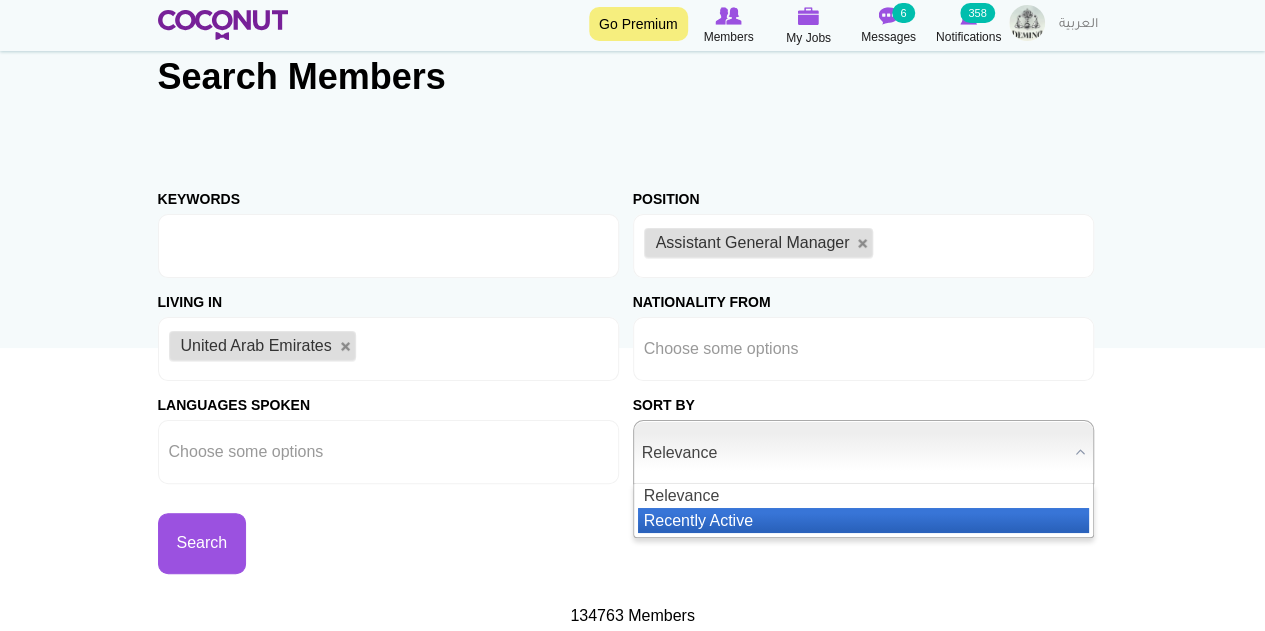 click on "Recently Active" at bounding box center (863, 520) 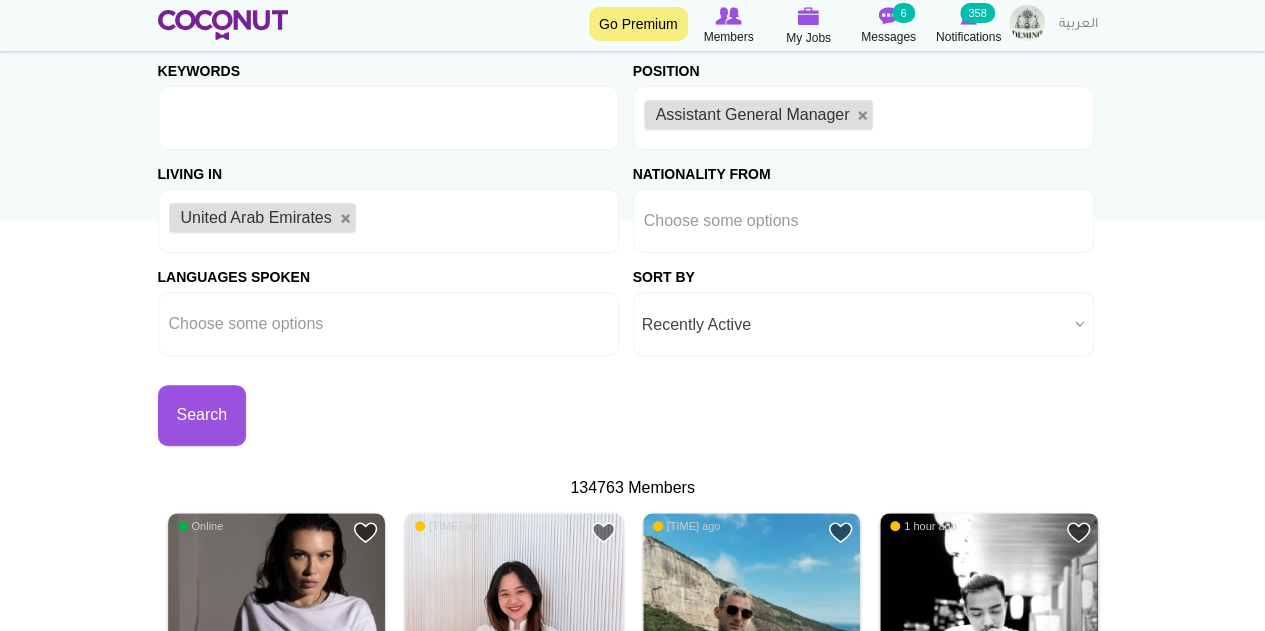 scroll, scrollTop: 252, scrollLeft: 0, axis: vertical 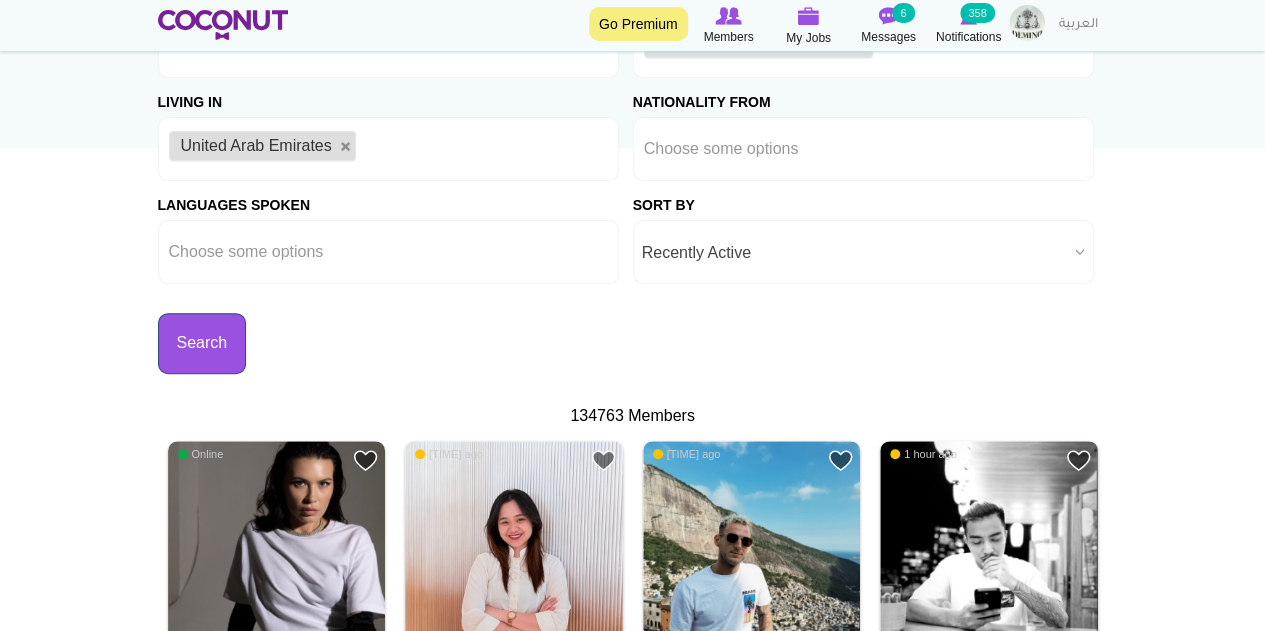click on "Search" at bounding box center [202, 343] 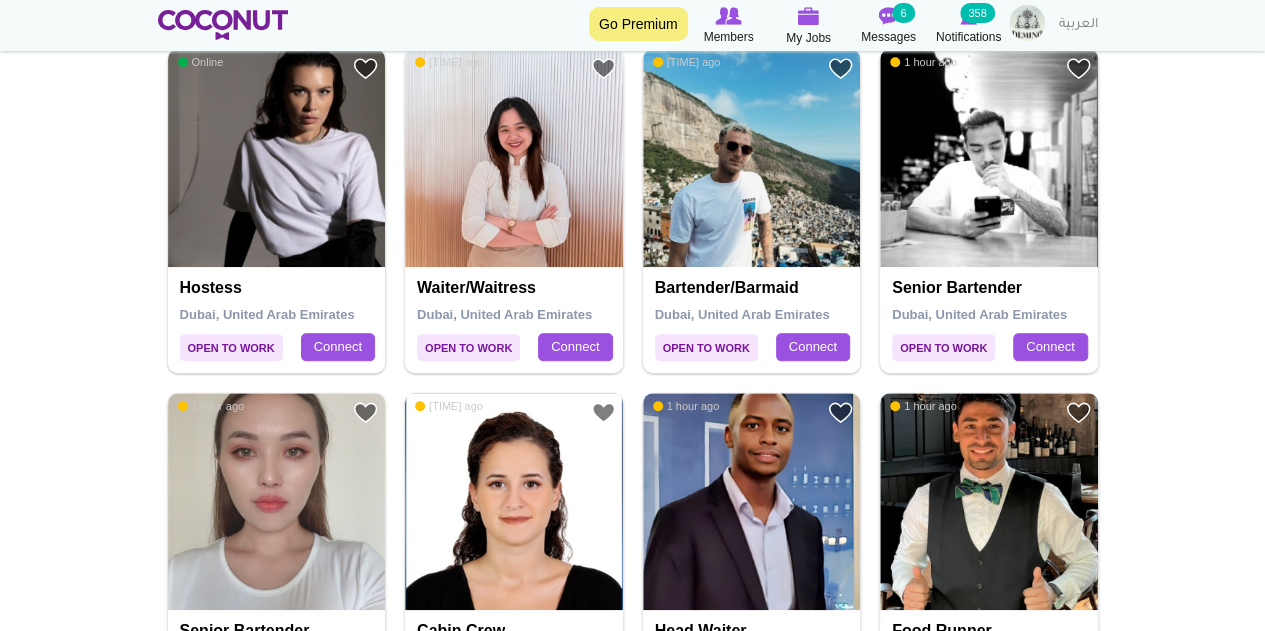scroll, scrollTop: 752, scrollLeft: 0, axis: vertical 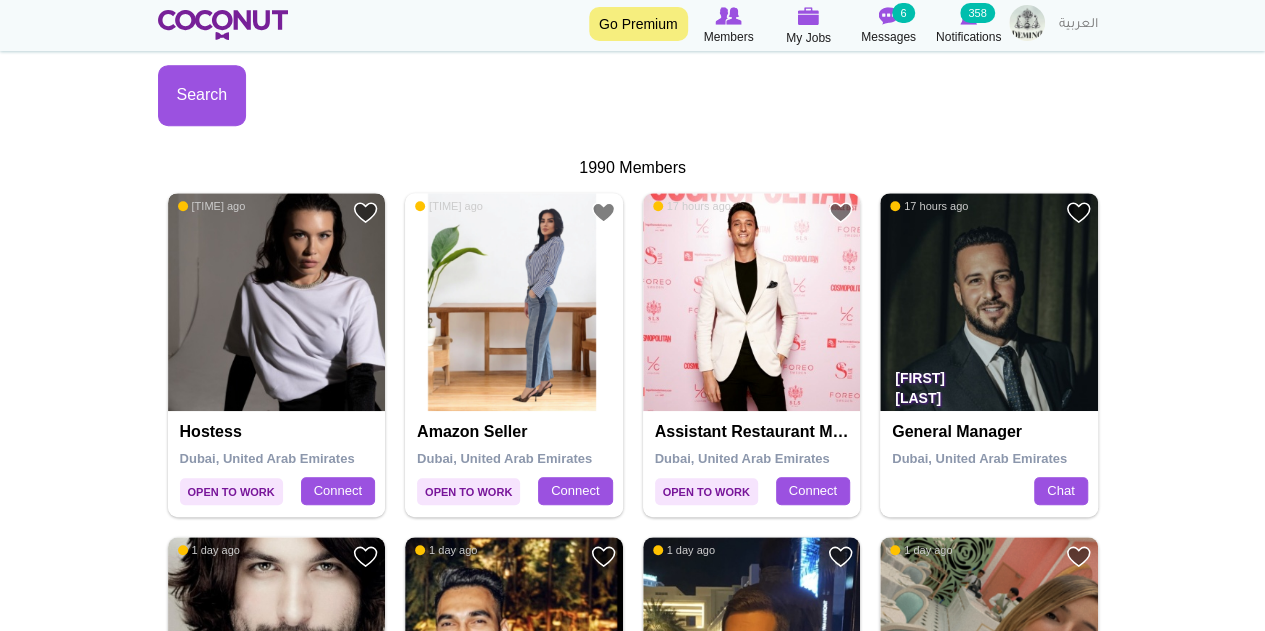 click at bounding box center [277, 302] 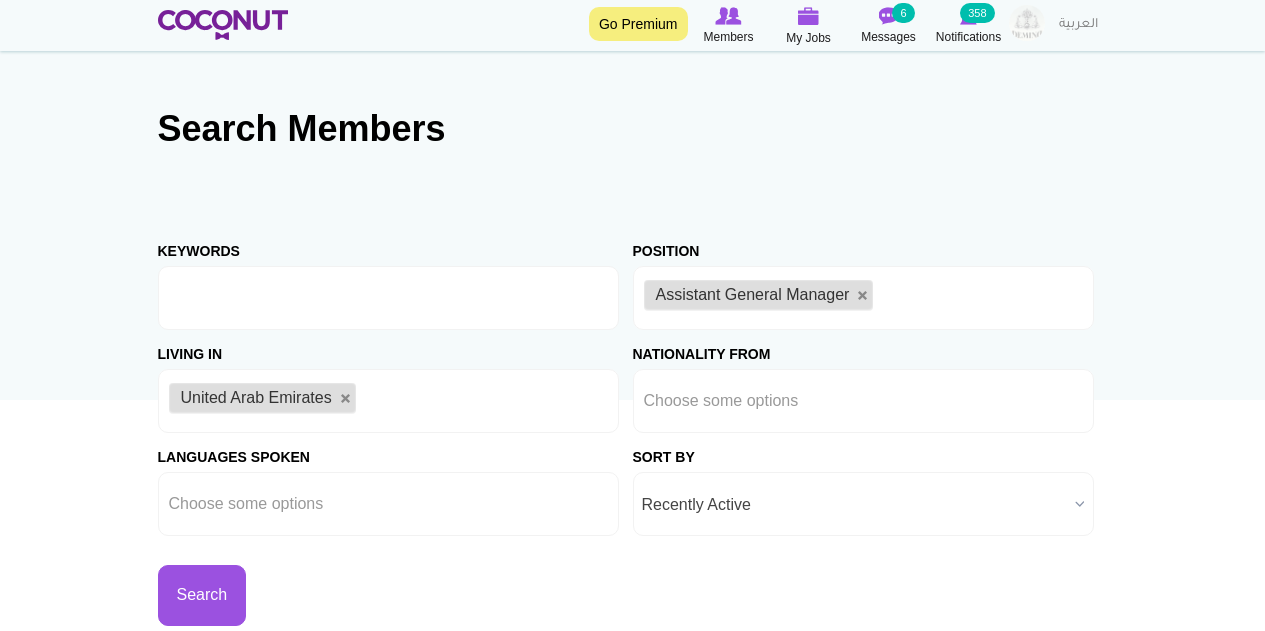 scroll, scrollTop: 529, scrollLeft: 0, axis: vertical 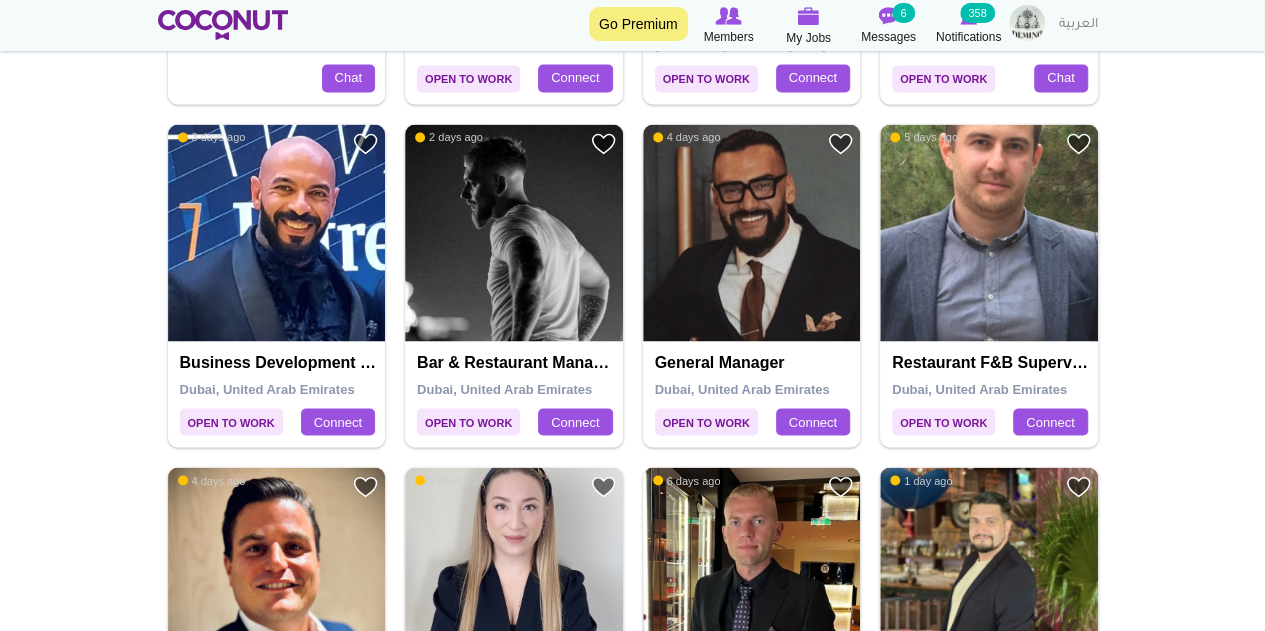 drag, startPoint x: 778, startPoint y: 249, endPoint x: 1225, endPoint y: 236, distance: 447.189 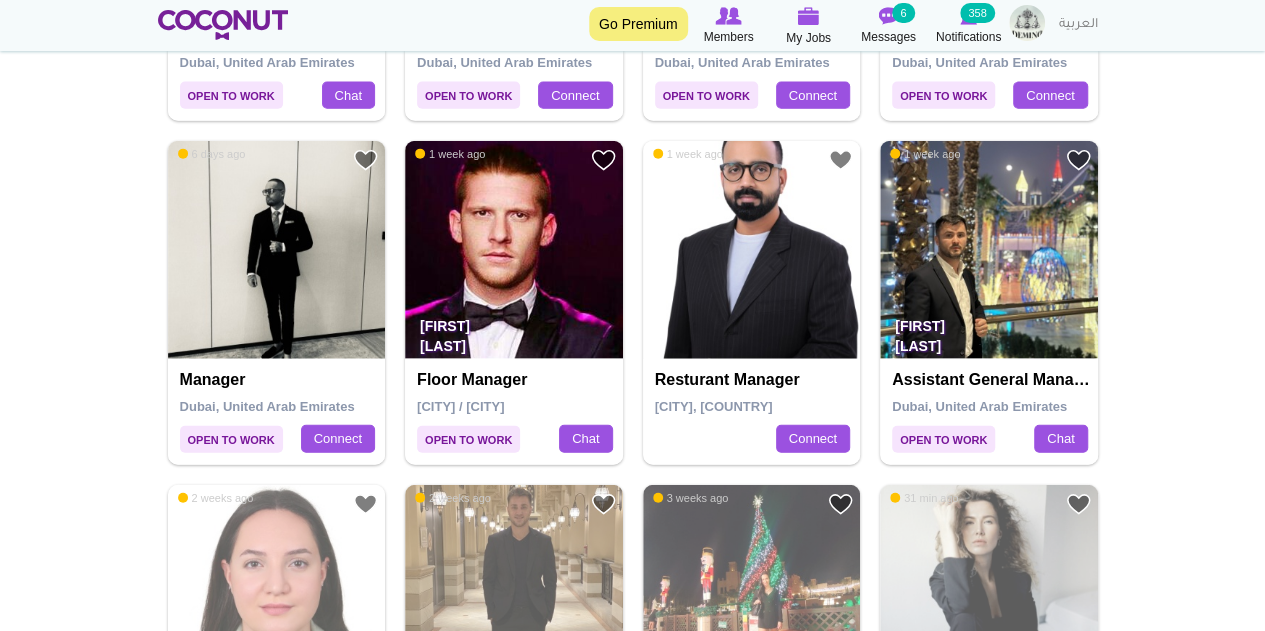scroll, scrollTop: 2300, scrollLeft: 0, axis: vertical 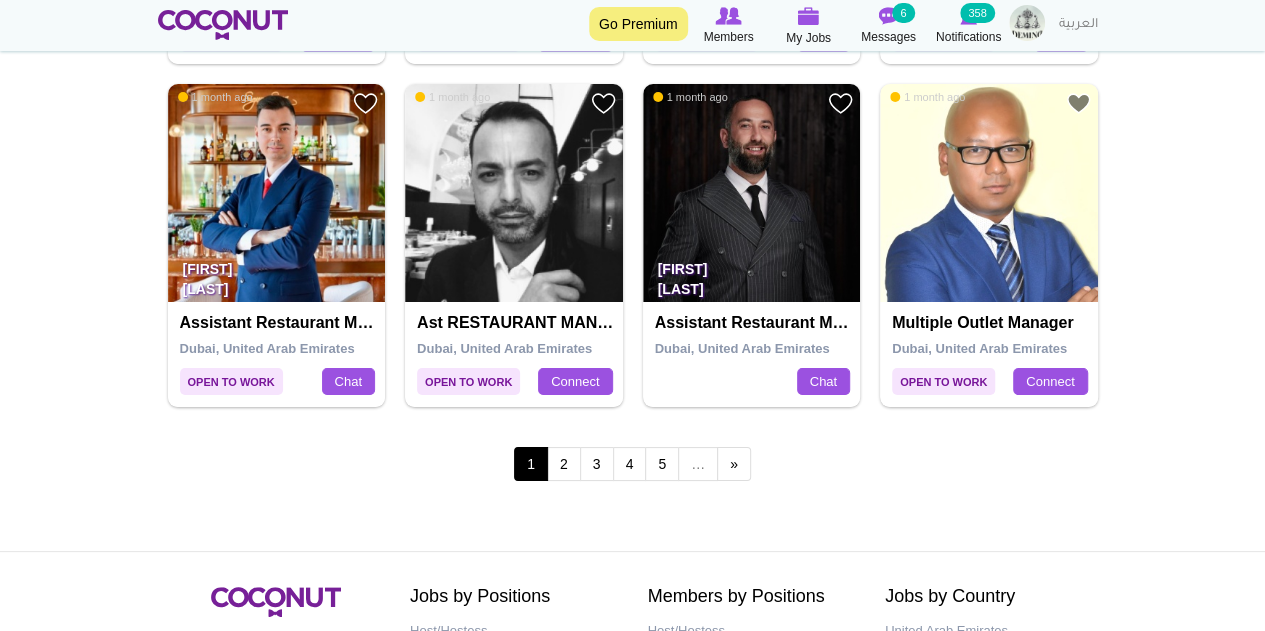 drag, startPoint x: 495, startPoint y: 212, endPoint x: 269, endPoint y: 267, distance: 232.59622 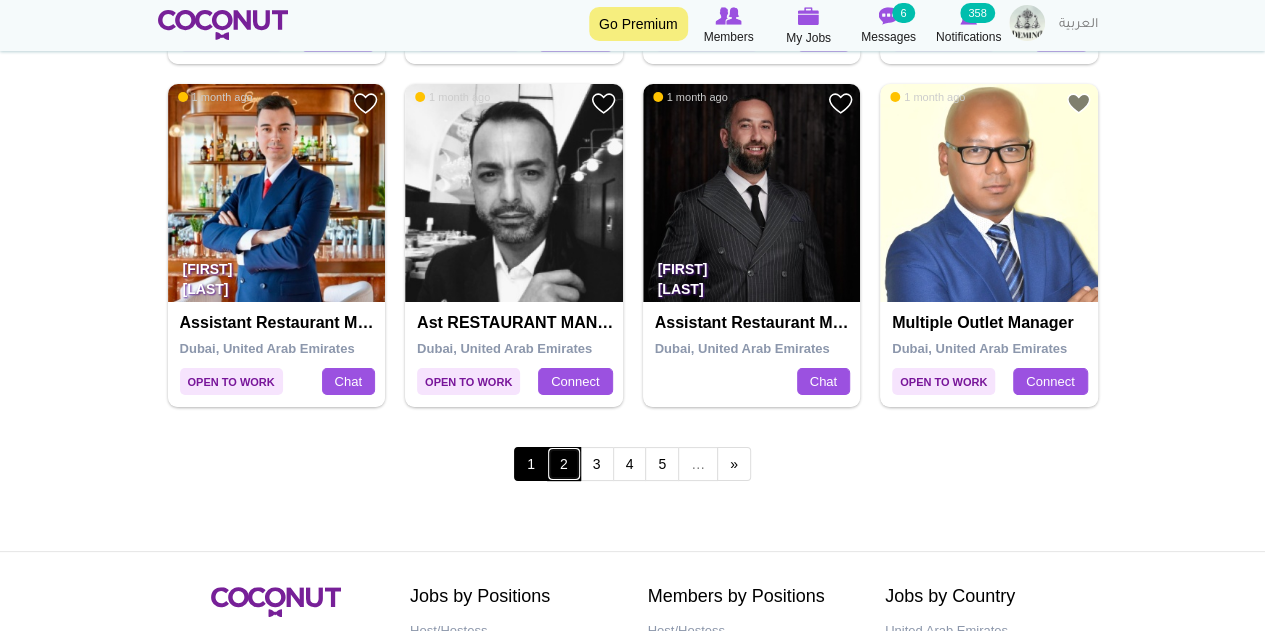 click on "2" at bounding box center (564, 464) 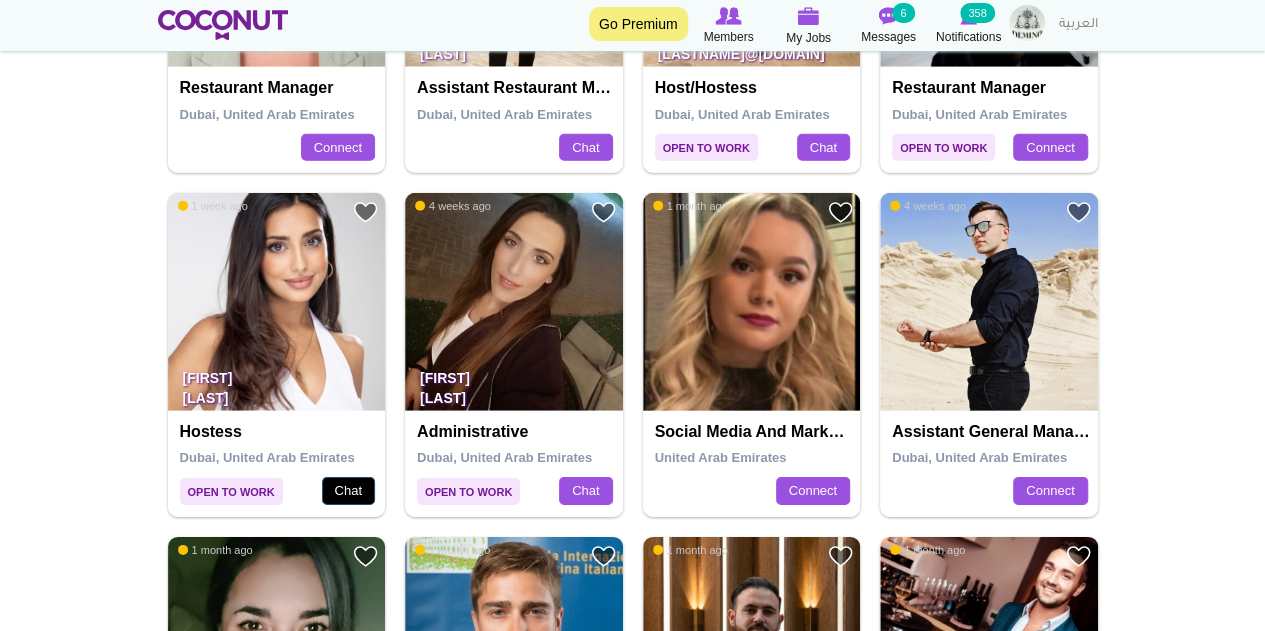 scroll, scrollTop: 3000, scrollLeft: 0, axis: vertical 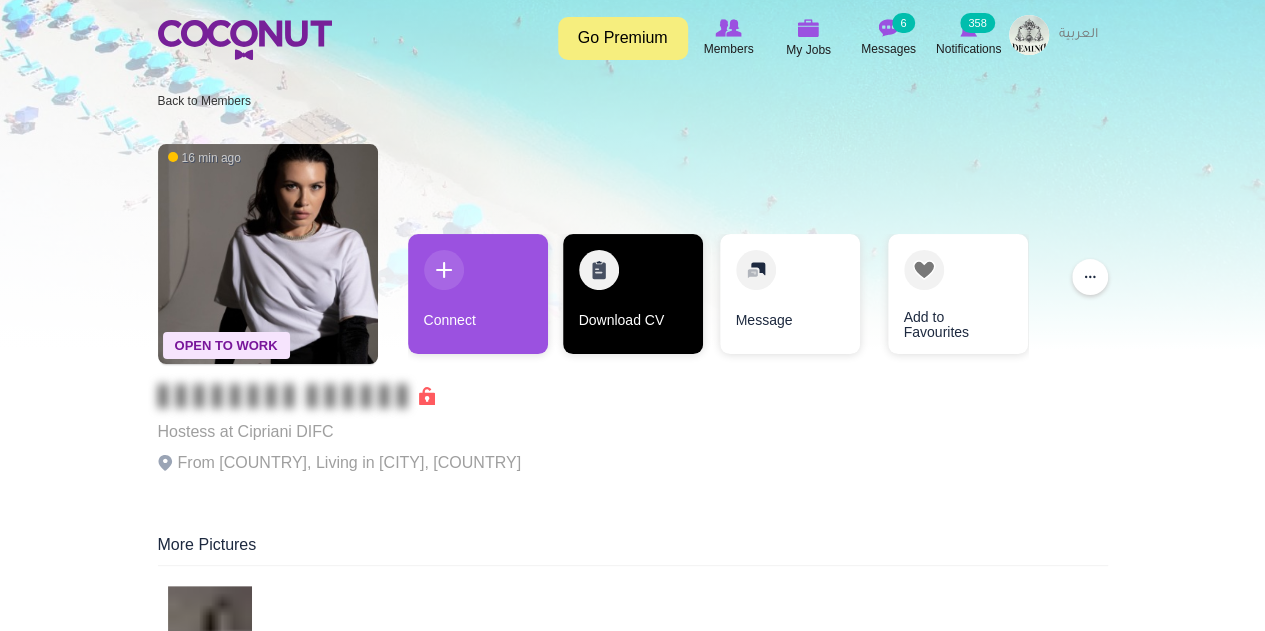 click on "Download CV" at bounding box center (633, 294) 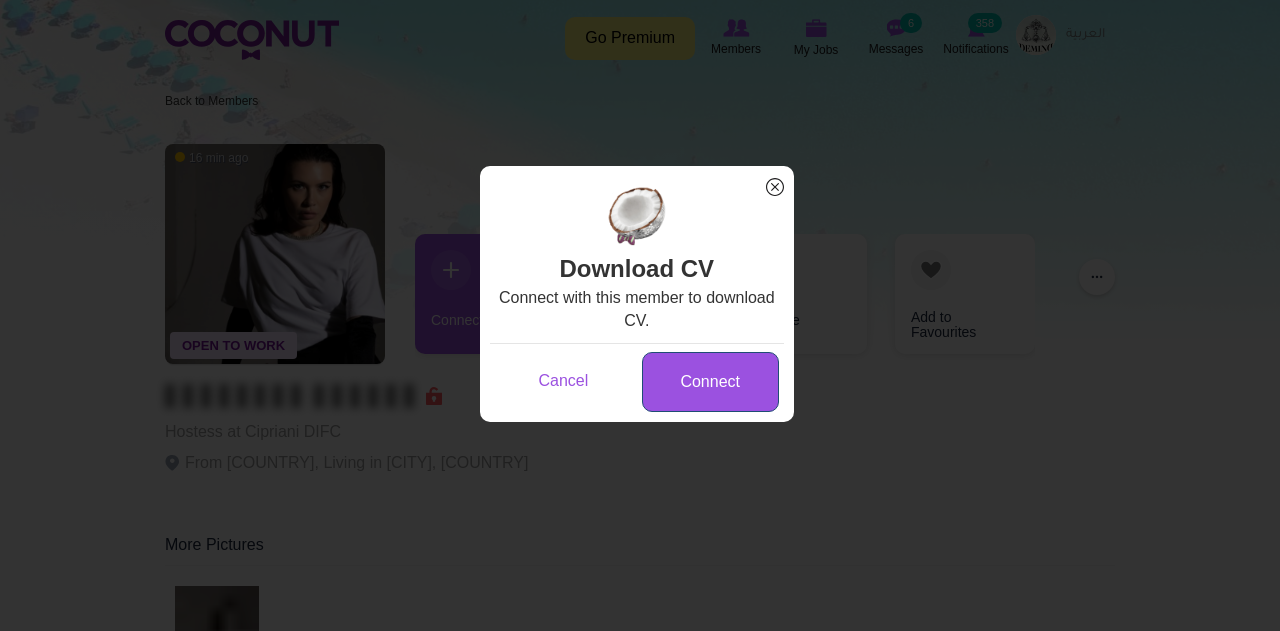 click on "Connect" at bounding box center (710, 382) 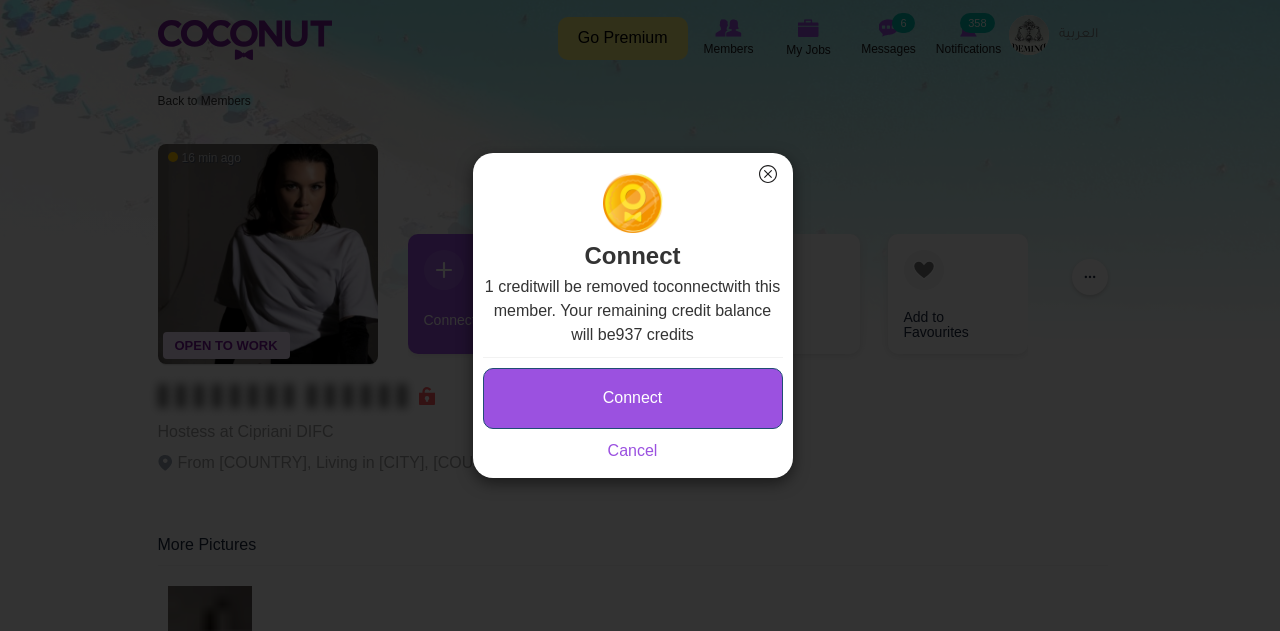 click on "Connect" at bounding box center (633, 398) 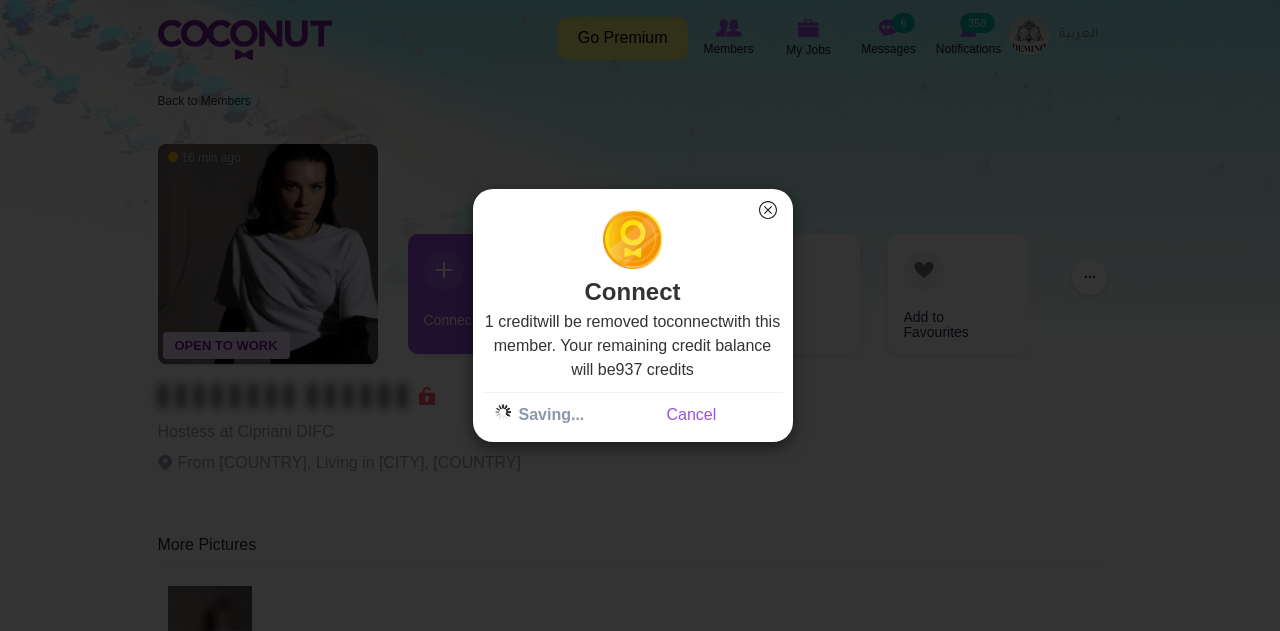 click on "×" at bounding box center [768, 210] 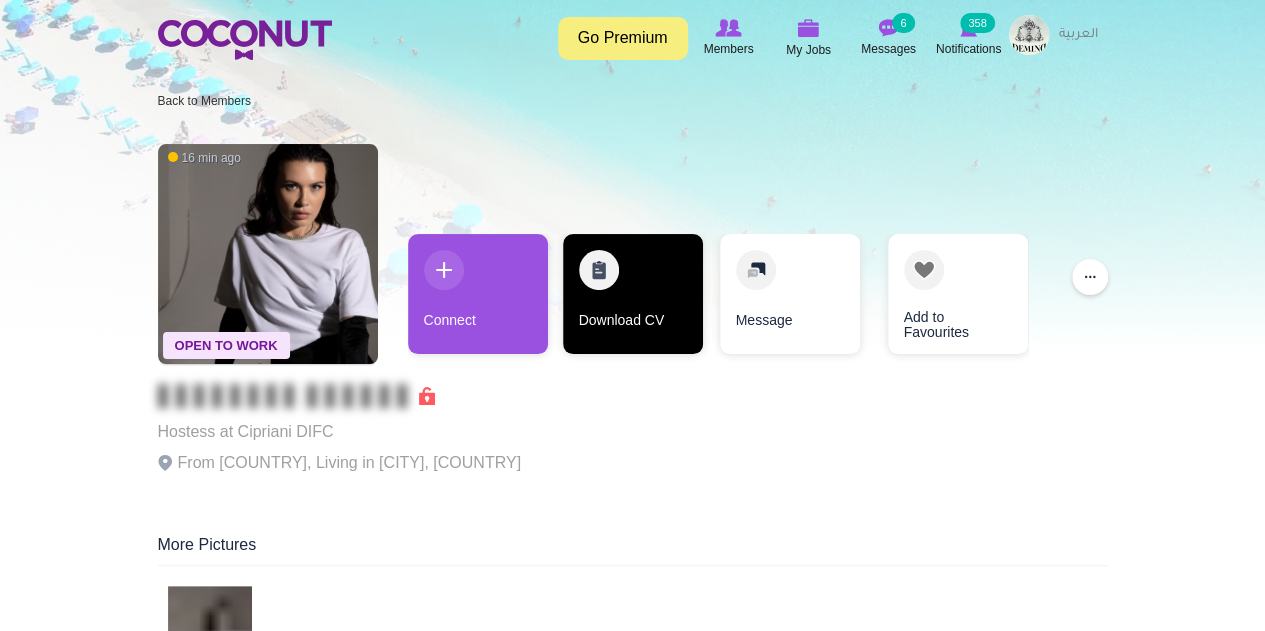 click on "Download CV" at bounding box center (633, 294) 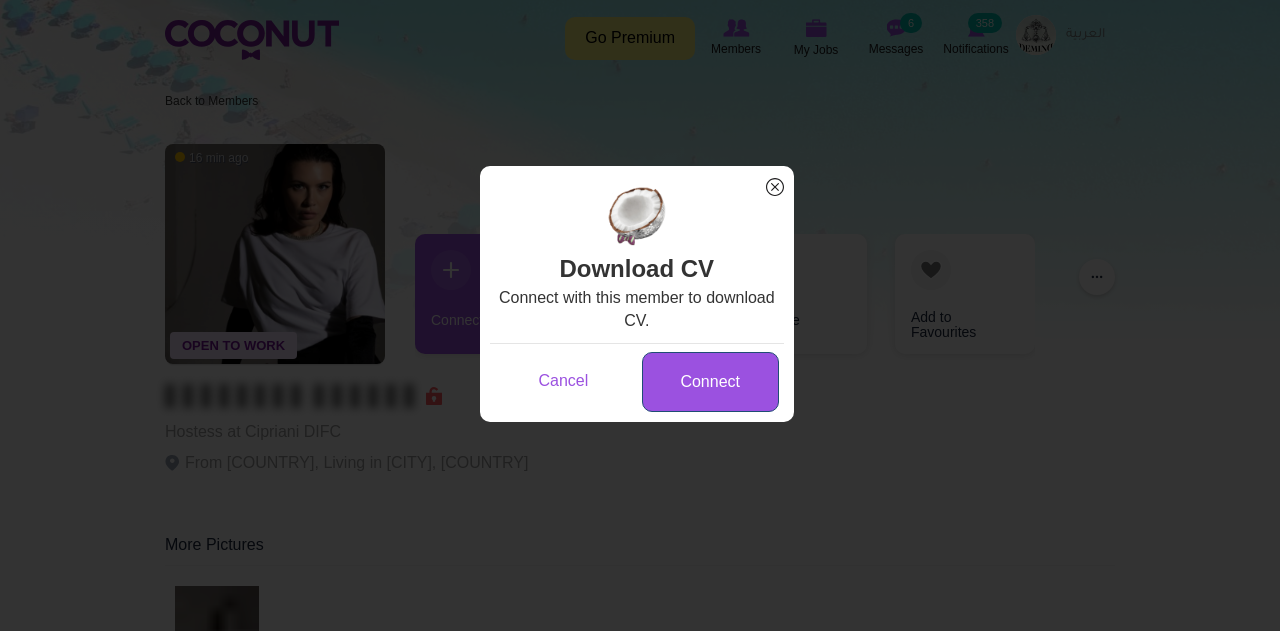 click on "Connect" at bounding box center (710, 382) 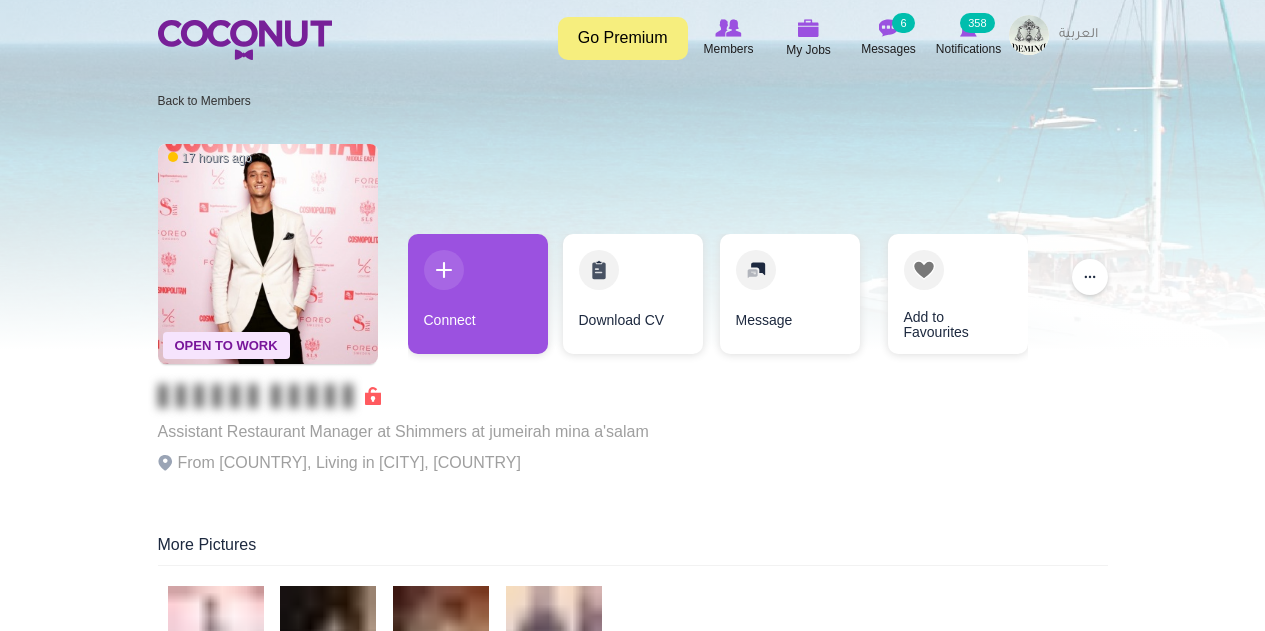 scroll, scrollTop: 0, scrollLeft: 0, axis: both 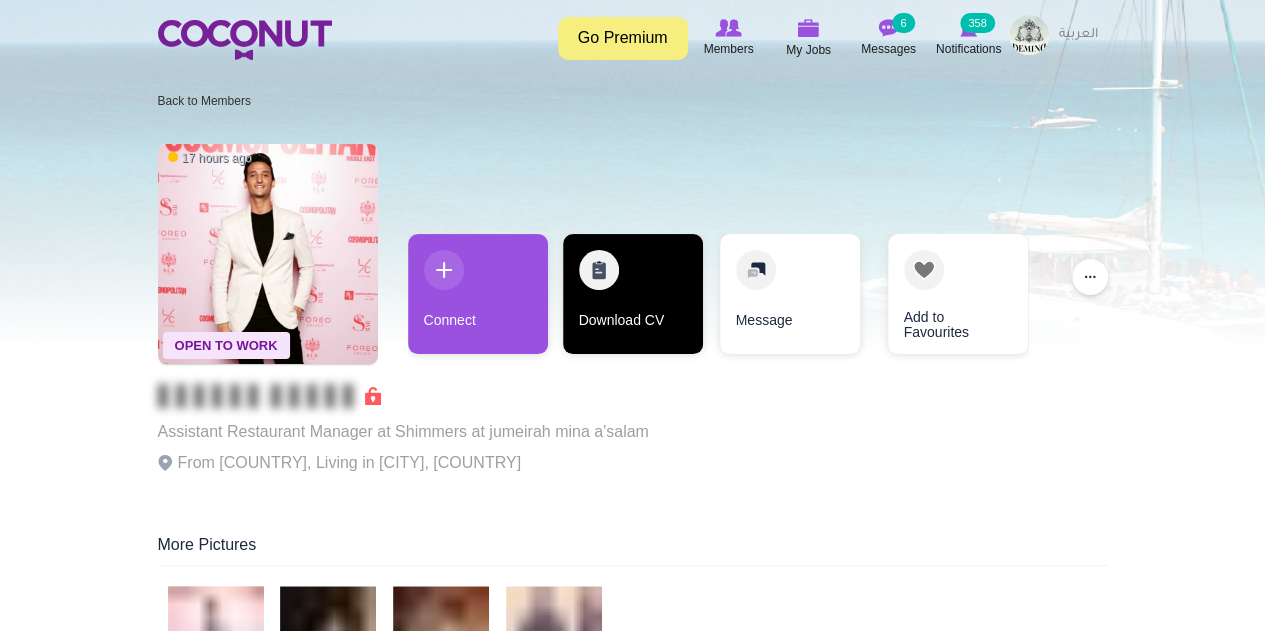 click on "Download CV" at bounding box center [633, 294] 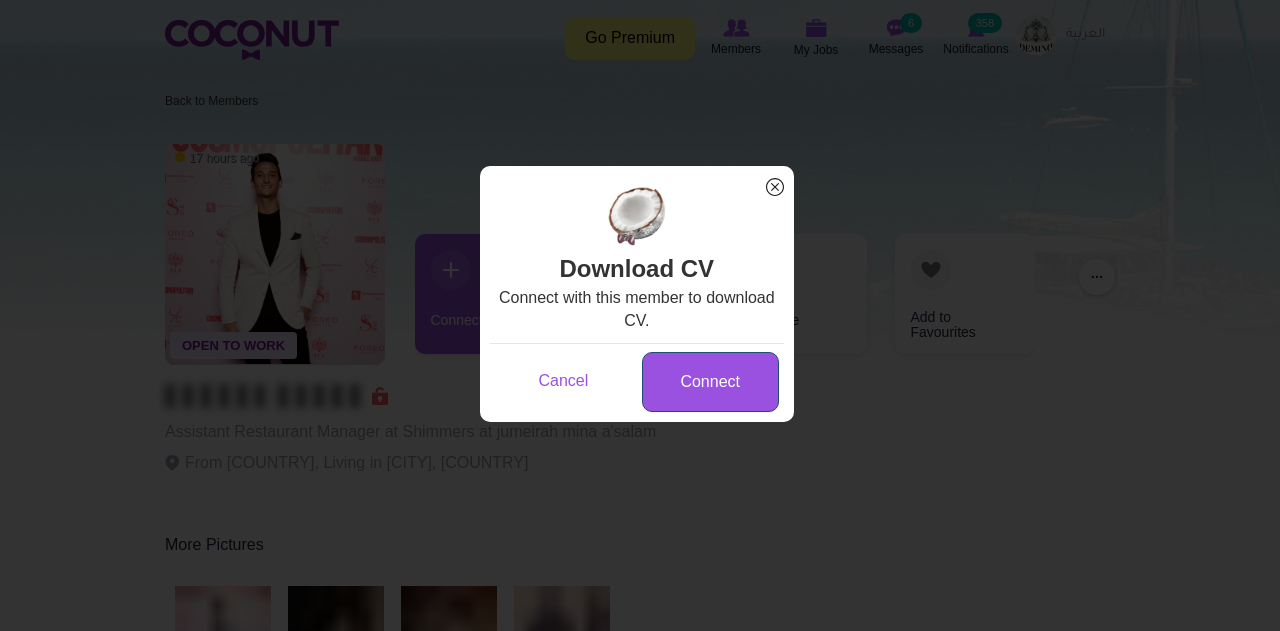 click on "Connect" at bounding box center (710, 382) 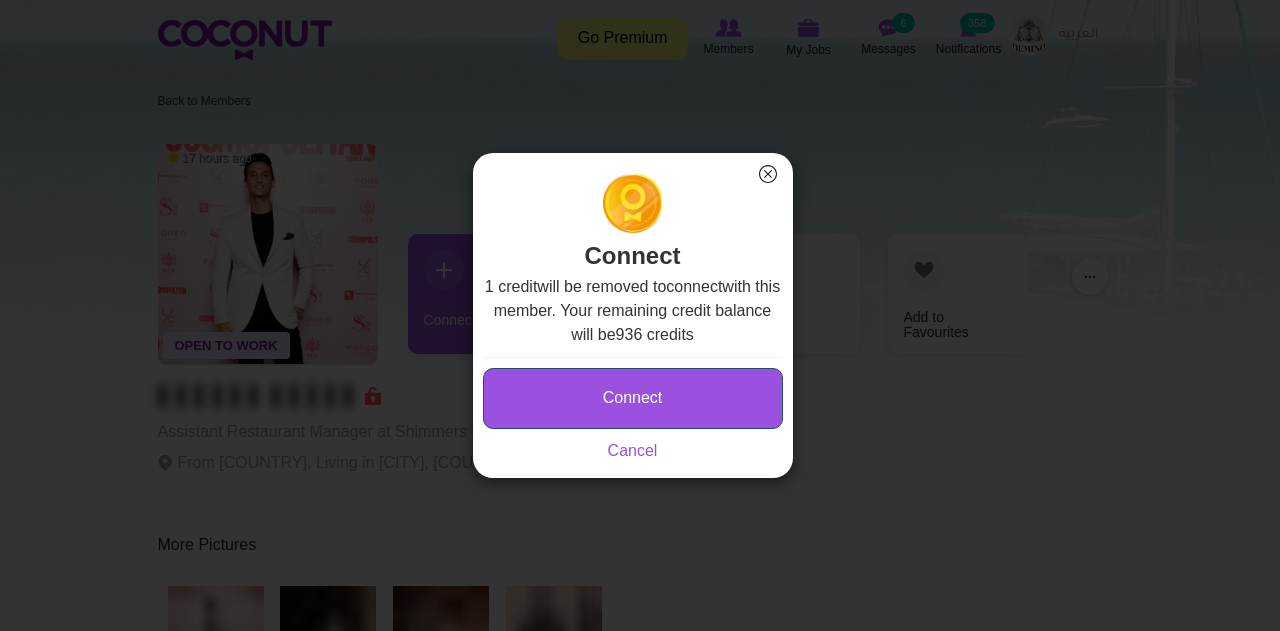 click on "Connect" at bounding box center [633, 398] 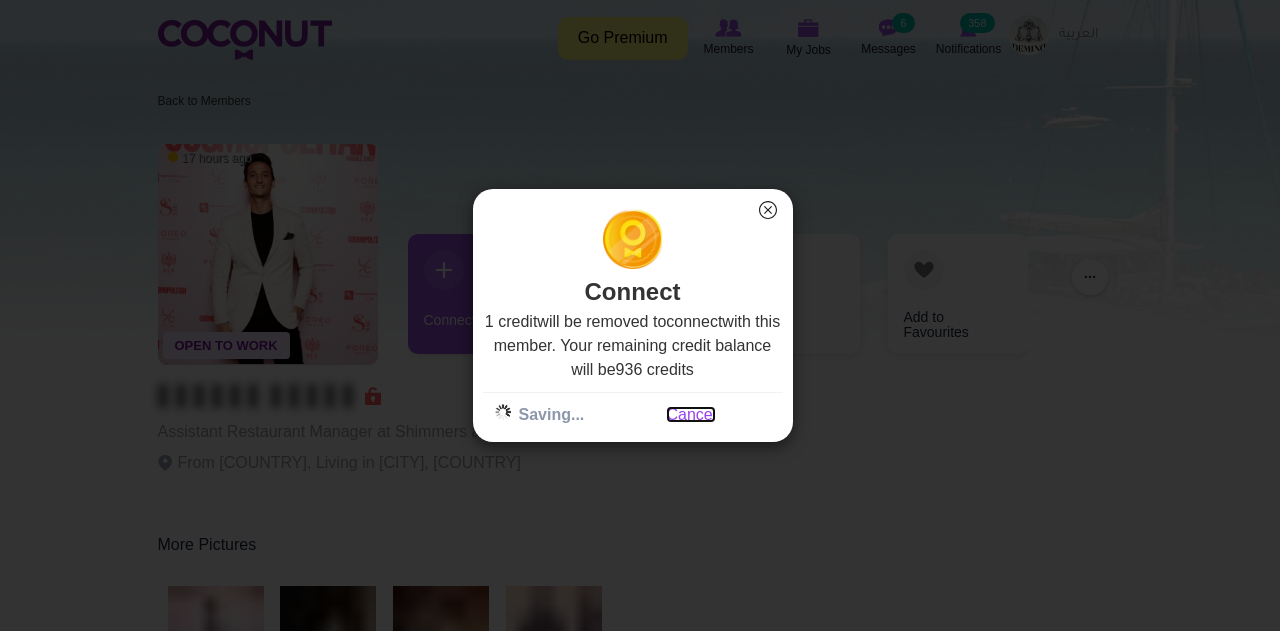 click on "Cancel" at bounding box center [691, 414] 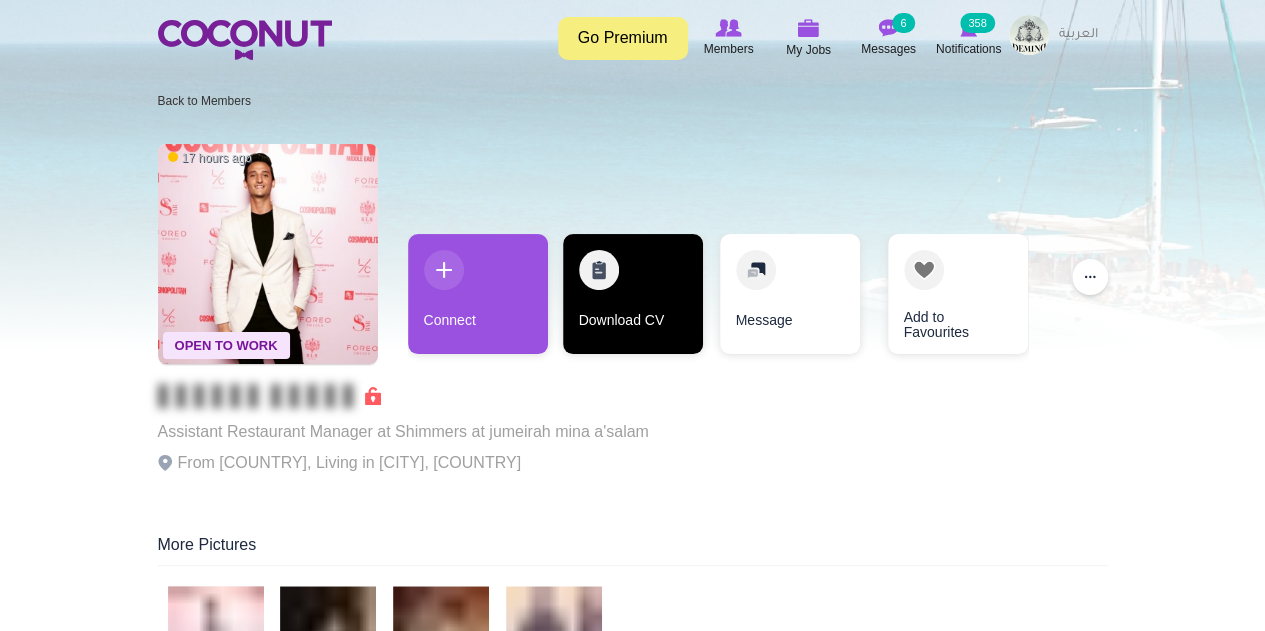 click on "Download CV" at bounding box center (633, 294) 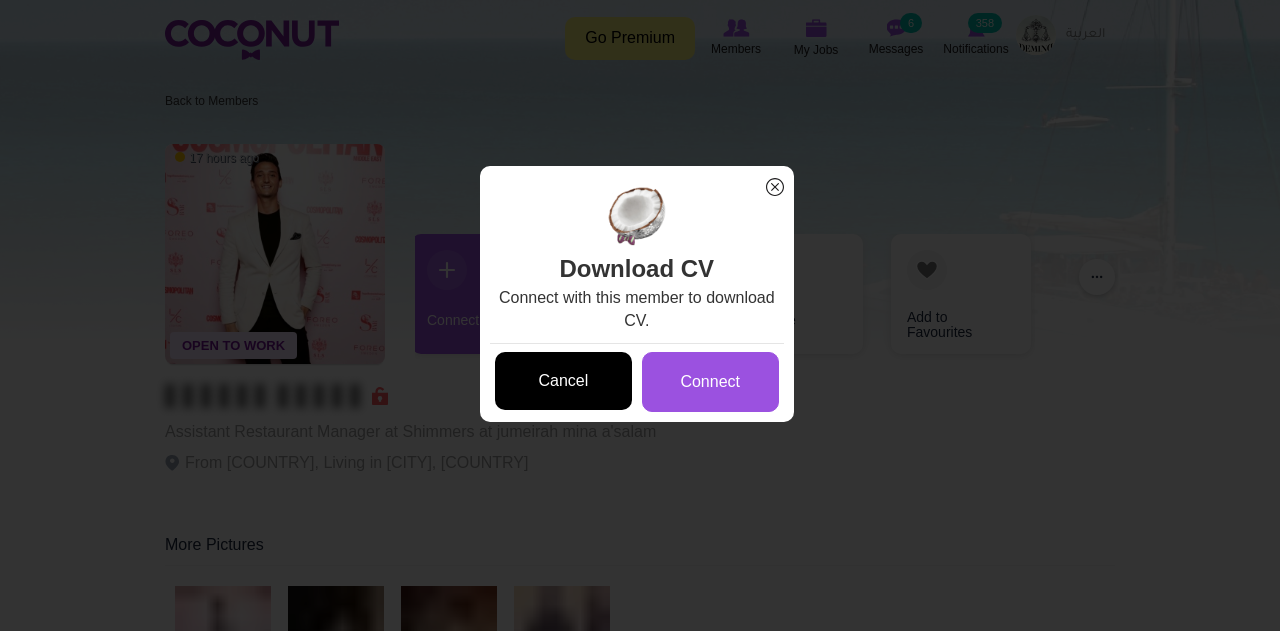 click on "Cancel" at bounding box center [563, 381] 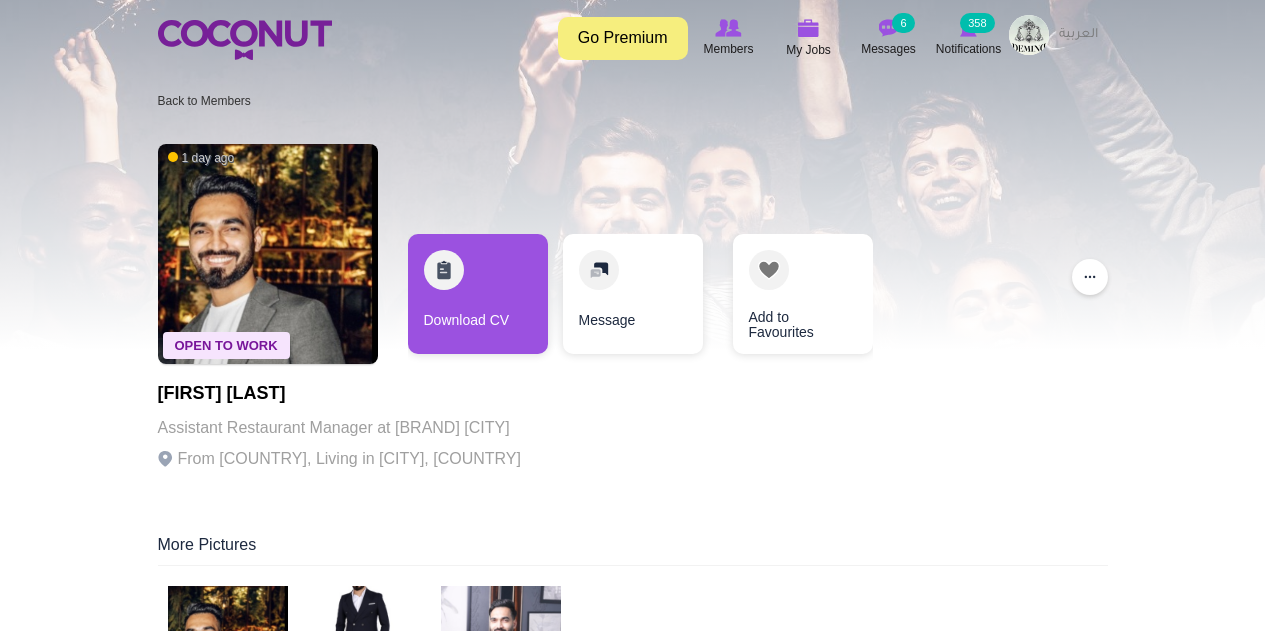 scroll, scrollTop: 0, scrollLeft: 0, axis: both 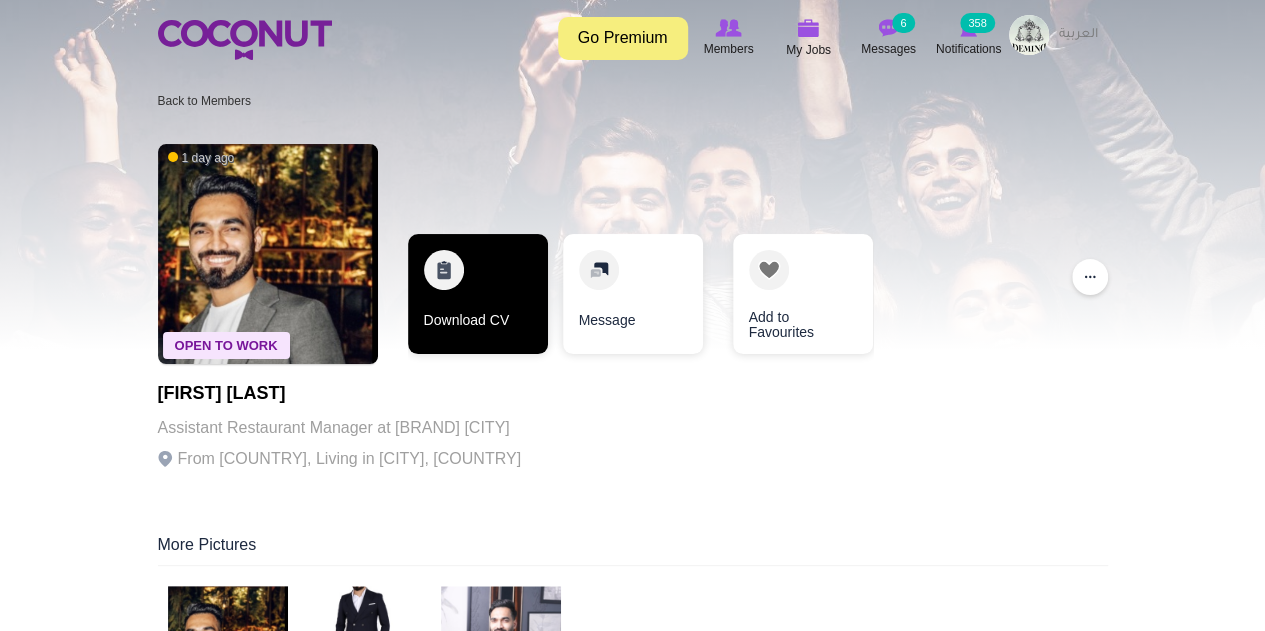 click on "Download CV" at bounding box center [478, 294] 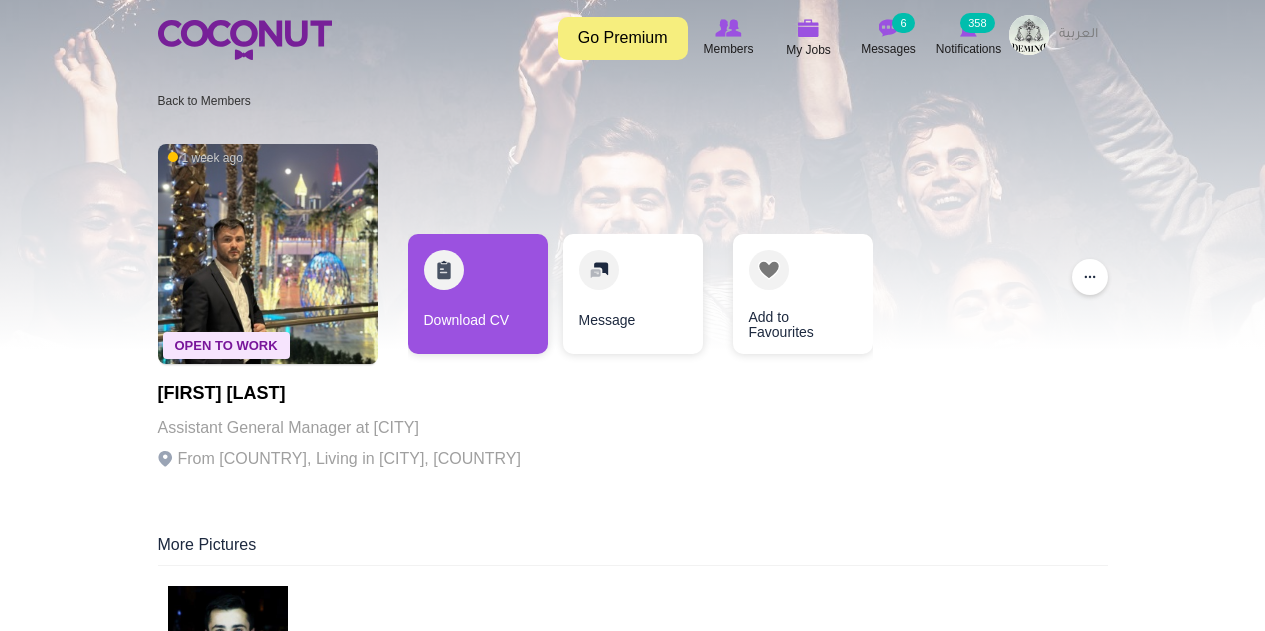 scroll, scrollTop: 0, scrollLeft: 0, axis: both 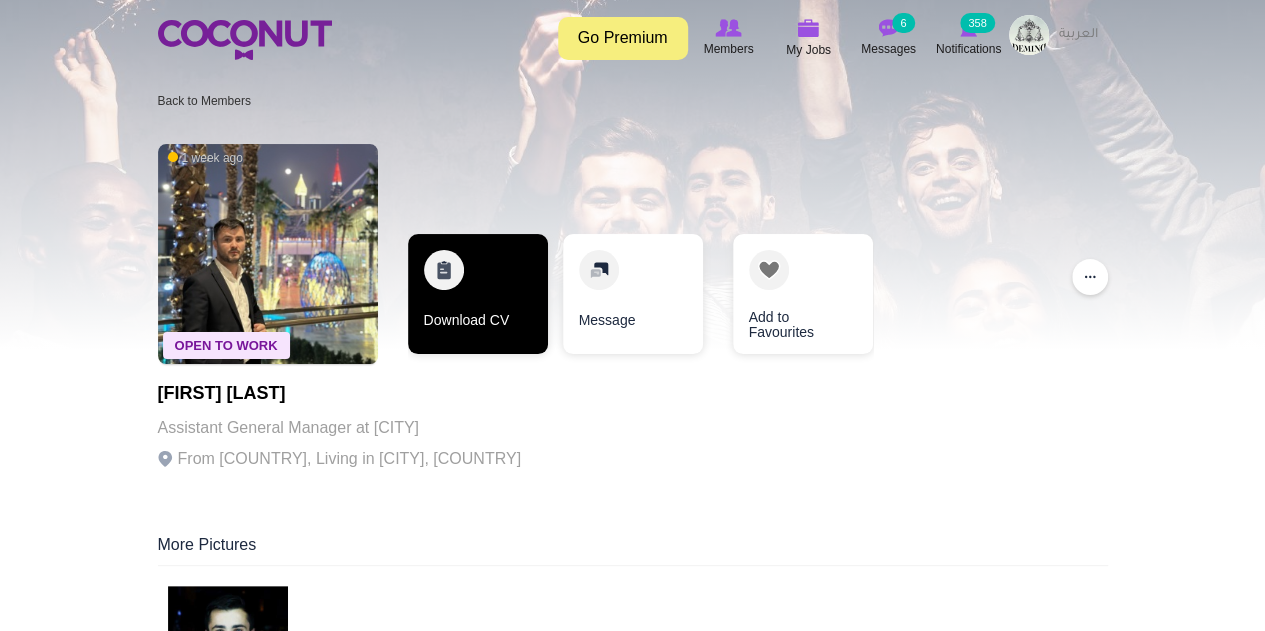 click on "Download CV" at bounding box center [478, 294] 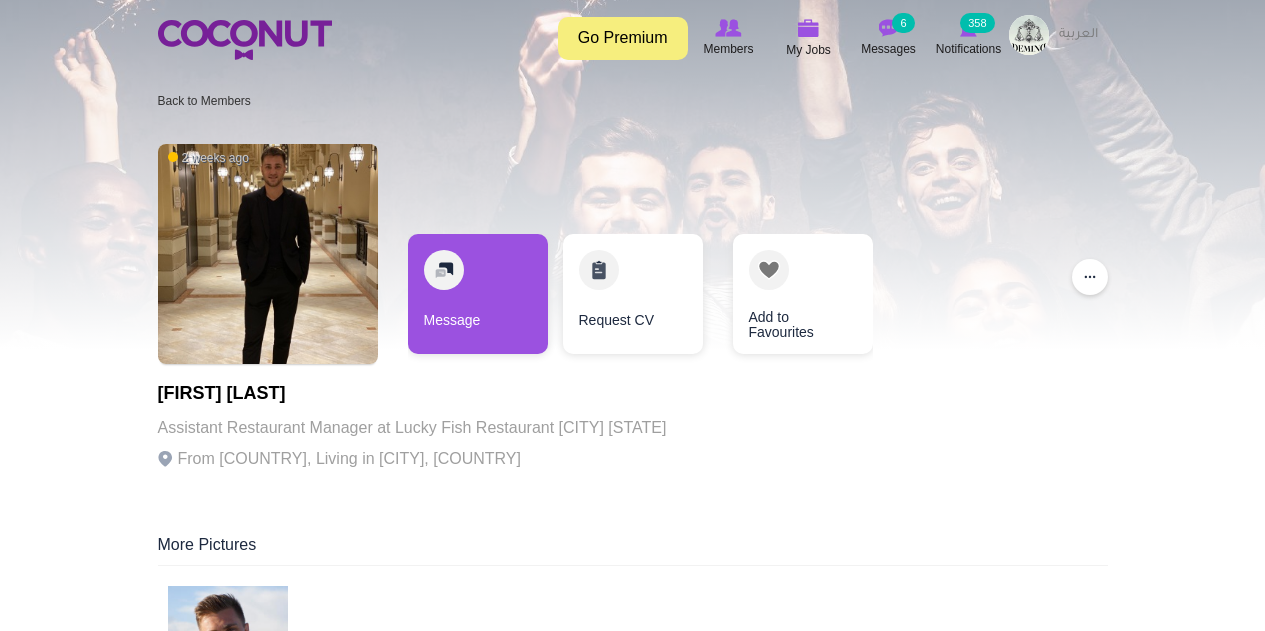 scroll, scrollTop: 0, scrollLeft: 0, axis: both 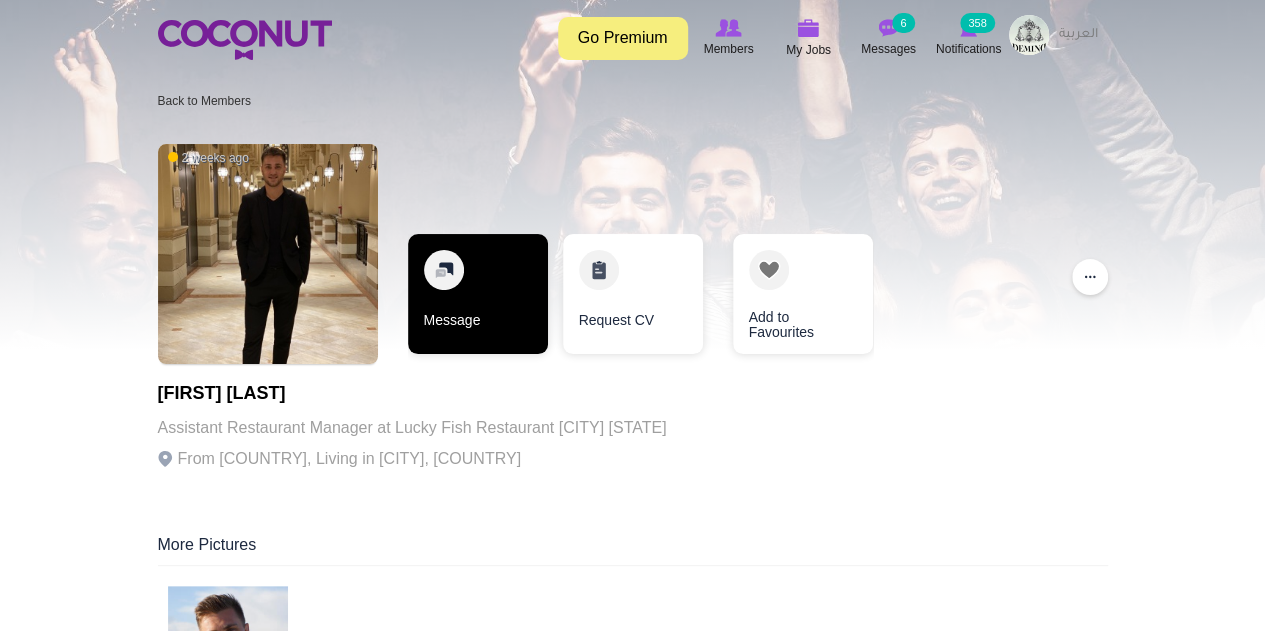 click on "Message" at bounding box center [478, 294] 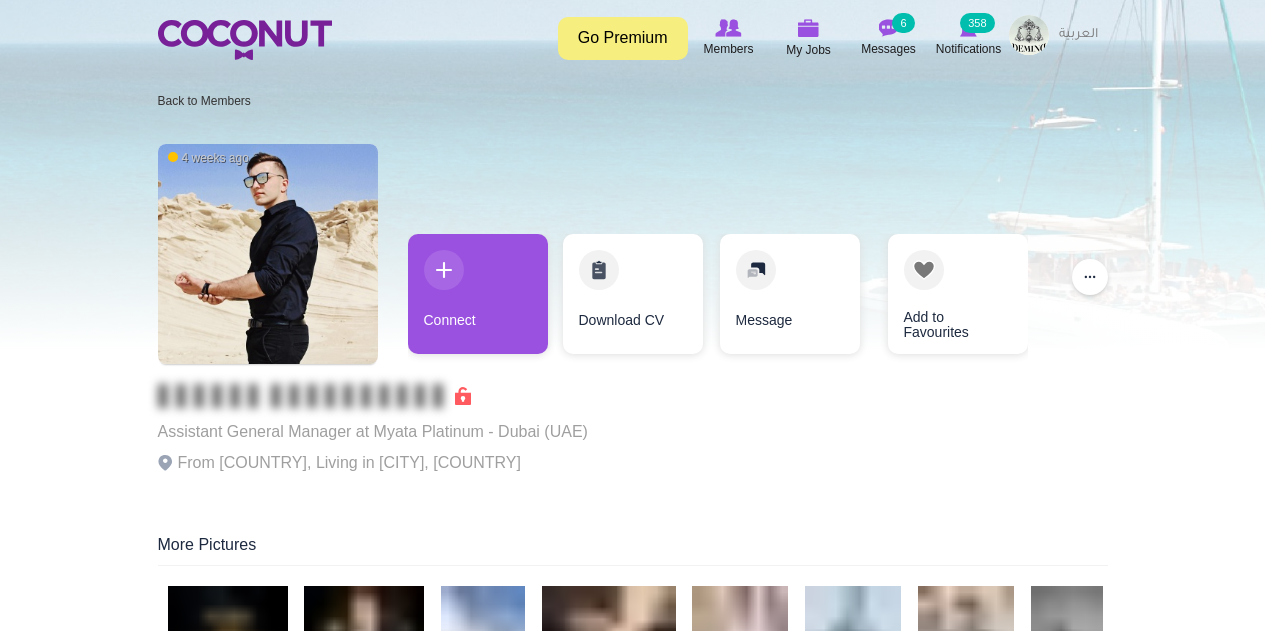 scroll, scrollTop: 0, scrollLeft: 0, axis: both 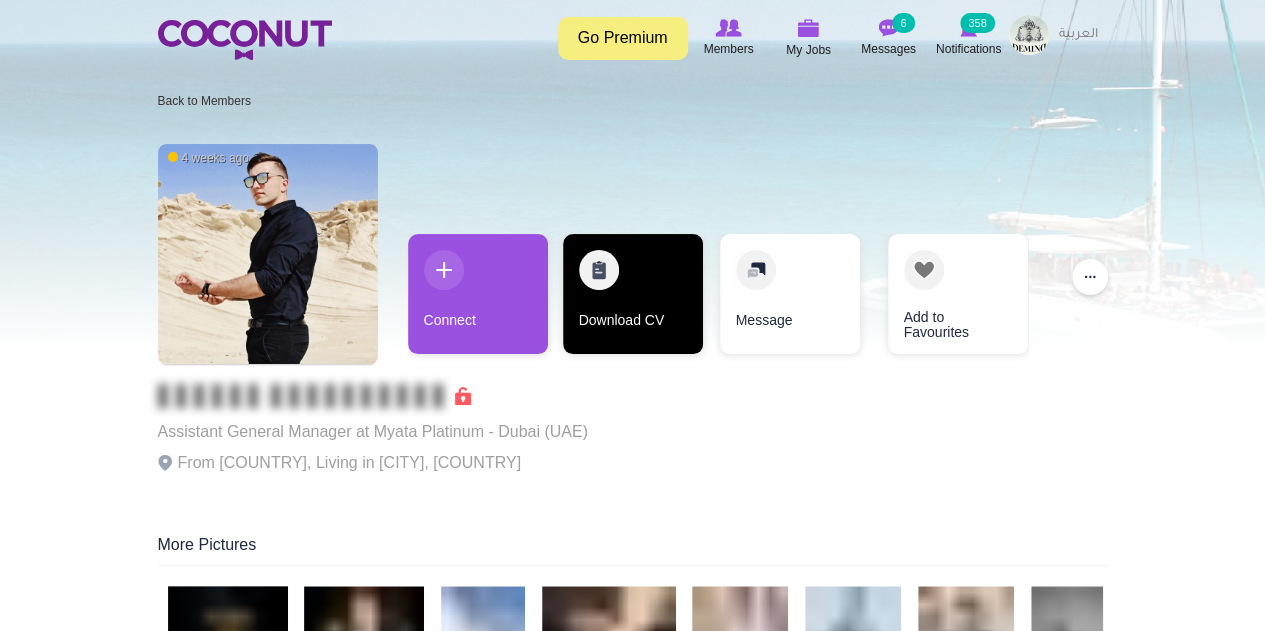 click on "Download CV" at bounding box center [633, 294] 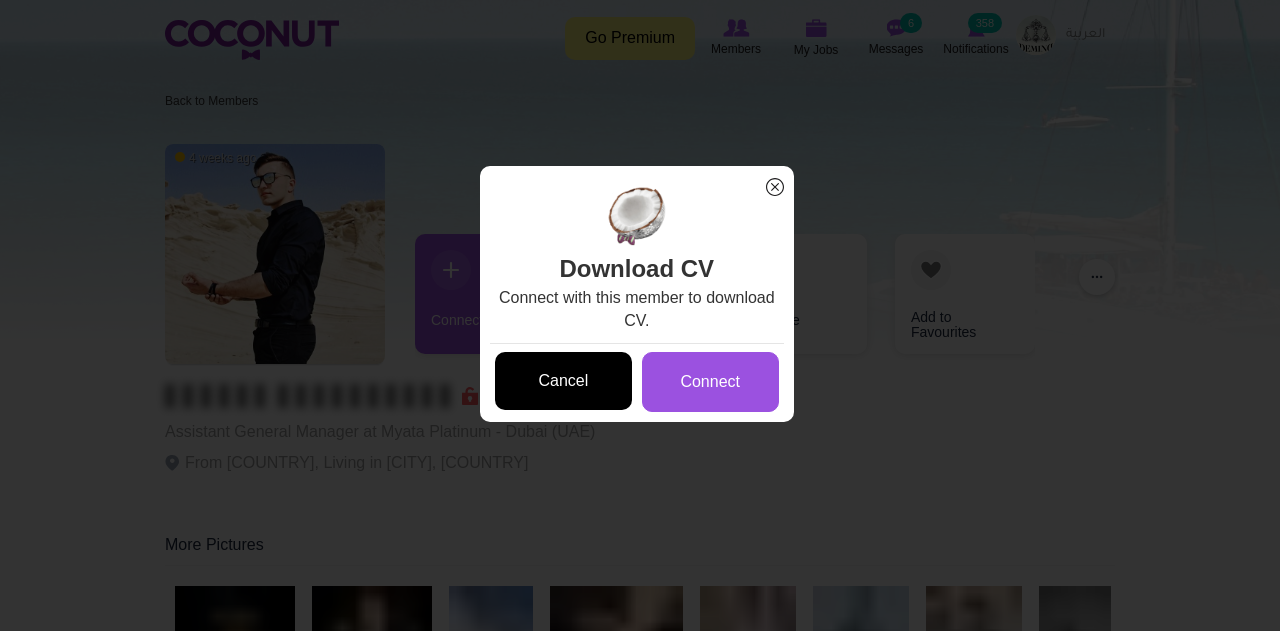 click on "Cancel" at bounding box center (563, 381) 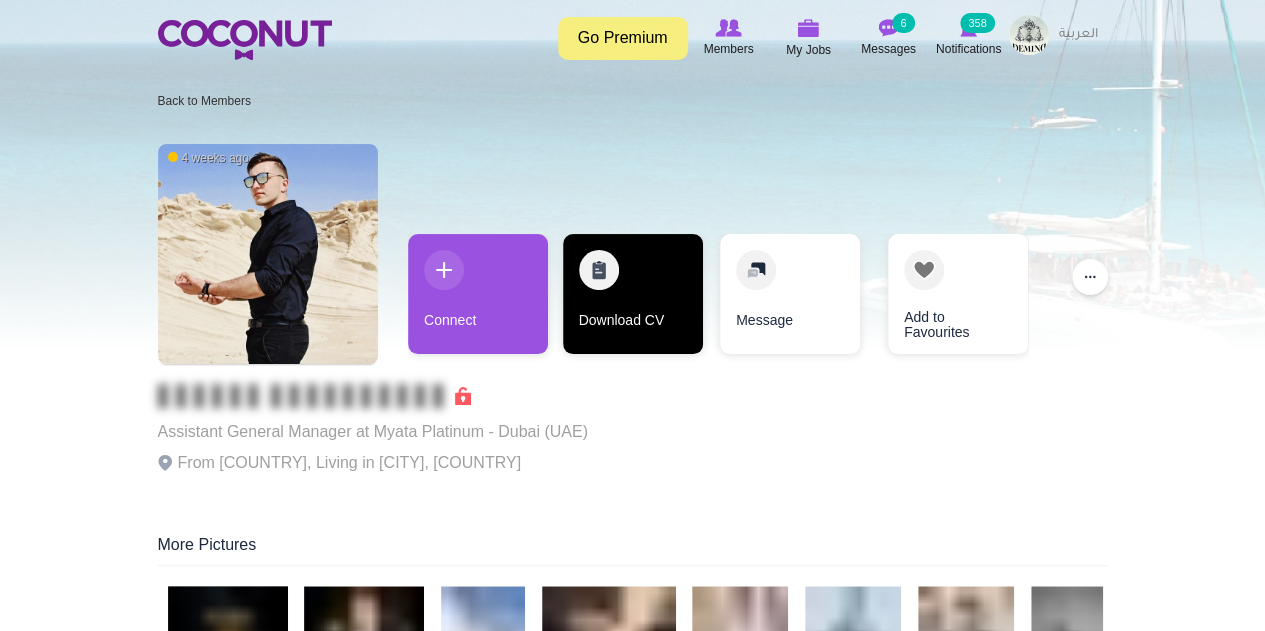 click on "Download CV" at bounding box center (633, 294) 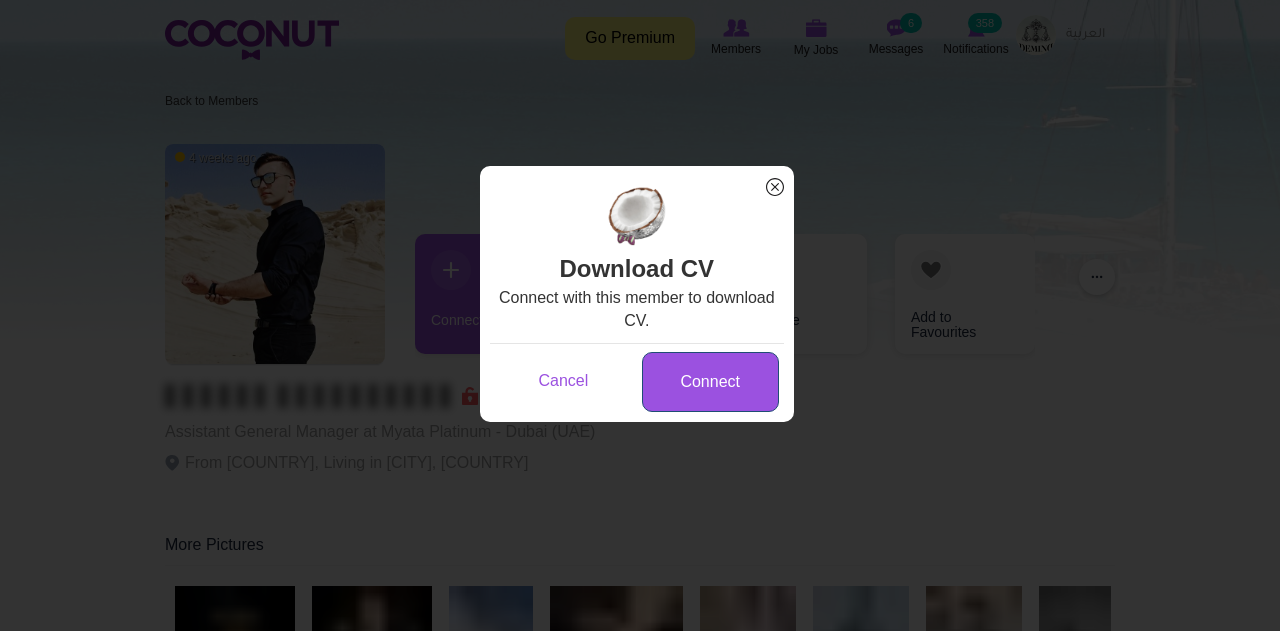 click on "Connect" at bounding box center (710, 382) 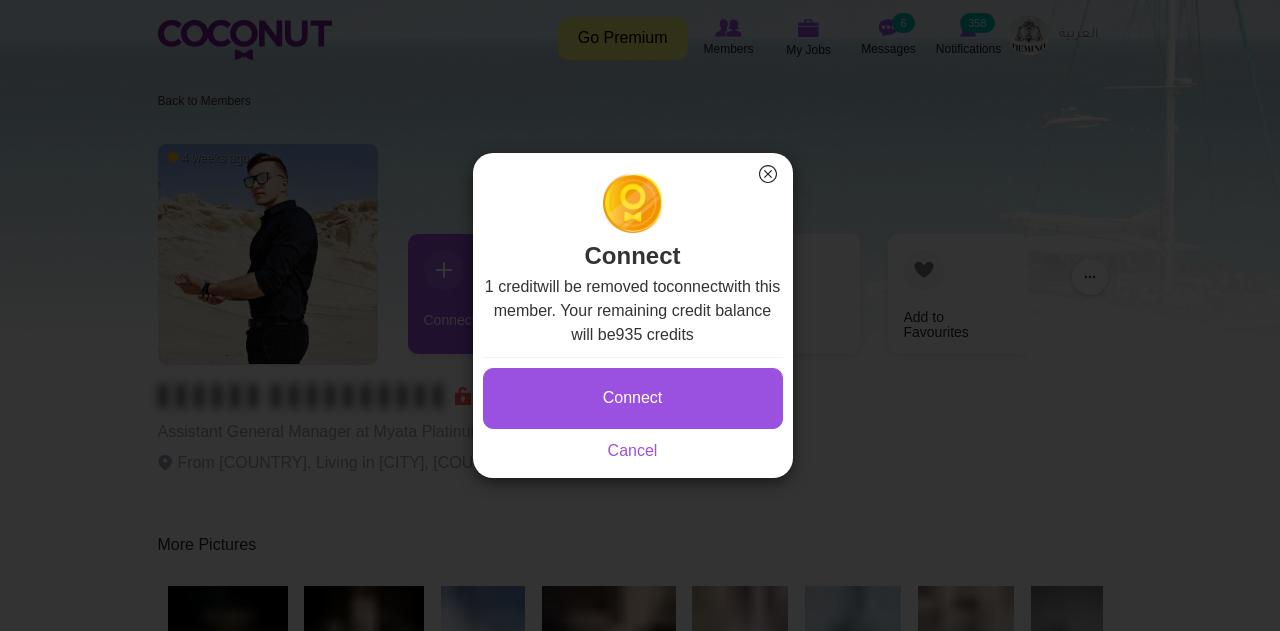 click on "×" at bounding box center [768, 174] 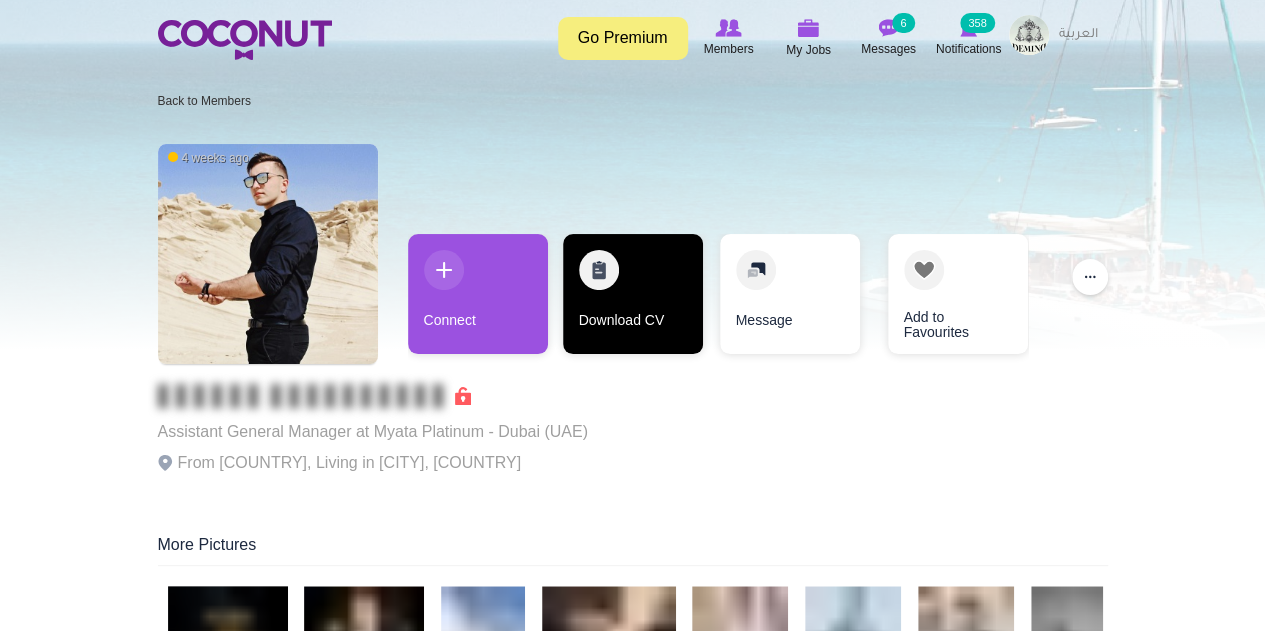click on "Download CV" at bounding box center [633, 294] 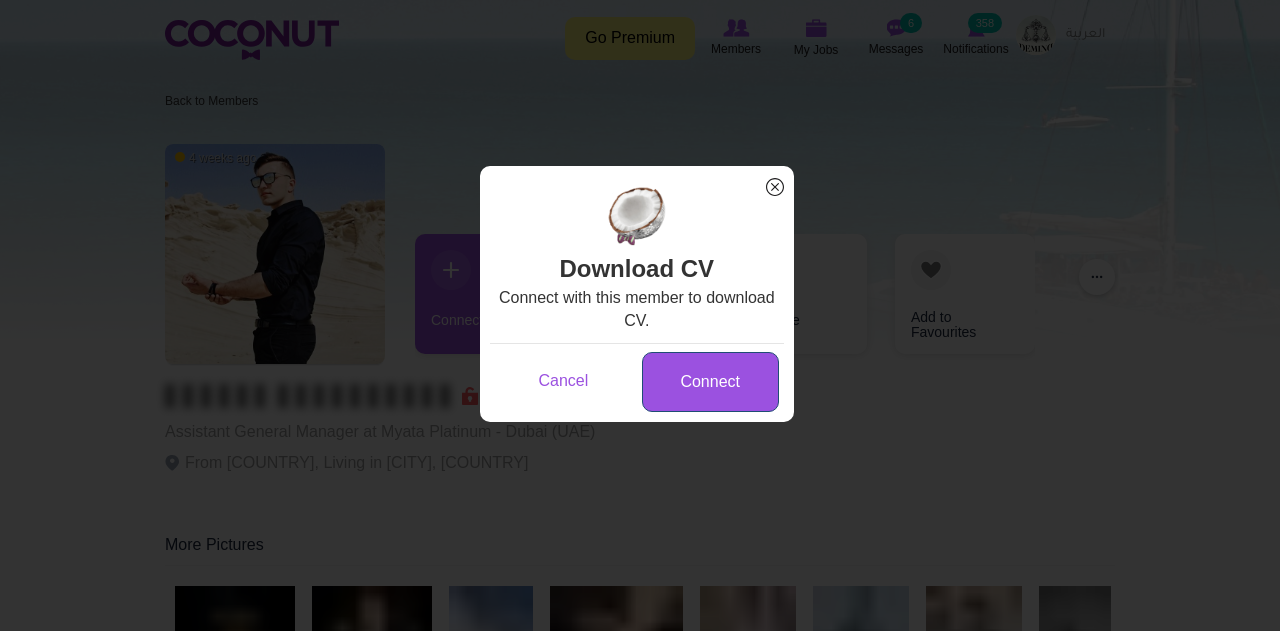 click on "Connect" at bounding box center [710, 382] 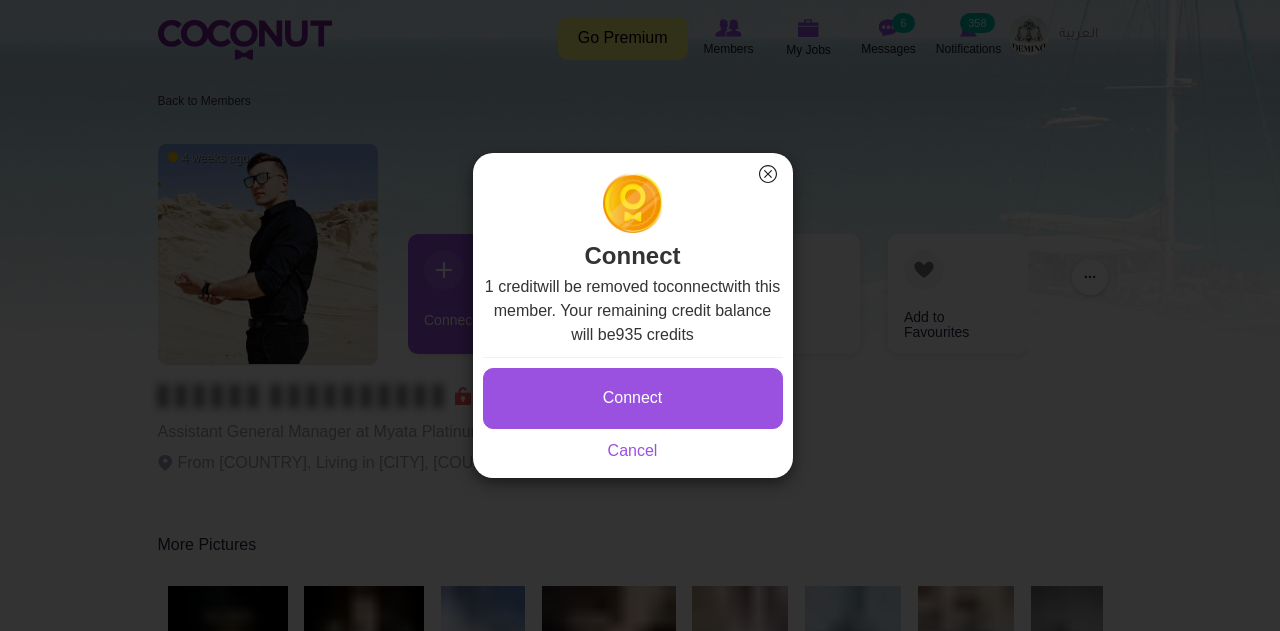 click on "Connect" at bounding box center (633, 398) 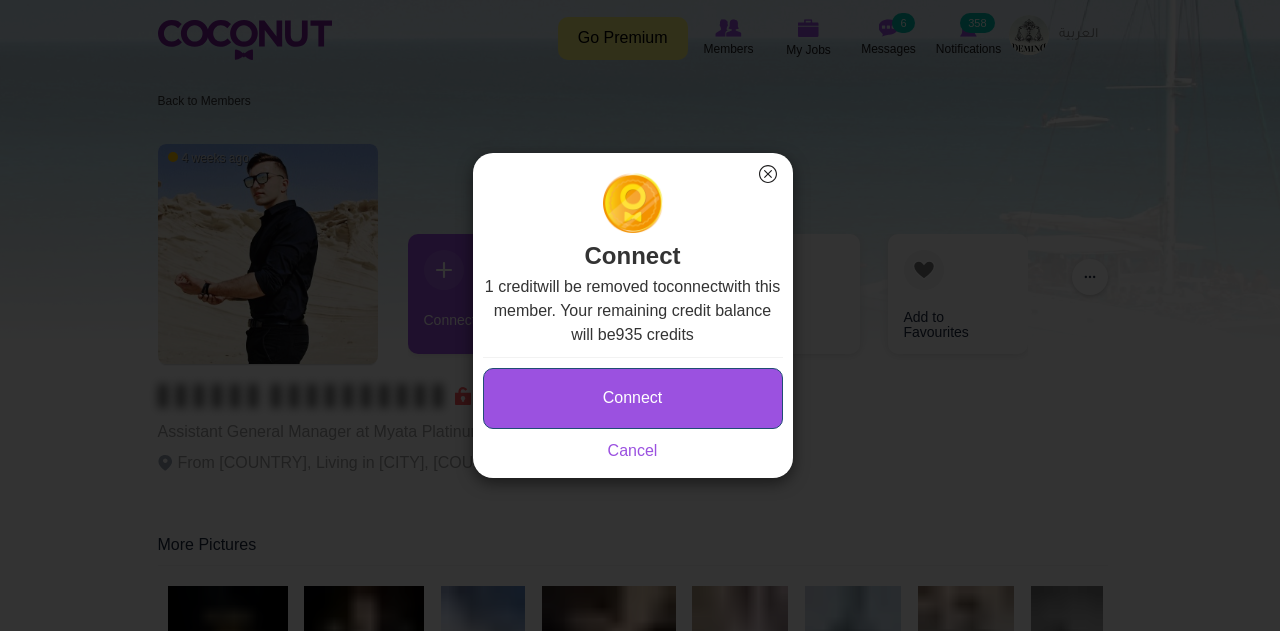 click on "Connect" at bounding box center [633, 398] 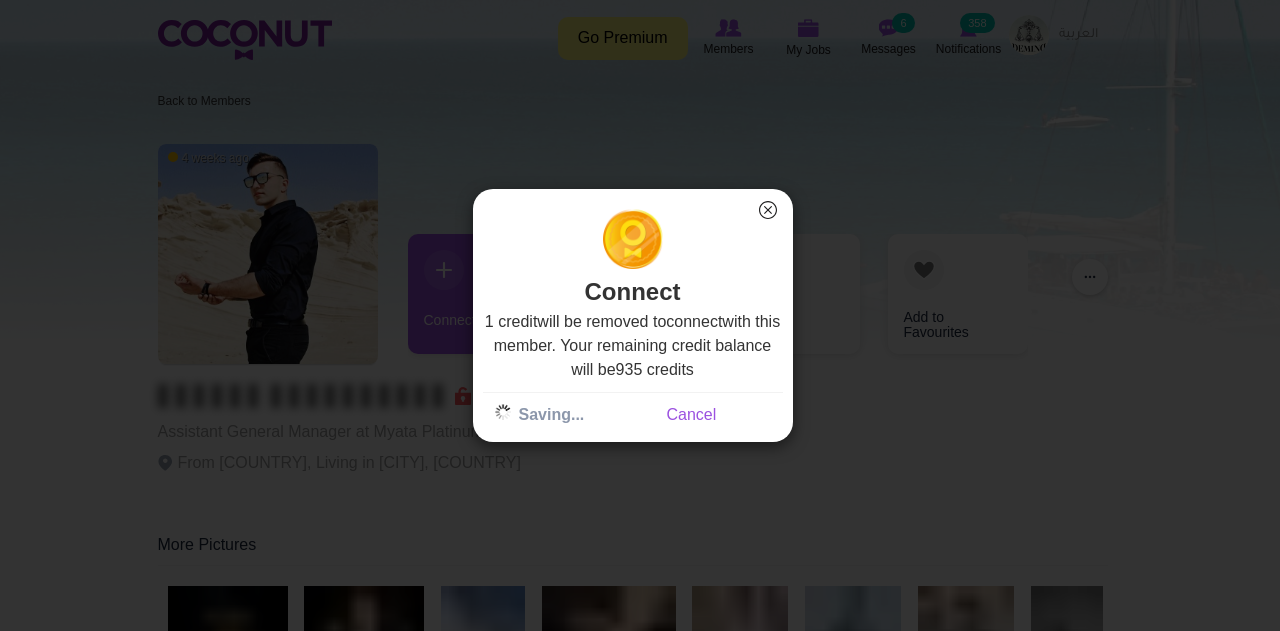 click on "×" at bounding box center (768, 210) 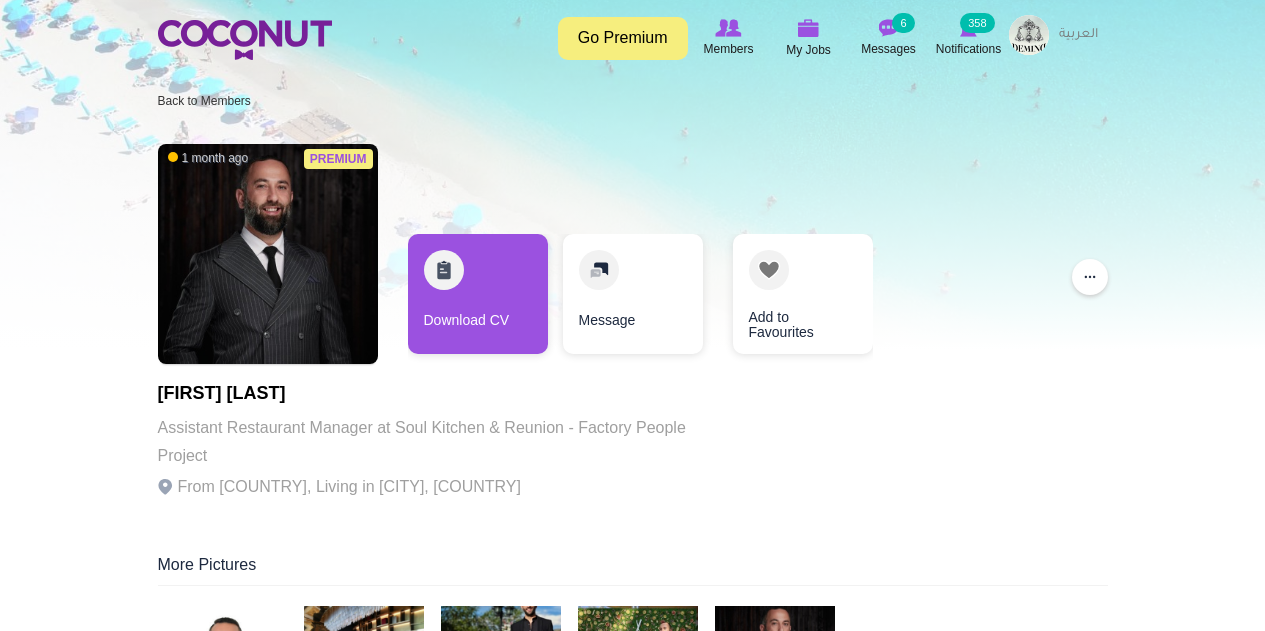 scroll, scrollTop: 0, scrollLeft: 0, axis: both 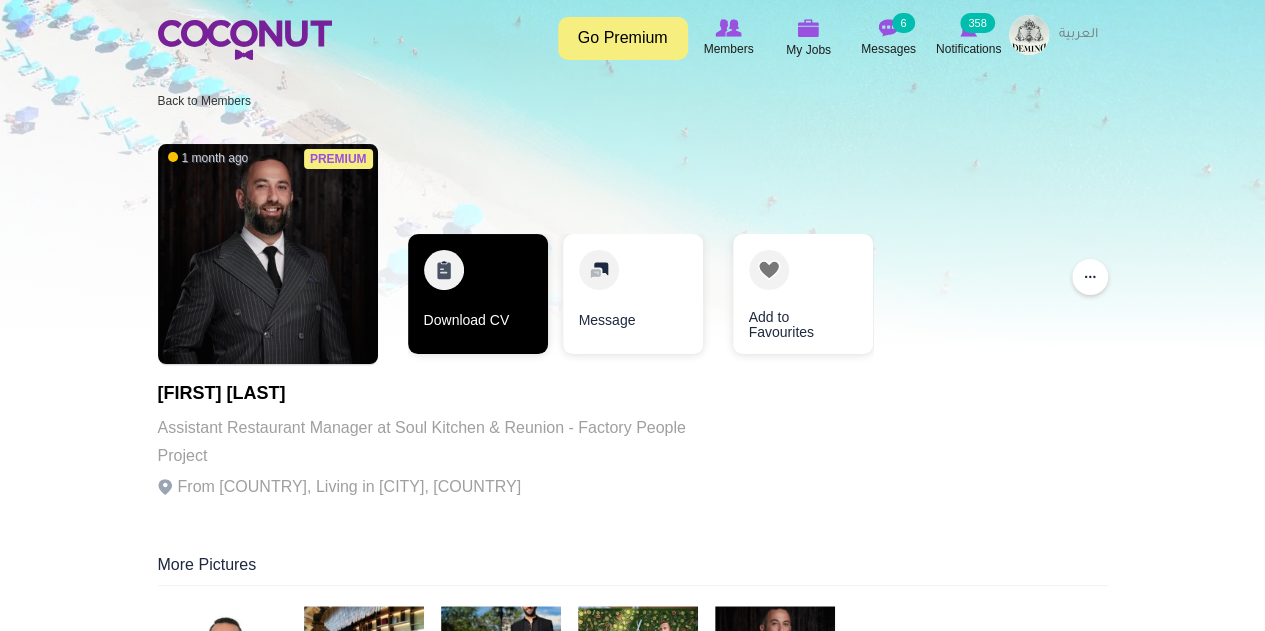 click on "Download CV" at bounding box center (478, 294) 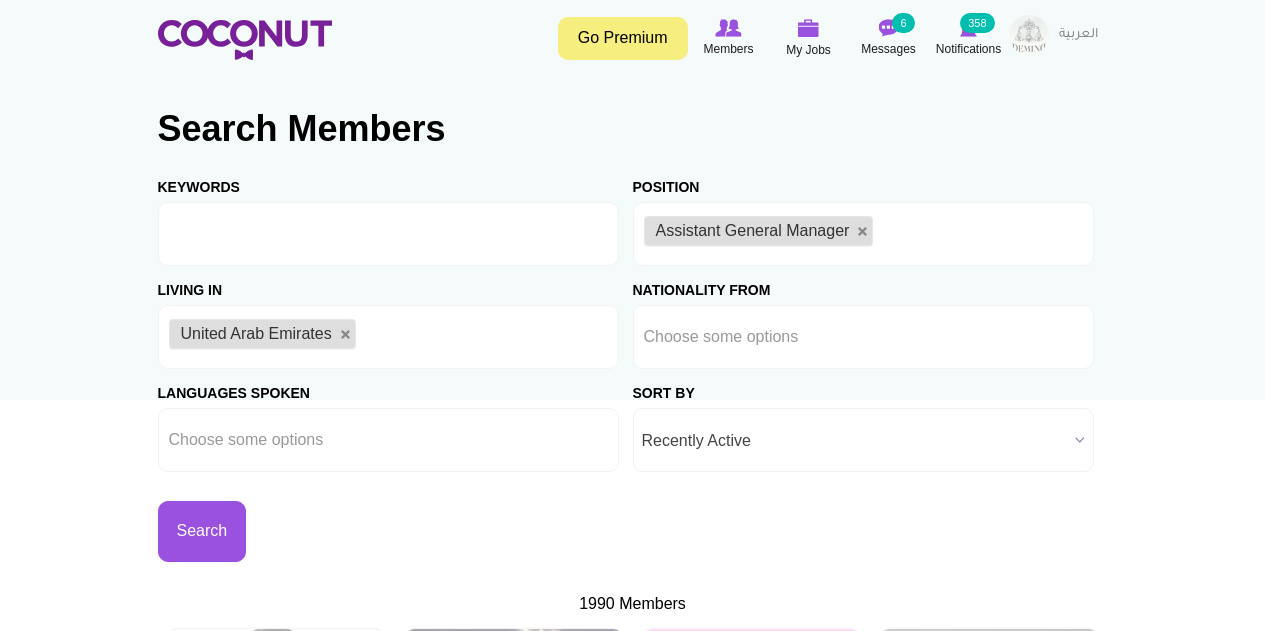 scroll, scrollTop: 0, scrollLeft: 0, axis: both 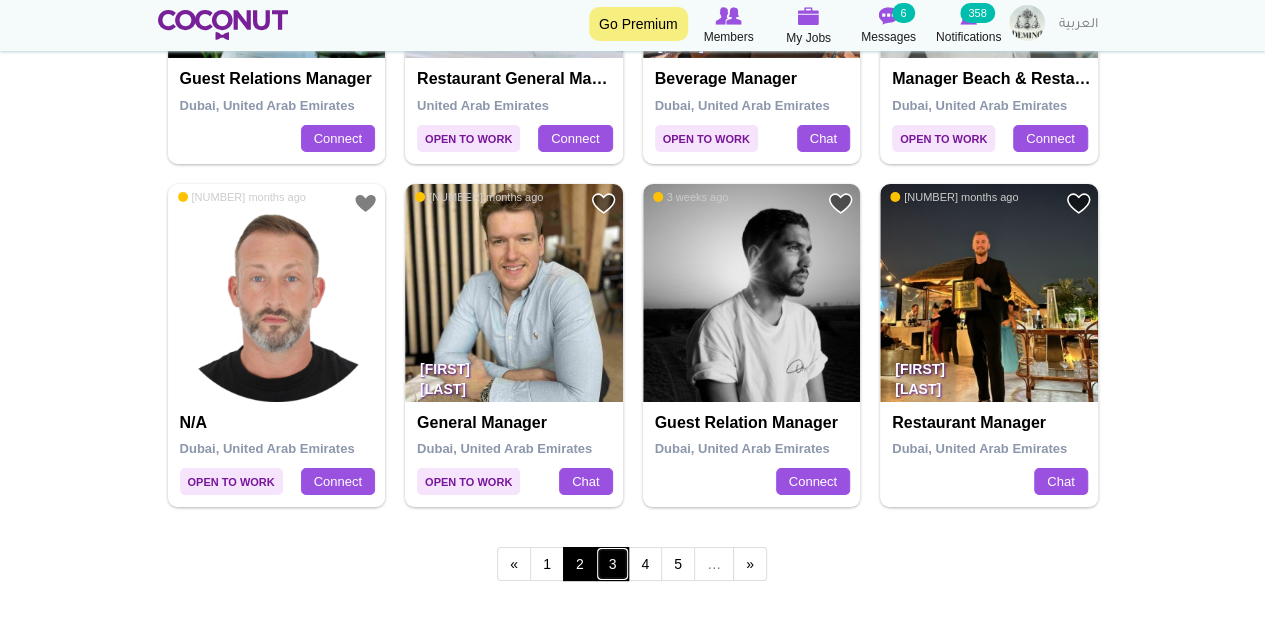 click on "3" at bounding box center (613, 564) 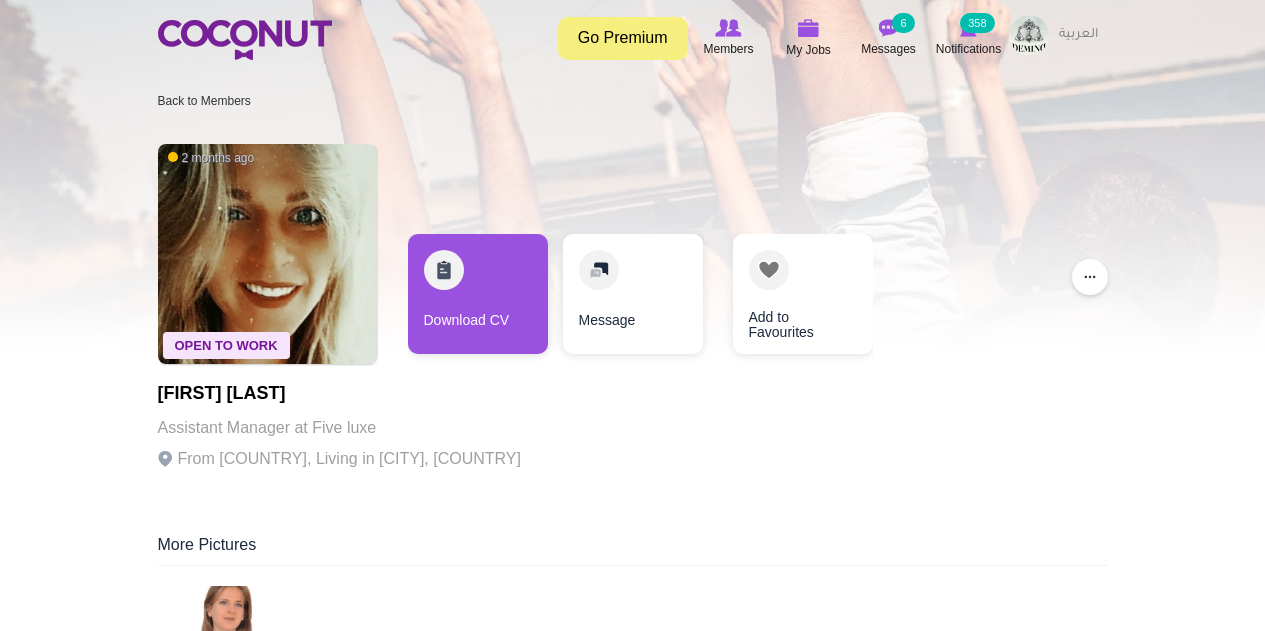 scroll, scrollTop: 0, scrollLeft: 0, axis: both 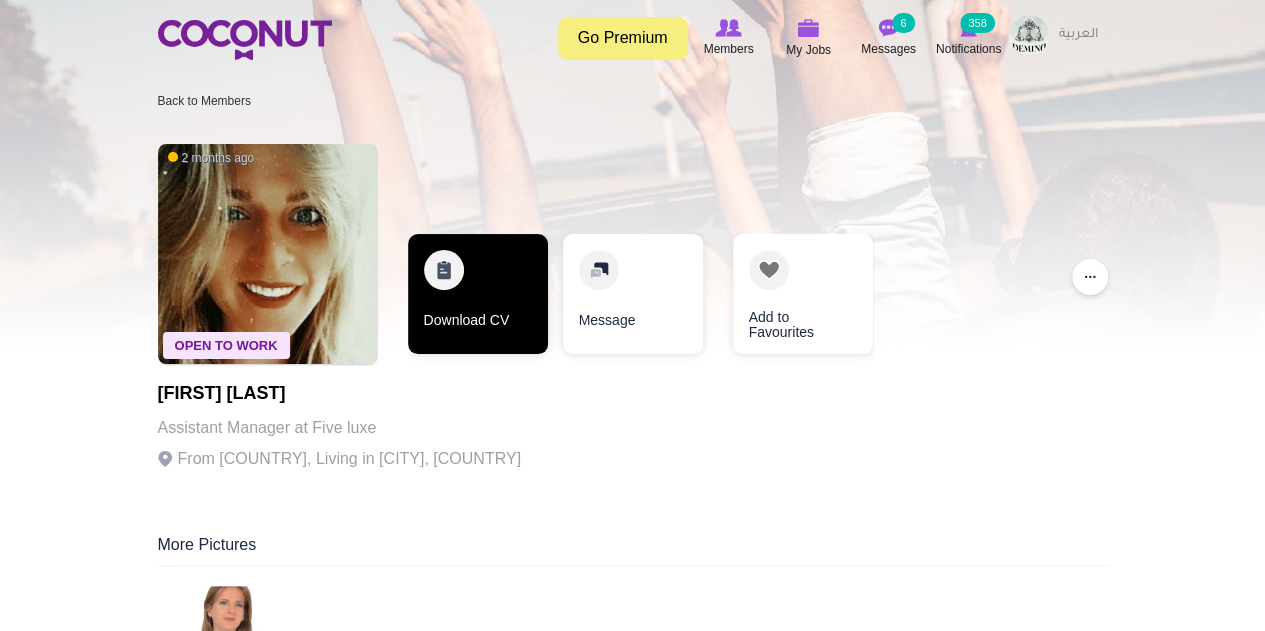 click on "Download CV" at bounding box center [478, 294] 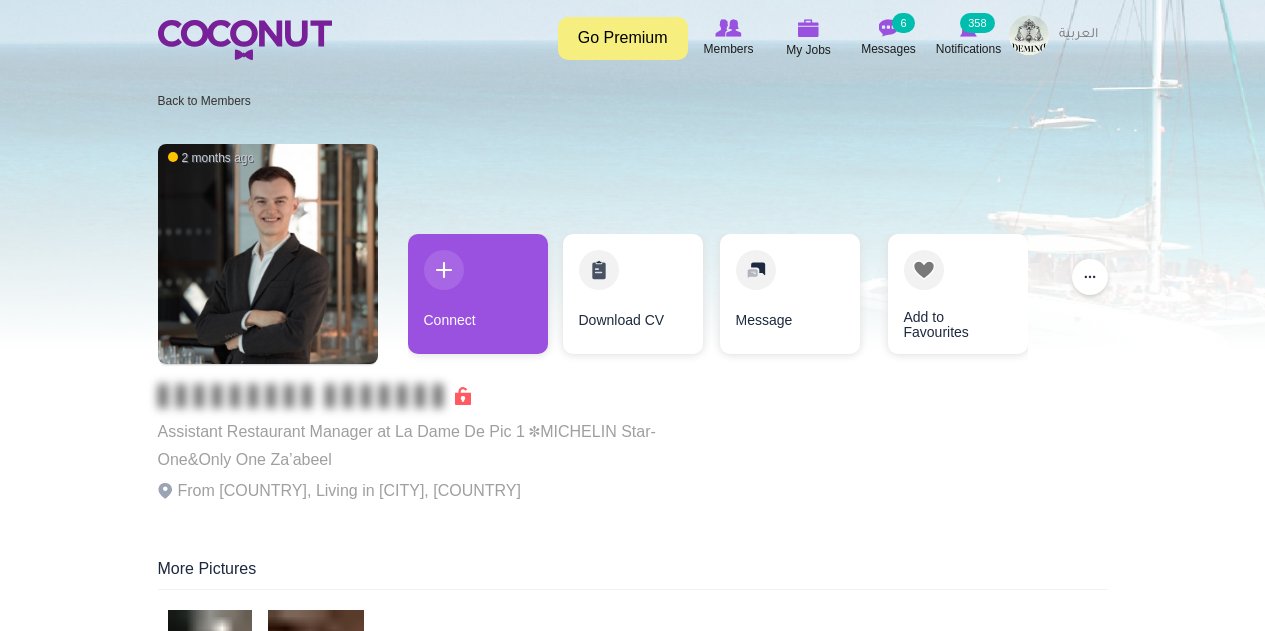 scroll, scrollTop: 0, scrollLeft: 0, axis: both 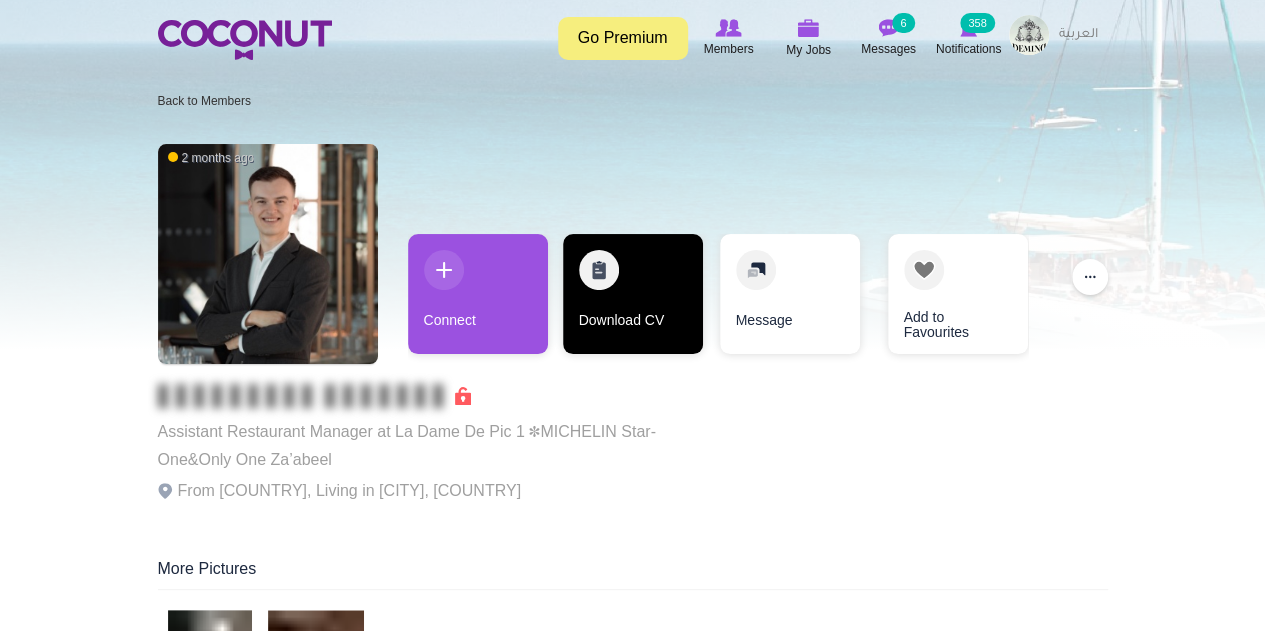 click on "Download CV" at bounding box center (633, 294) 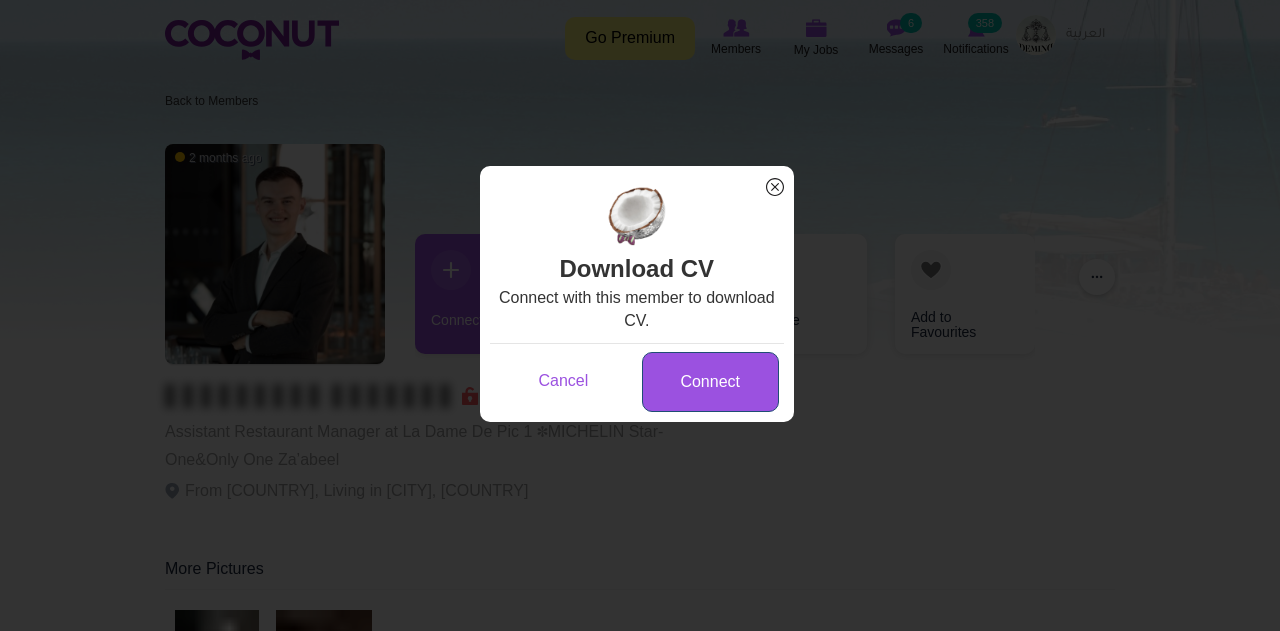 click on "Connect" at bounding box center (710, 382) 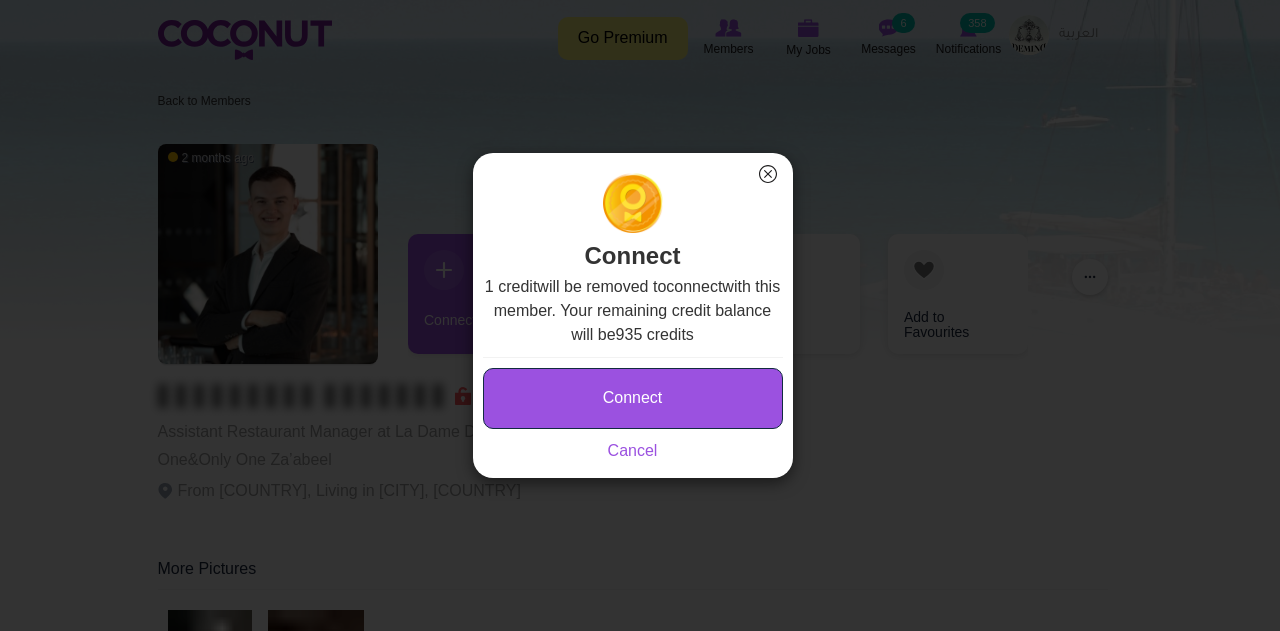 click on "Connect" at bounding box center [633, 398] 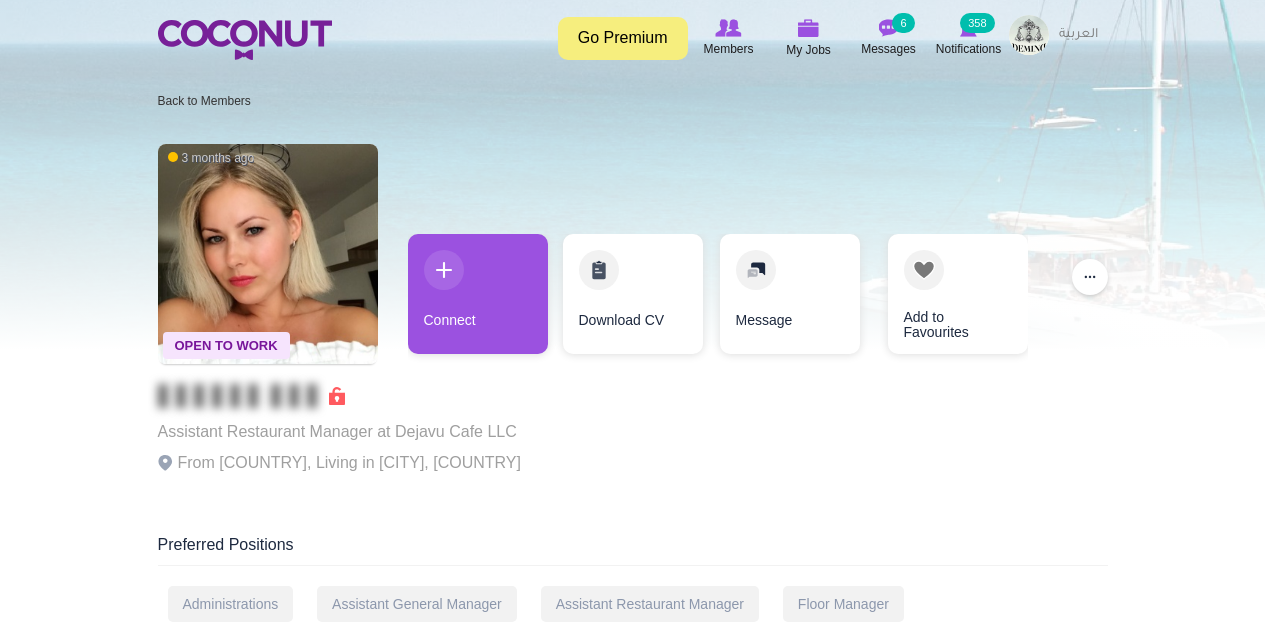 scroll, scrollTop: 0, scrollLeft: 0, axis: both 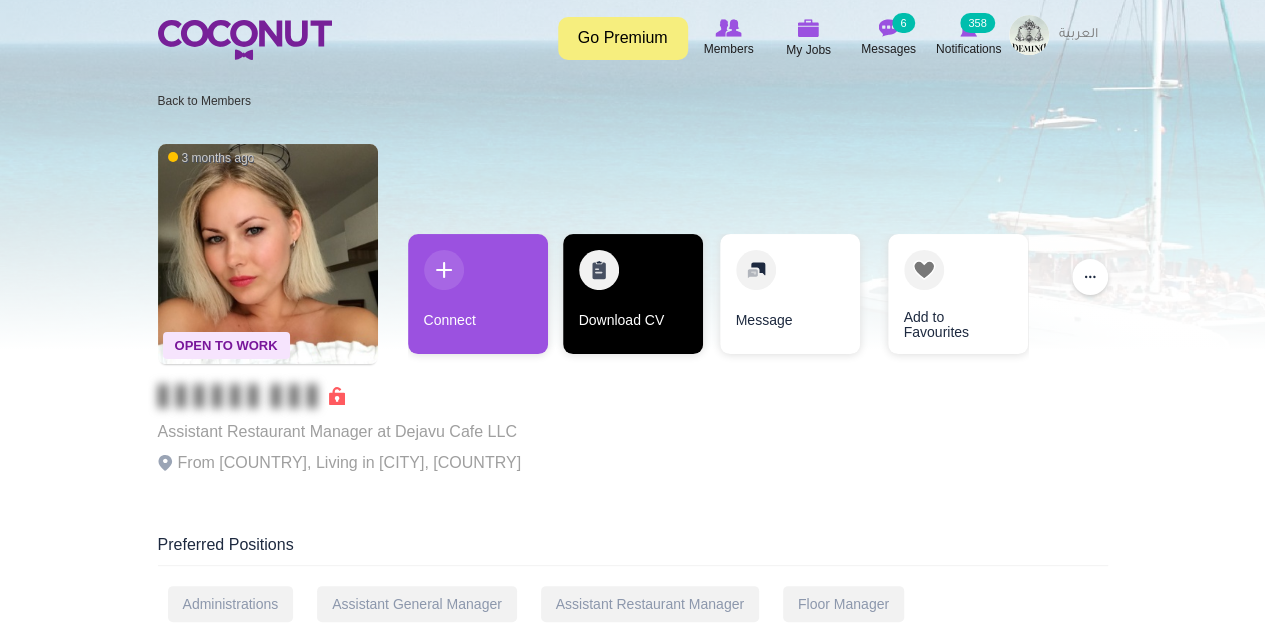 click on "Download CV" at bounding box center [633, 294] 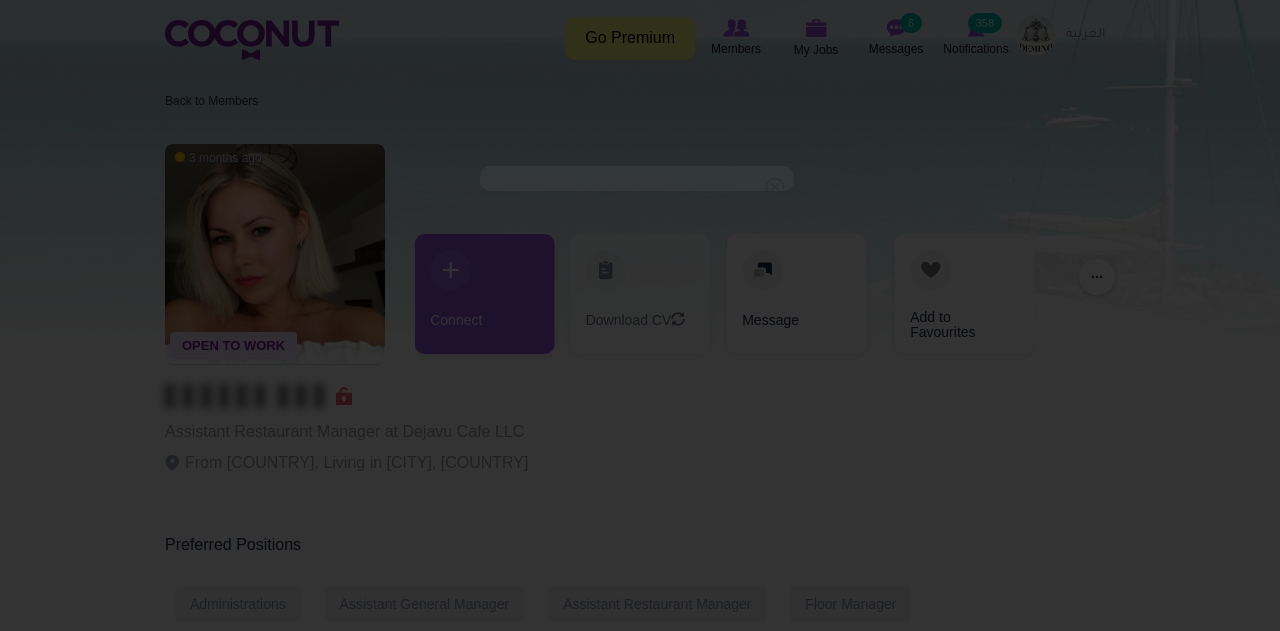 click on "Loading...          x" at bounding box center [640, 316] 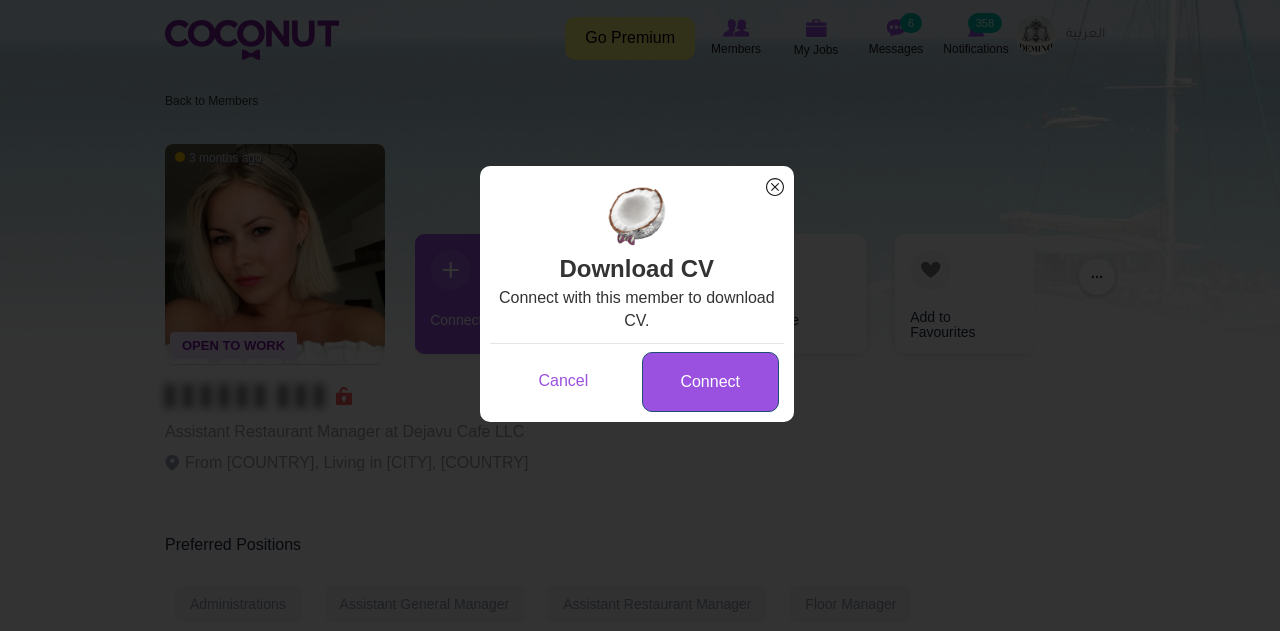 click on "Connect" at bounding box center [710, 382] 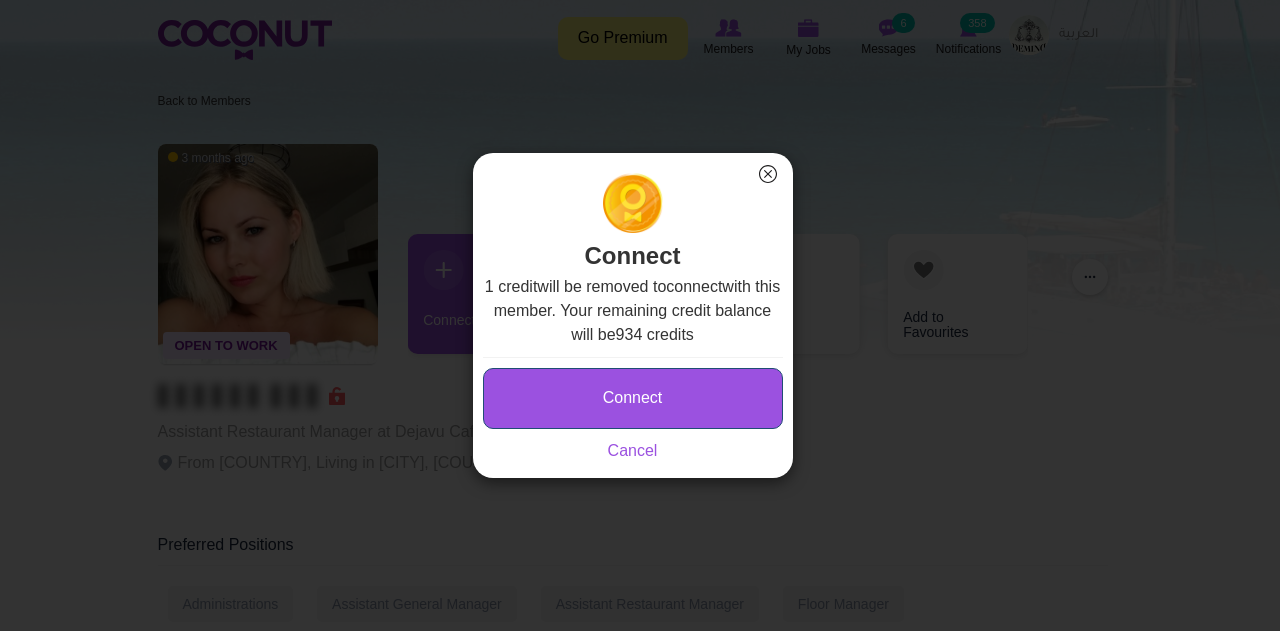 click on "Connect" at bounding box center [633, 398] 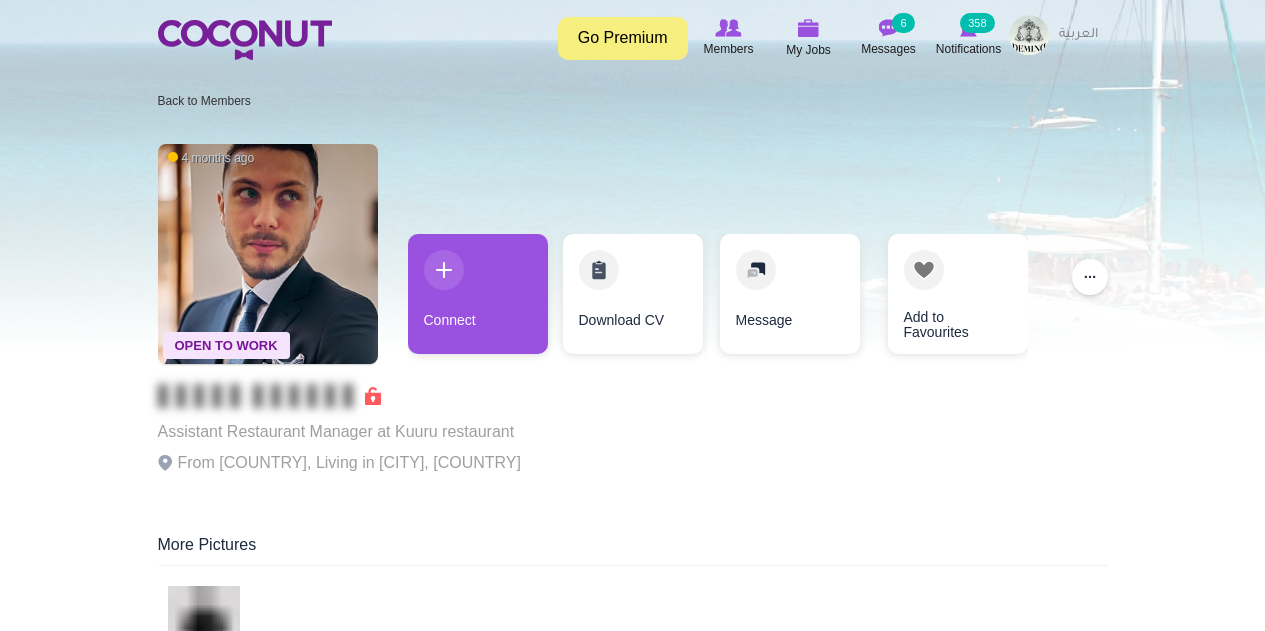 scroll, scrollTop: 0, scrollLeft: 0, axis: both 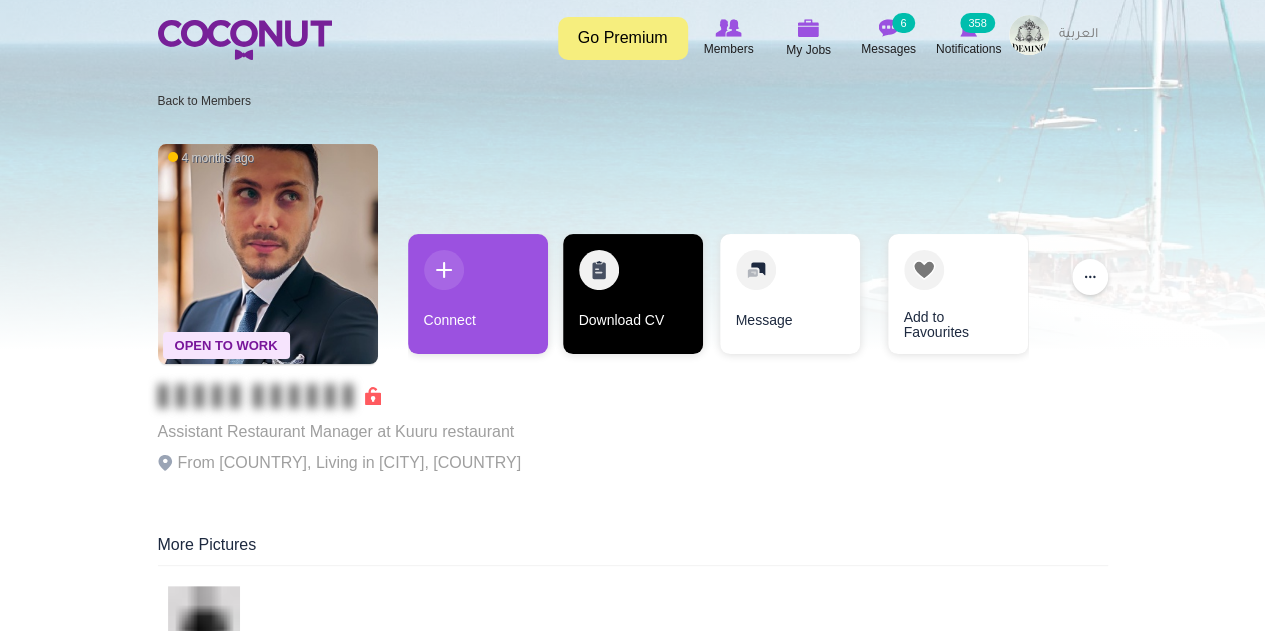 click on "Download CV" at bounding box center (633, 294) 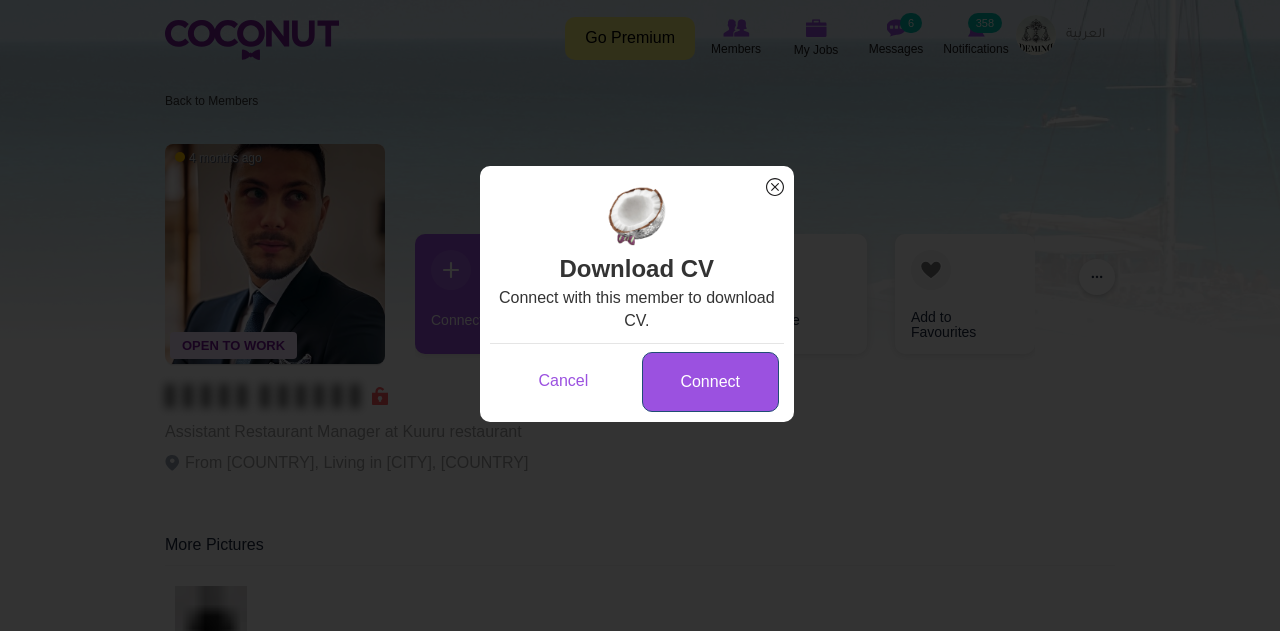 click on "Connect" at bounding box center [710, 382] 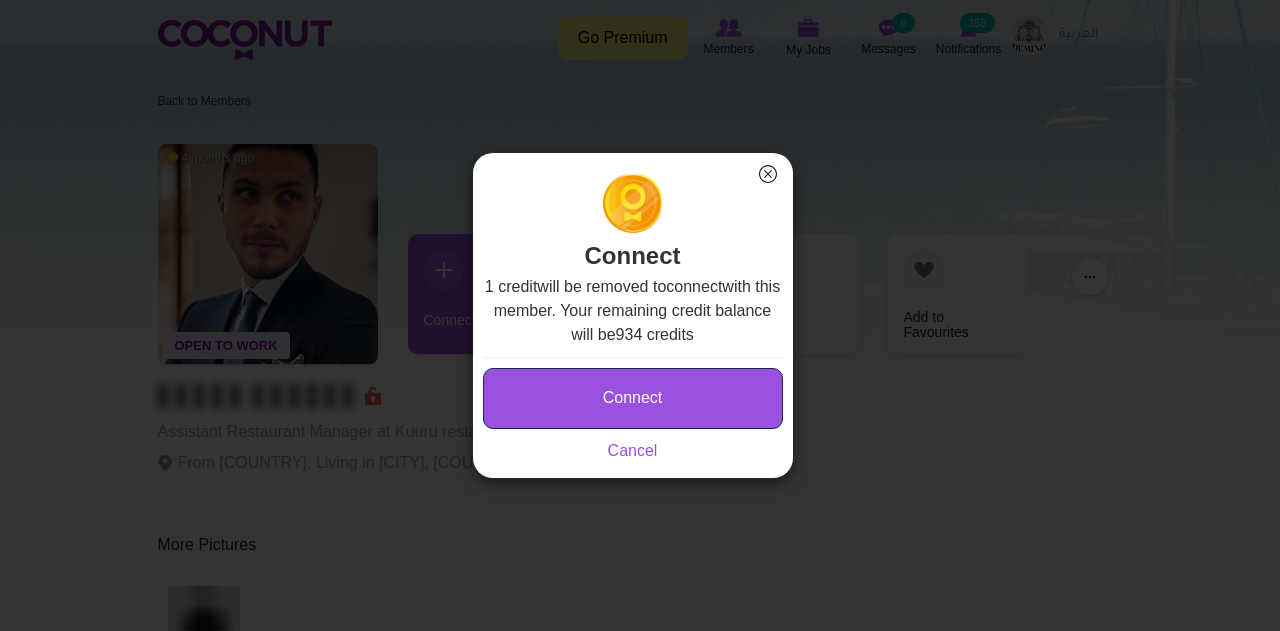 drag, startPoint x: 664, startPoint y: 375, endPoint x: 658, endPoint y: 392, distance: 18.027756 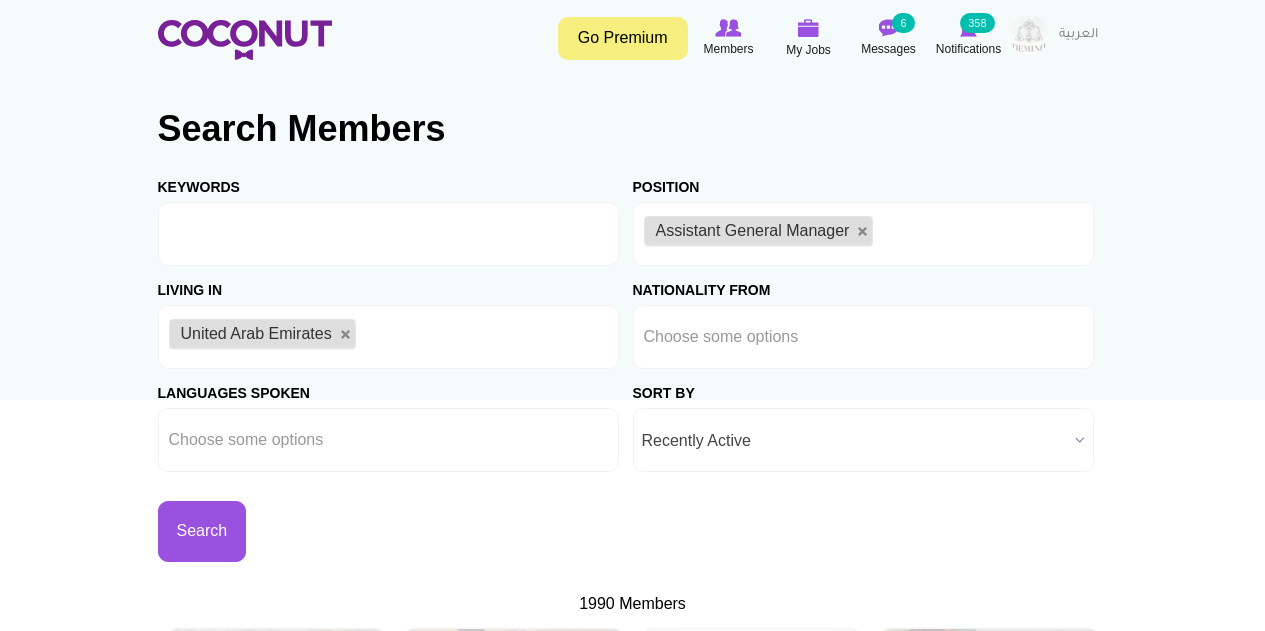 scroll, scrollTop: 1, scrollLeft: 0, axis: vertical 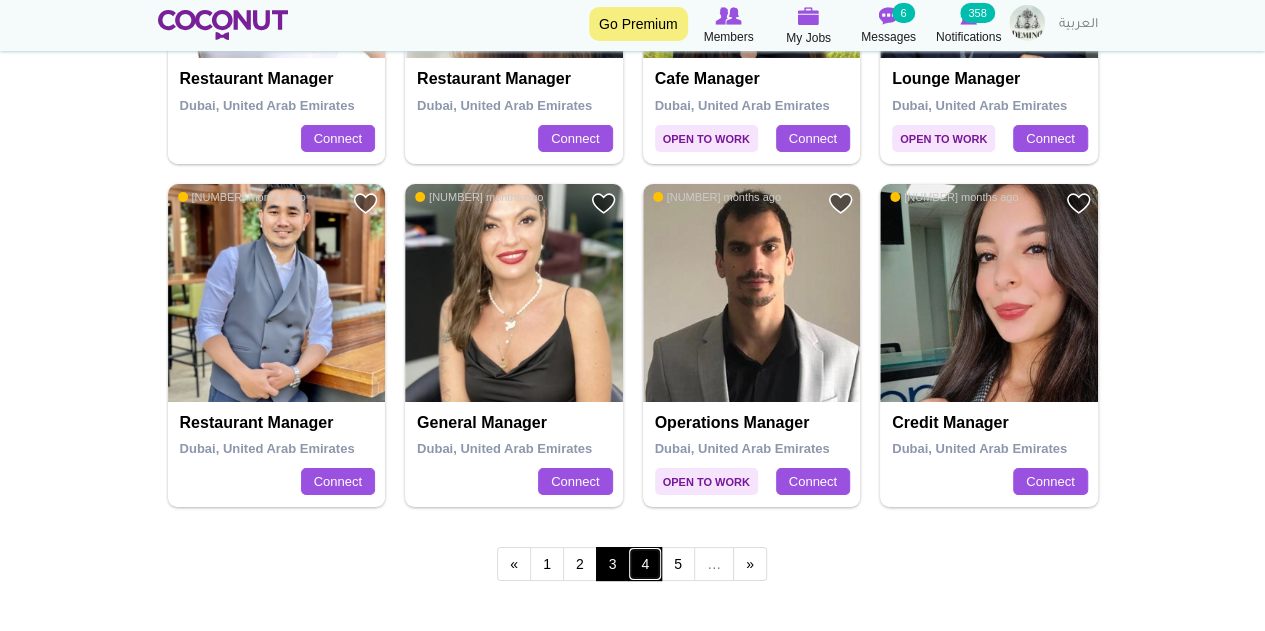 click on "4" at bounding box center (645, 564) 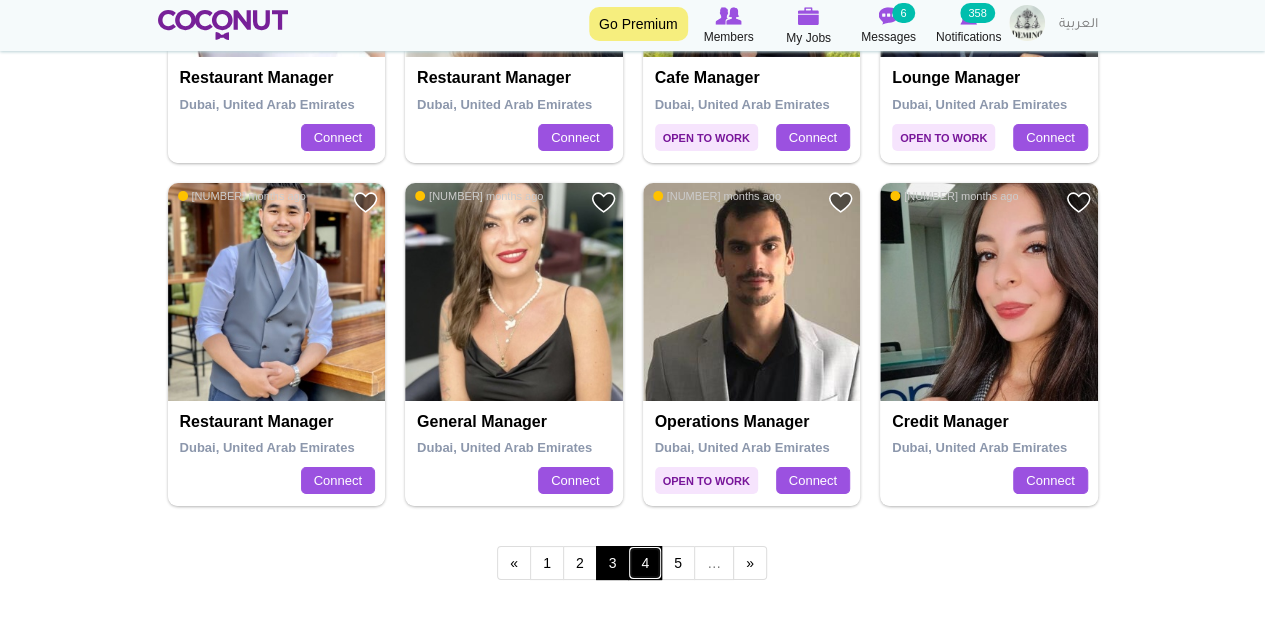 scroll, scrollTop: 3700, scrollLeft: 0, axis: vertical 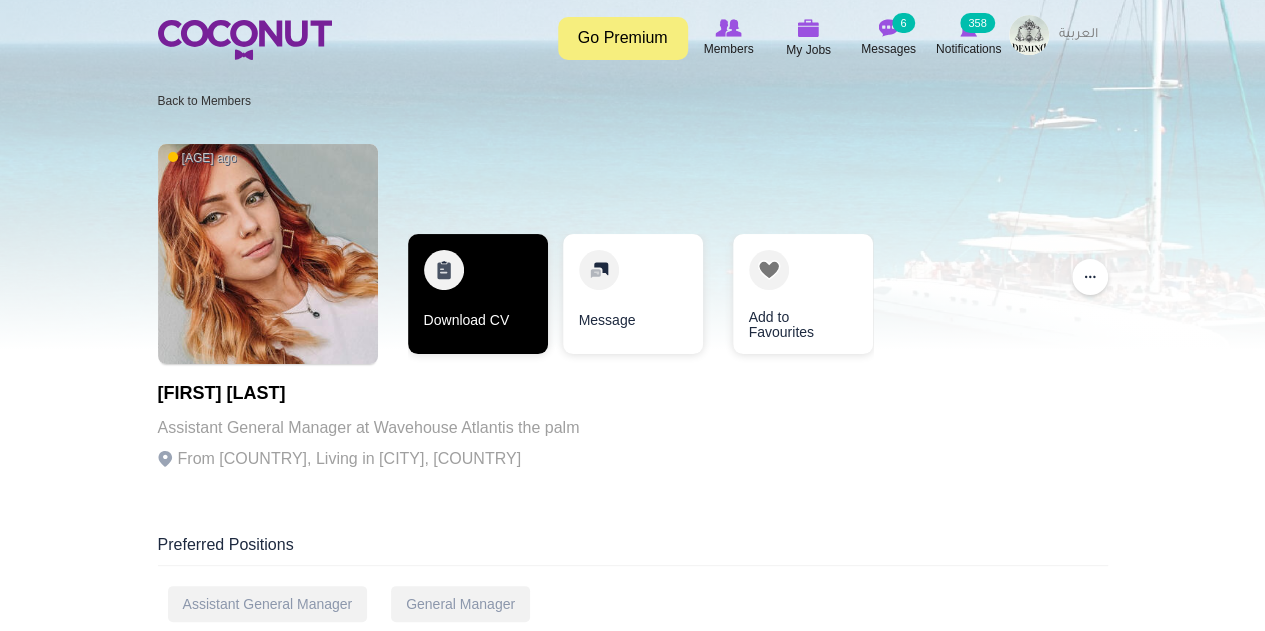 click on "Download CV" at bounding box center [478, 294] 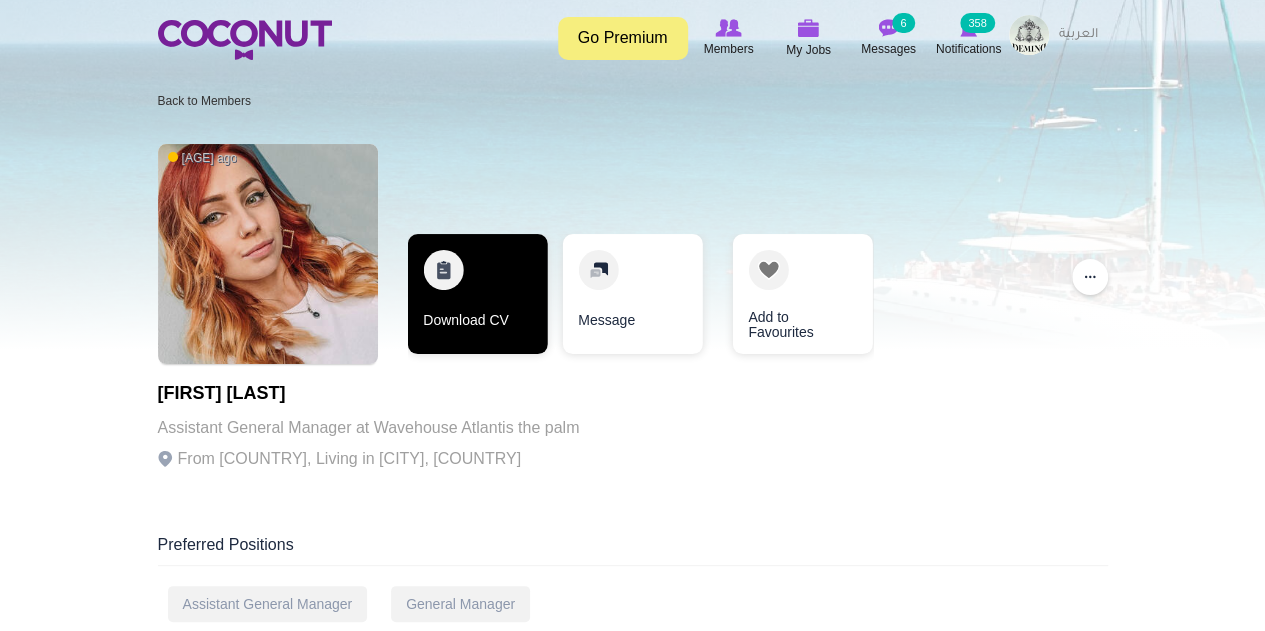 click on "Download CV" at bounding box center [477, 294] 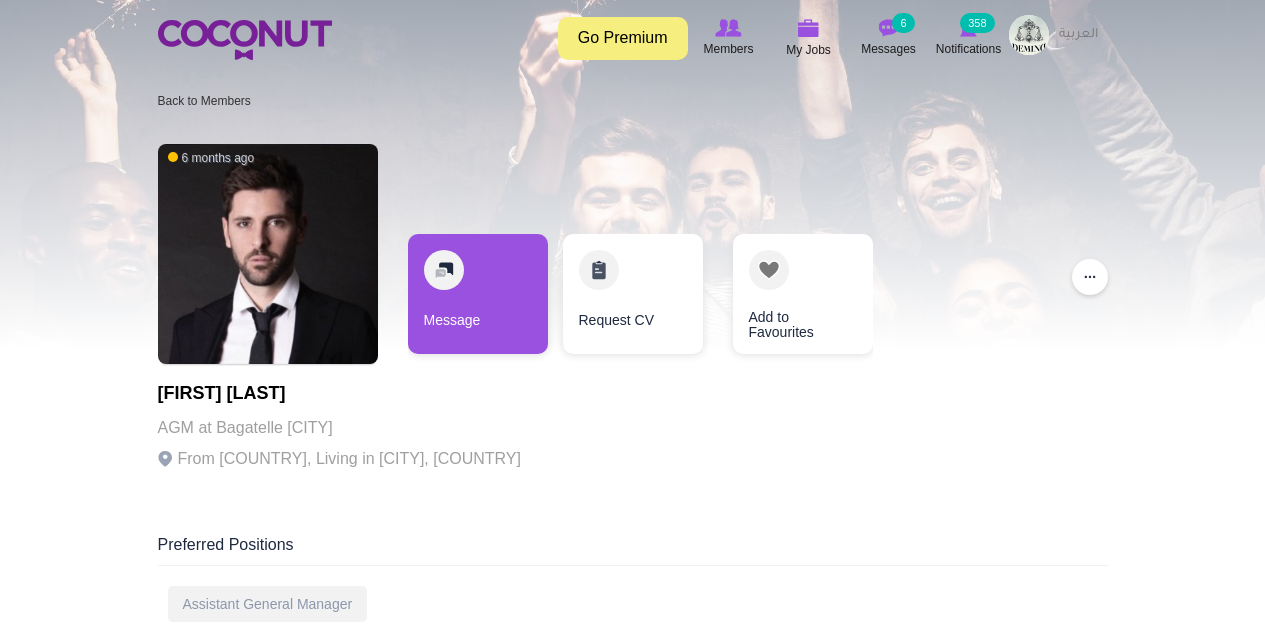 scroll, scrollTop: 0, scrollLeft: 0, axis: both 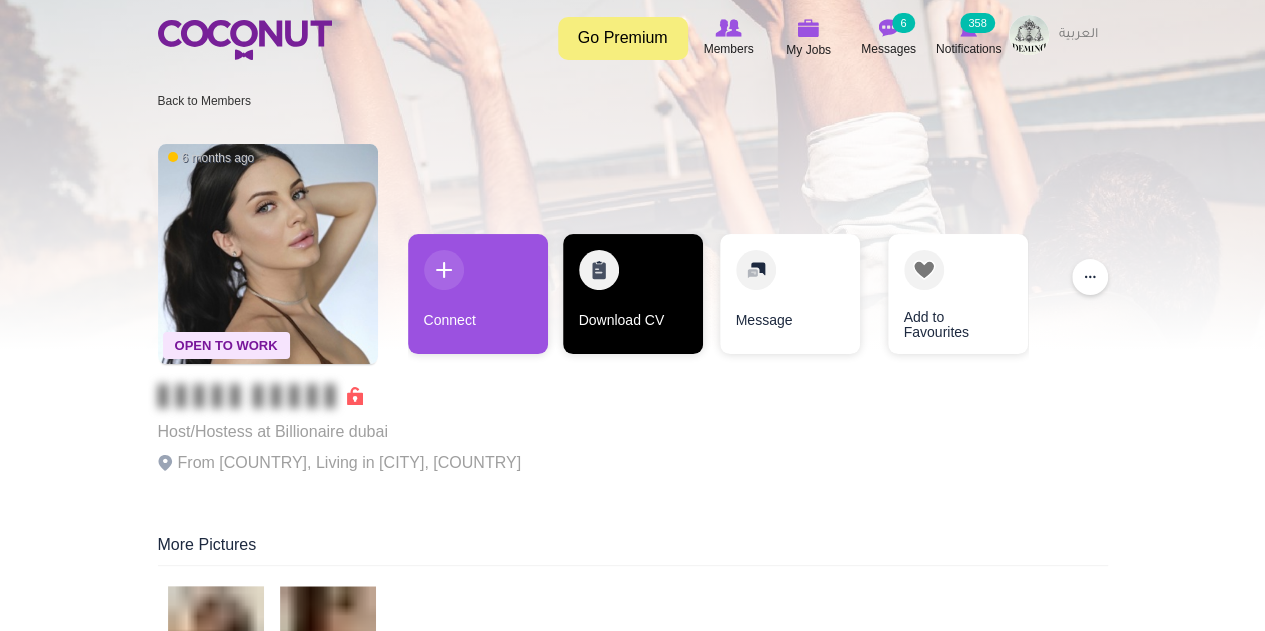 click on "Download CV" at bounding box center [633, 294] 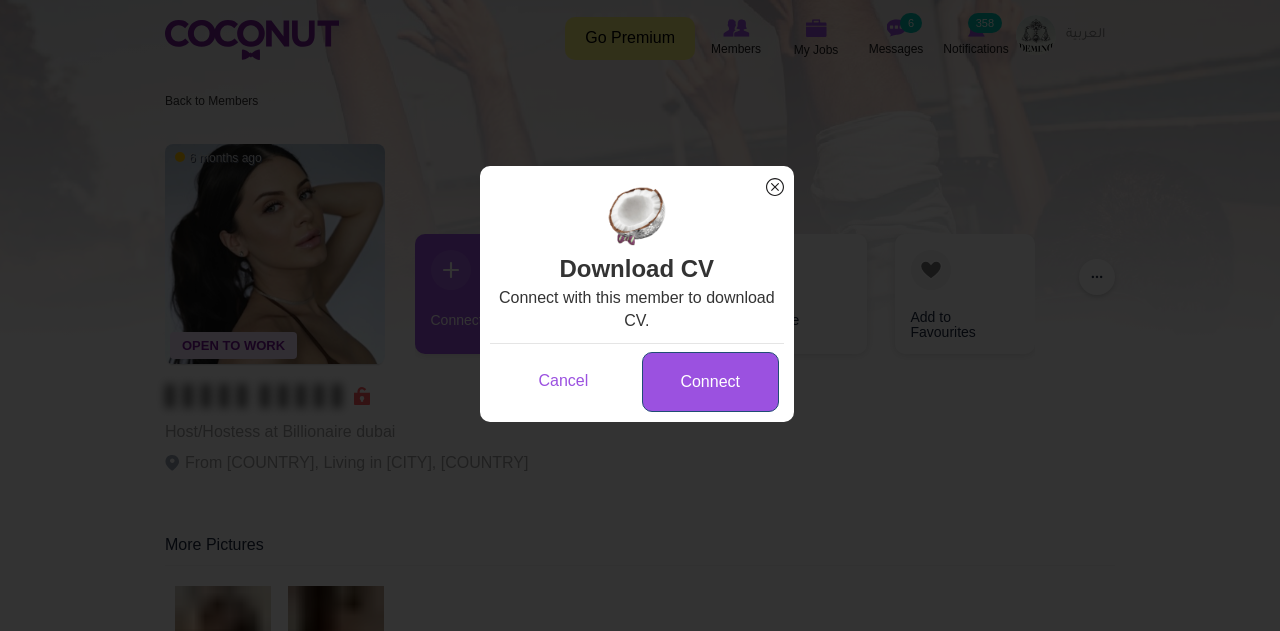 click on "Connect" at bounding box center [710, 382] 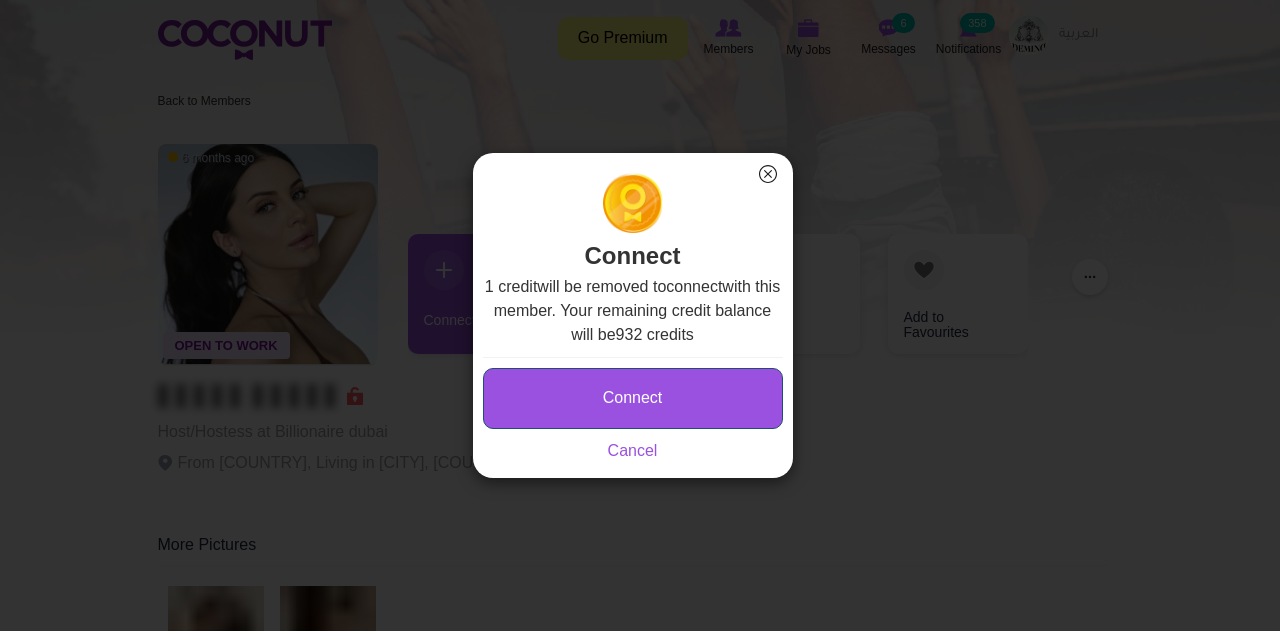 click on "Connect" at bounding box center [633, 398] 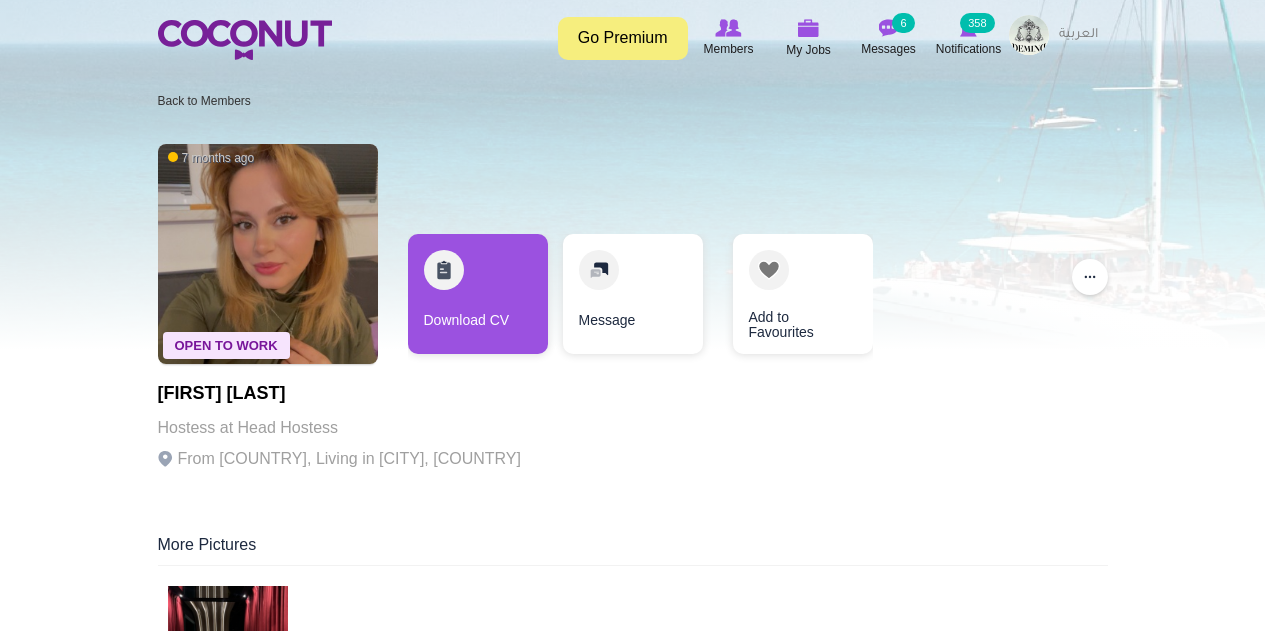 scroll, scrollTop: 0, scrollLeft: 0, axis: both 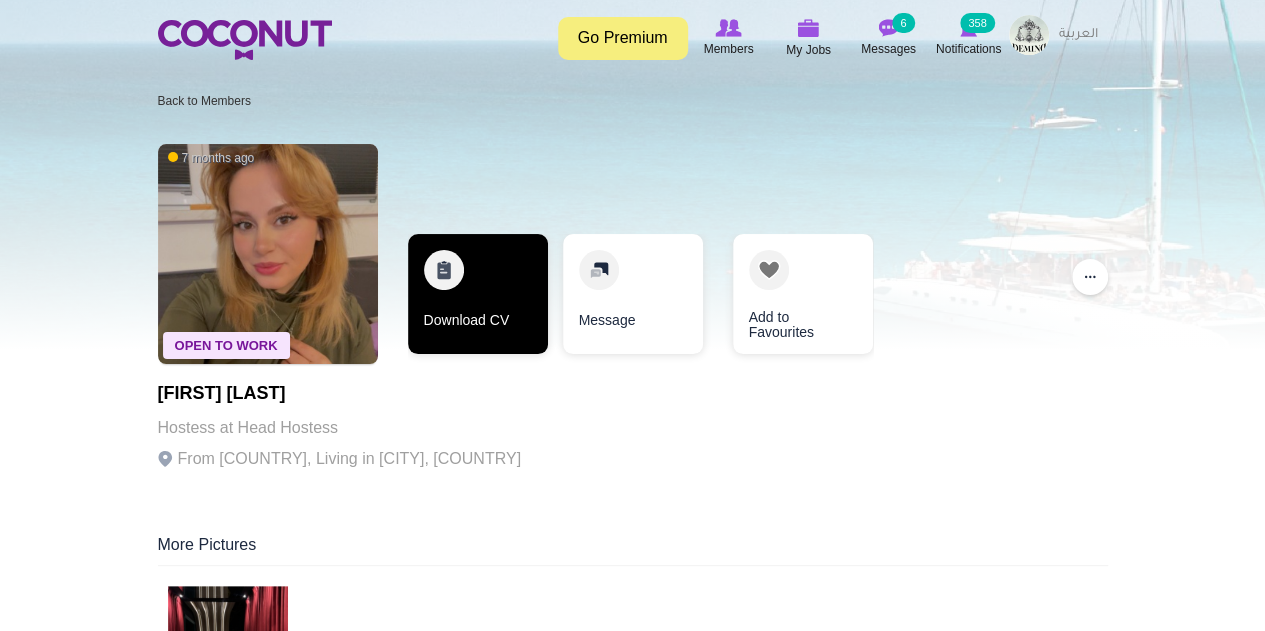 click on "Download CV" at bounding box center [478, 294] 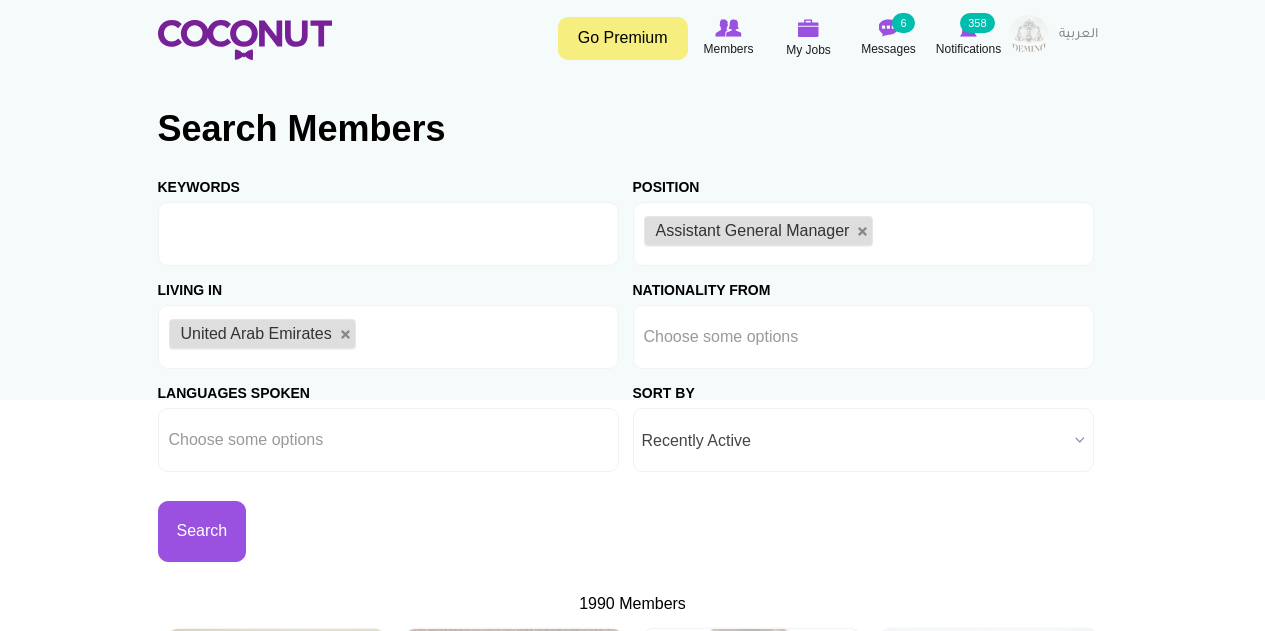 scroll, scrollTop: 0, scrollLeft: 0, axis: both 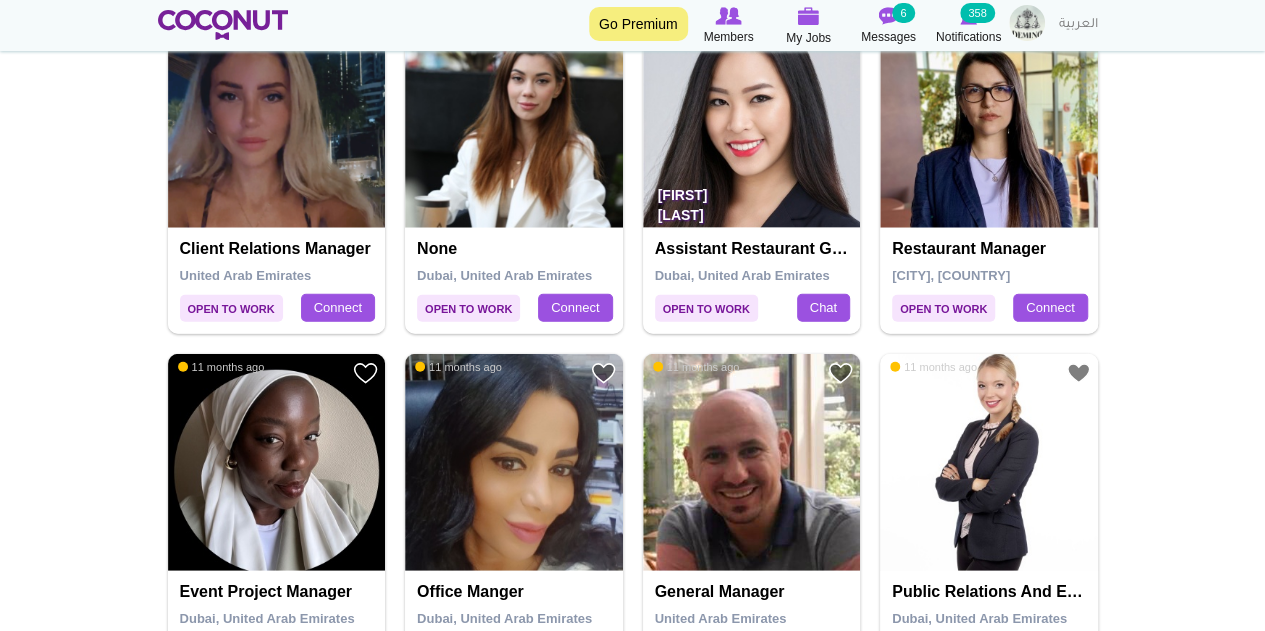 drag, startPoint x: 707, startPoint y: 149, endPoint x: 1183, endPoint y: 250, distance: 486.59738 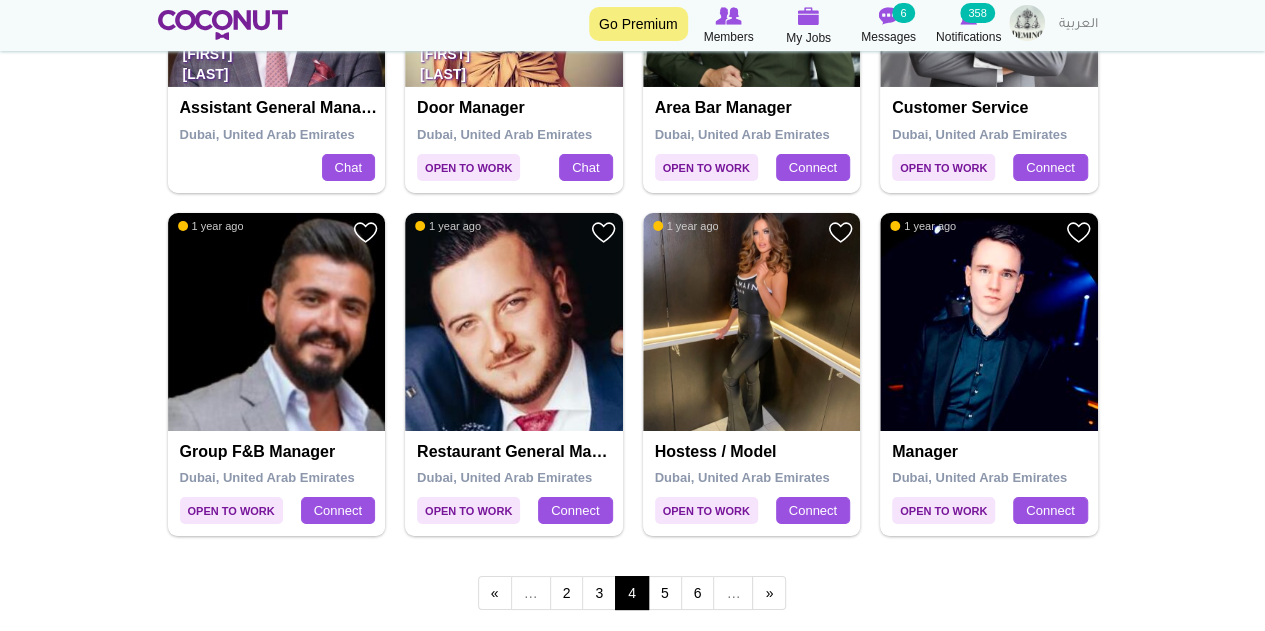 scroll, scrollTop: 3700, scrollLeft: 0, axis: vertical 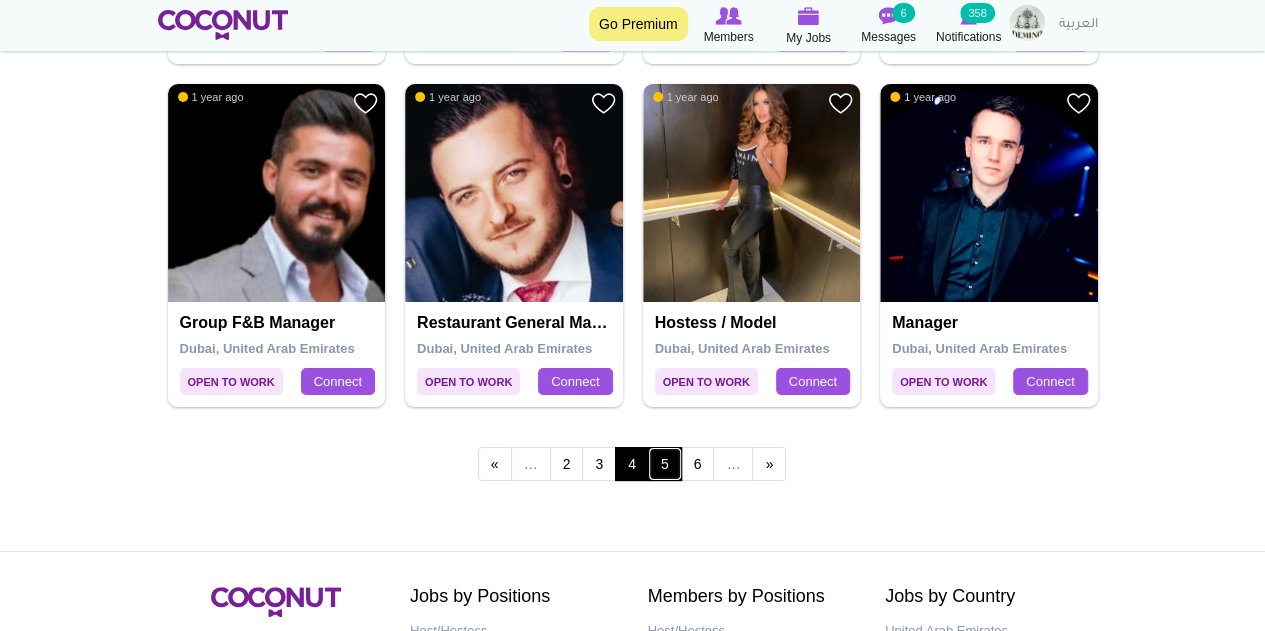click on "5" at bounding box center [665, 464] 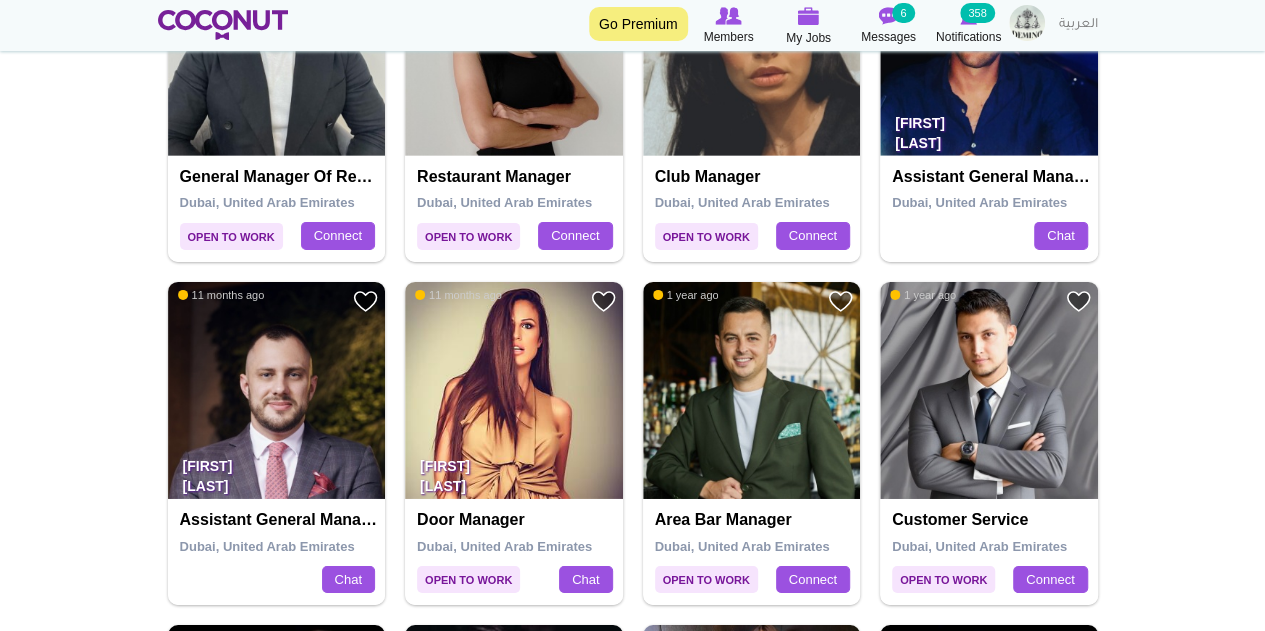 scroll, scrollTop: 3300, scrollLeft: 0, axis: vertical 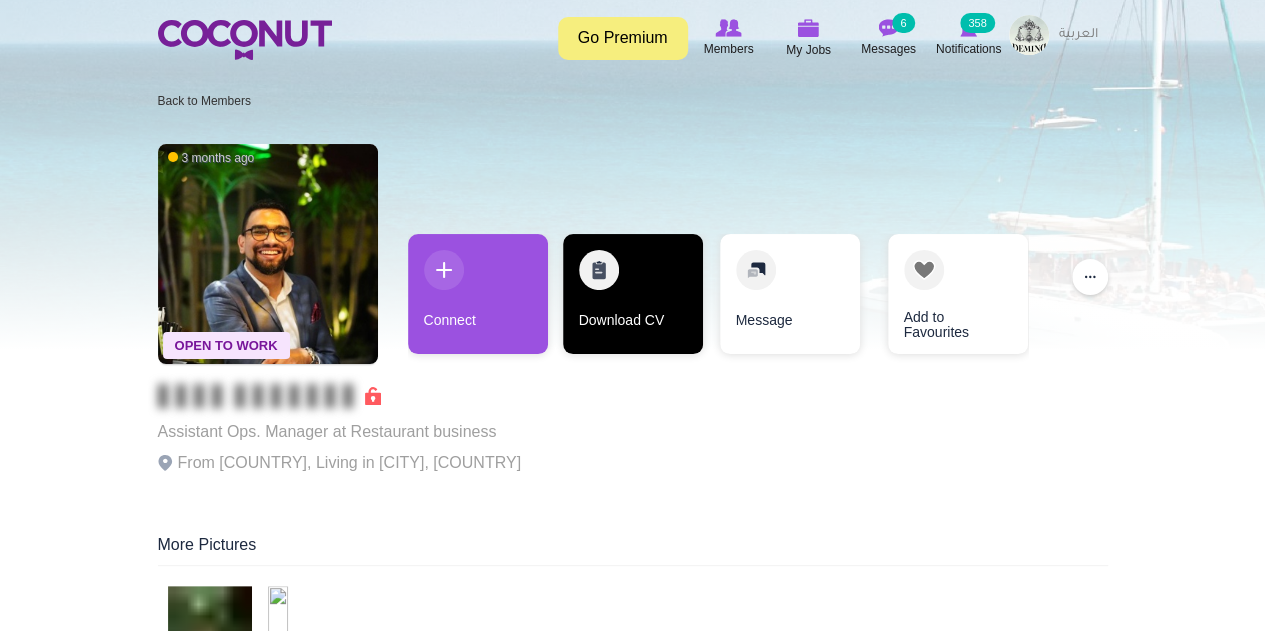 click on "Download CV" at bounding box center (633, 294) 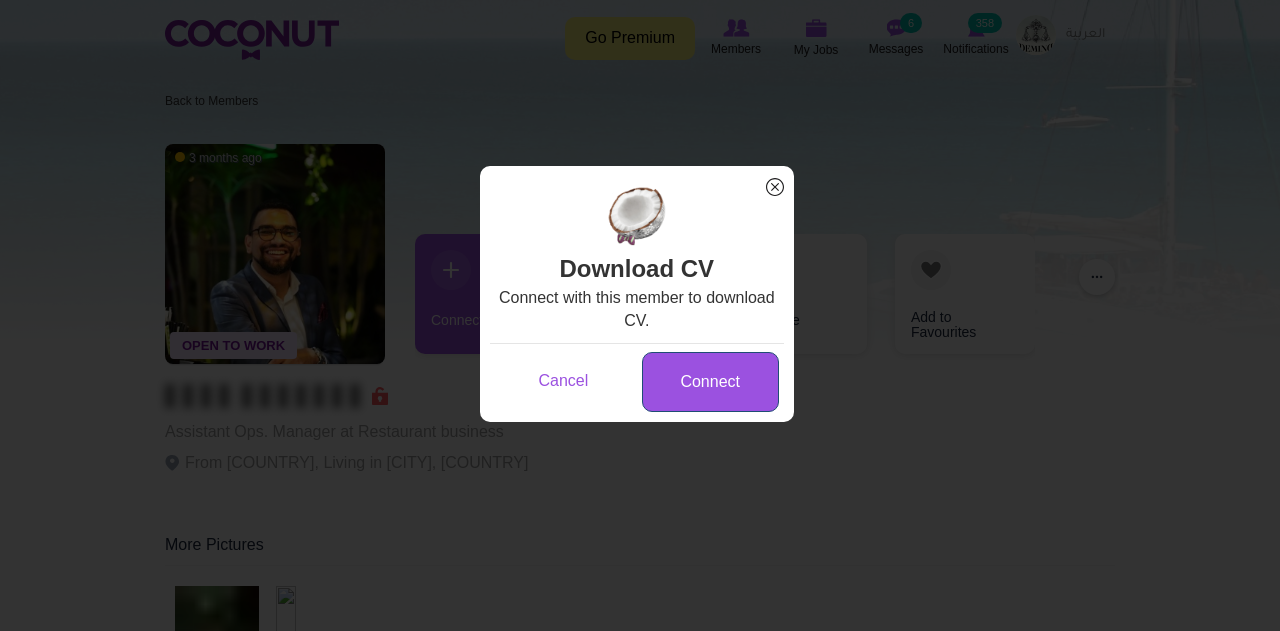 click on "Connect" at bounding box center (710, 382) 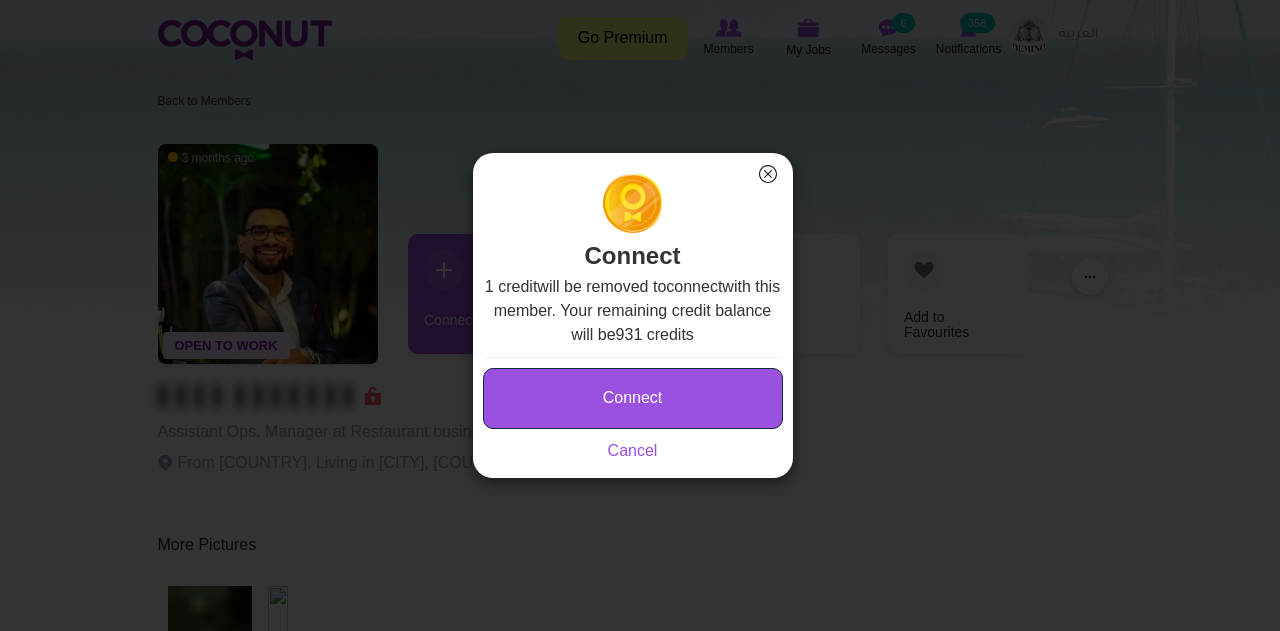 click on "Connect" at bounding box center [633, 398] 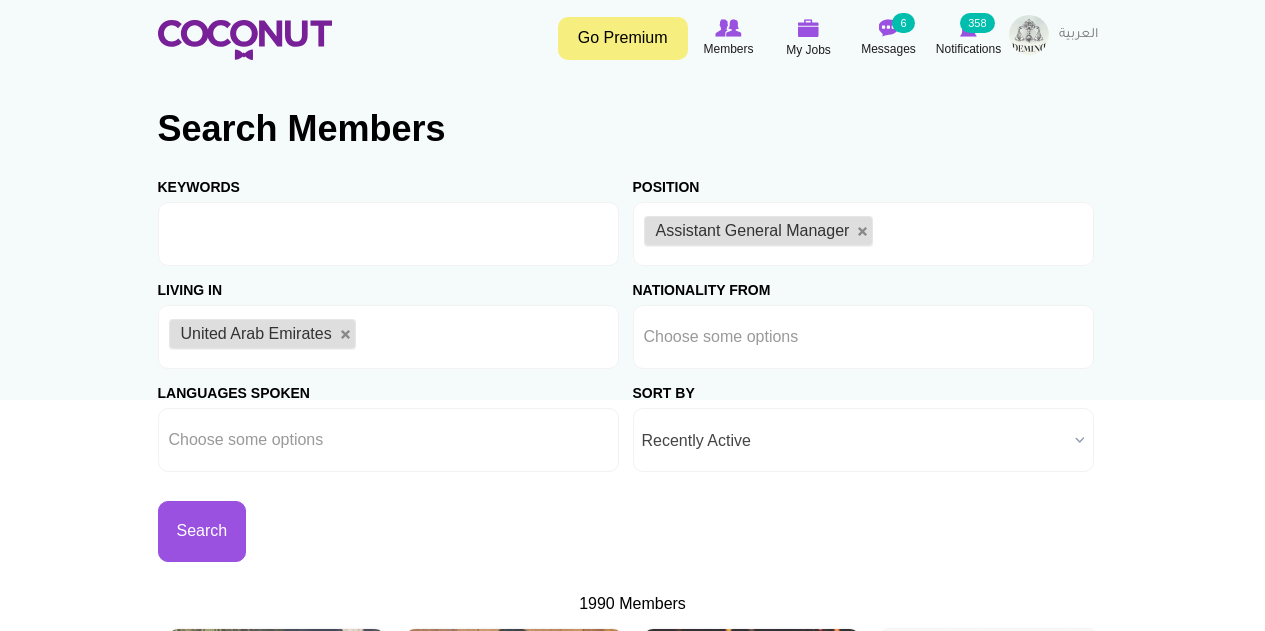 scroll, scrollTop: 0, scrollLeft: 0, axis: both 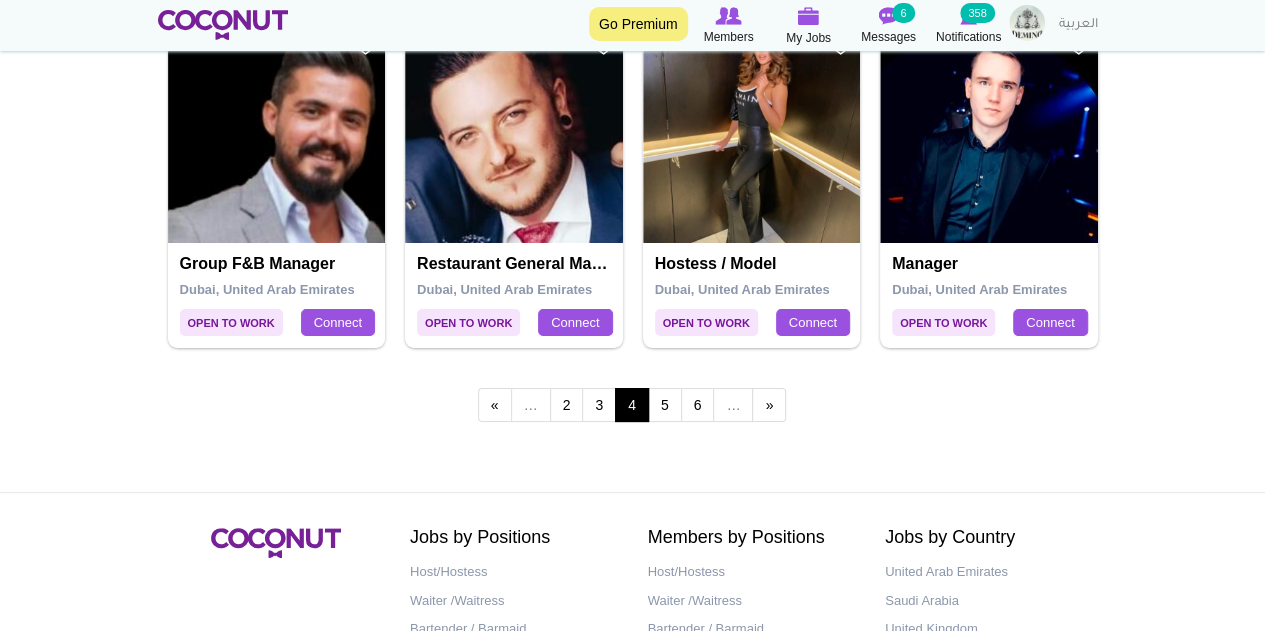 click on "« first
‹ previous
…
2
3
4
5
6
…
next ›
last »" at bounding box center (633, 407) 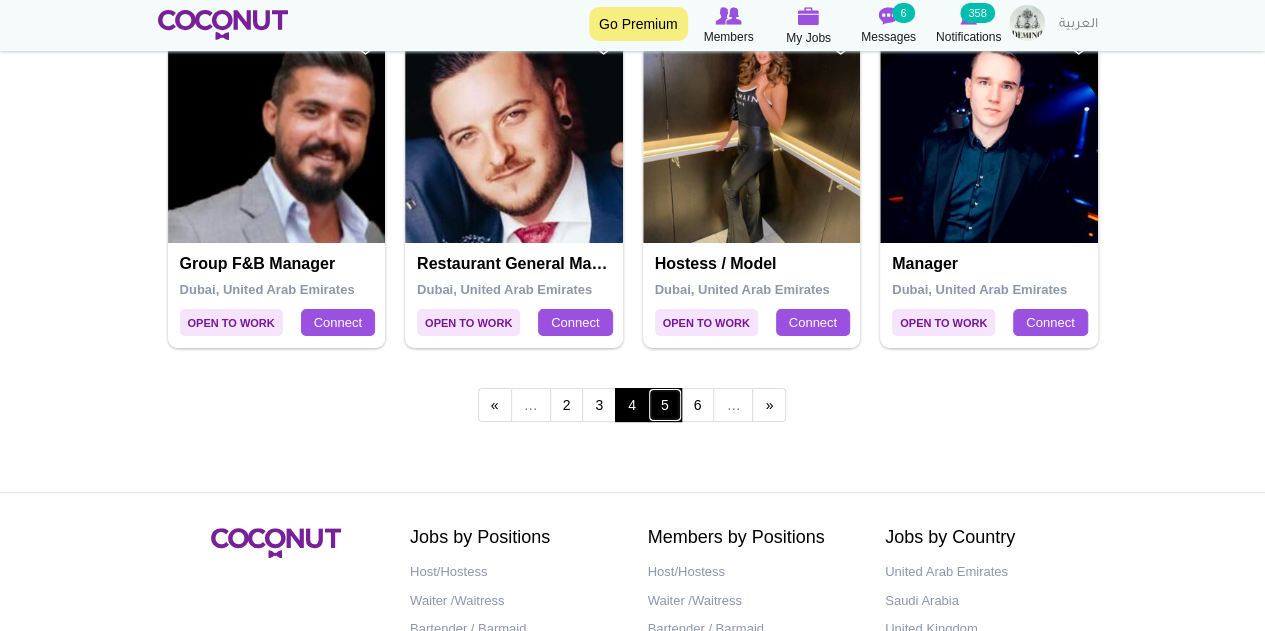 click on "5" at bounding box center (665, 405) 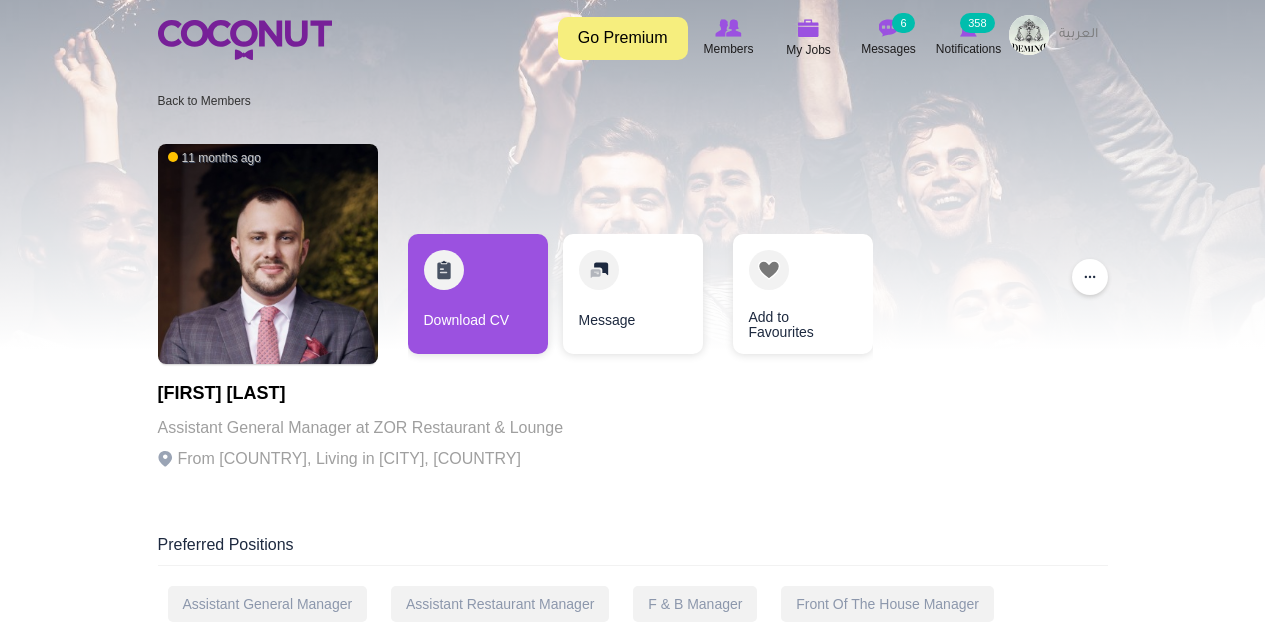 scroll, scrollTop: 0, scrollLeft: 0, axis: both 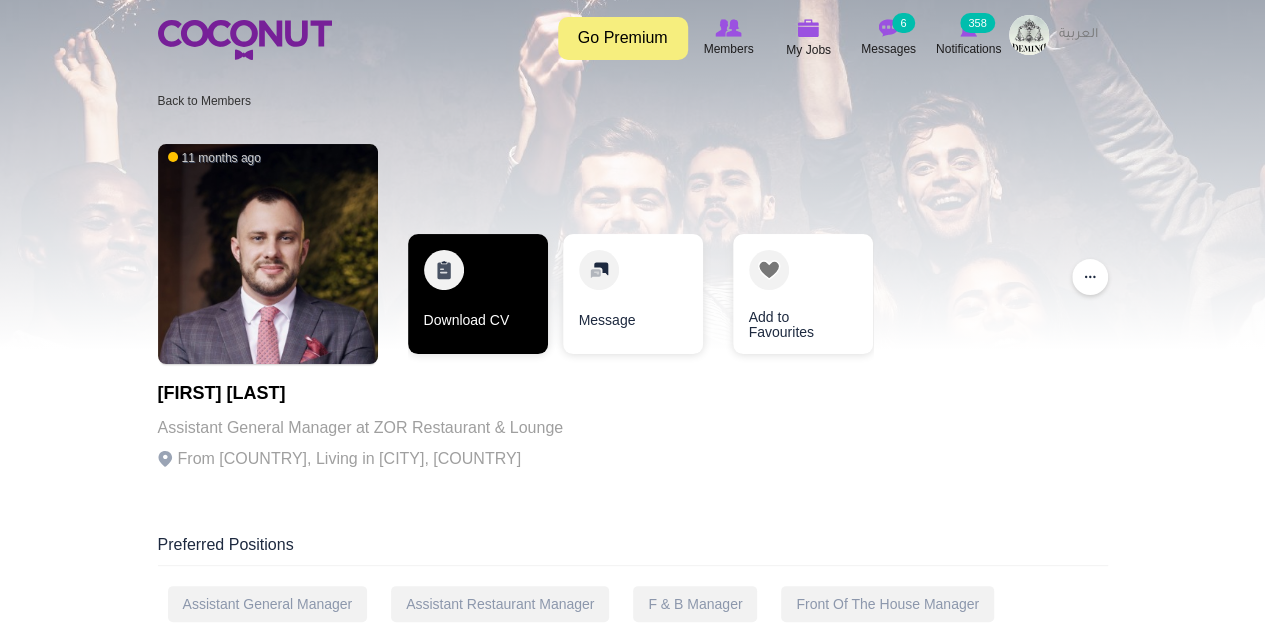 click on "Download CV" at bounding box center (478, 294) 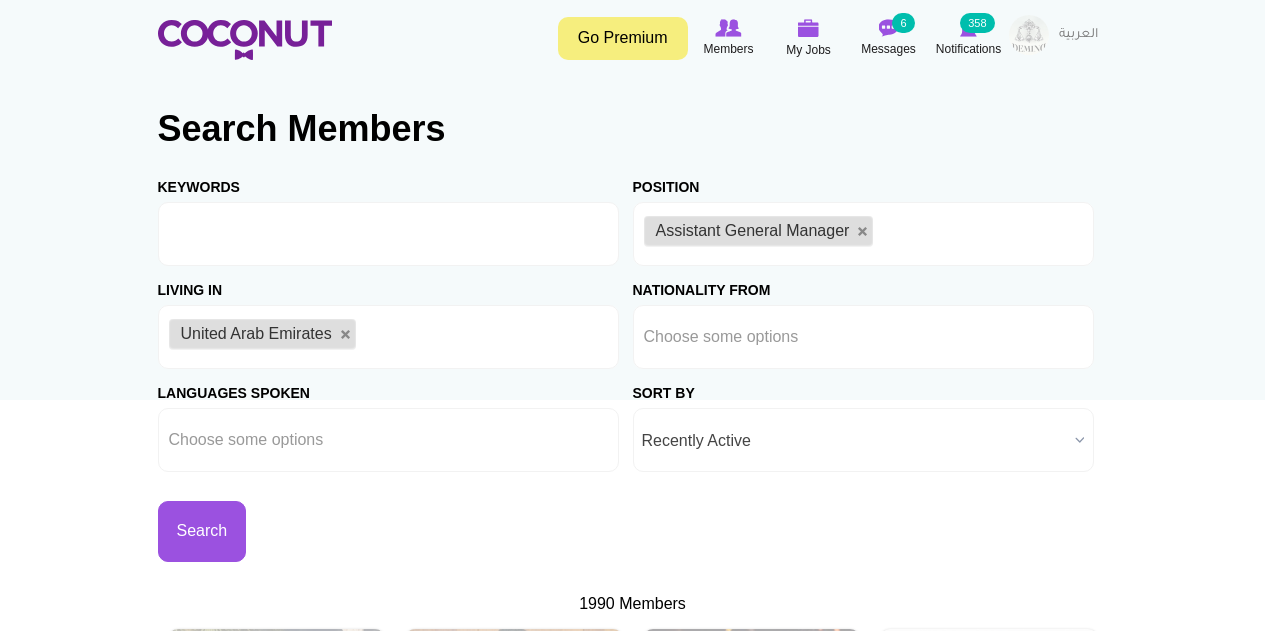 scroll, scrollTop: 0, scrollLeft: 0, axis: both 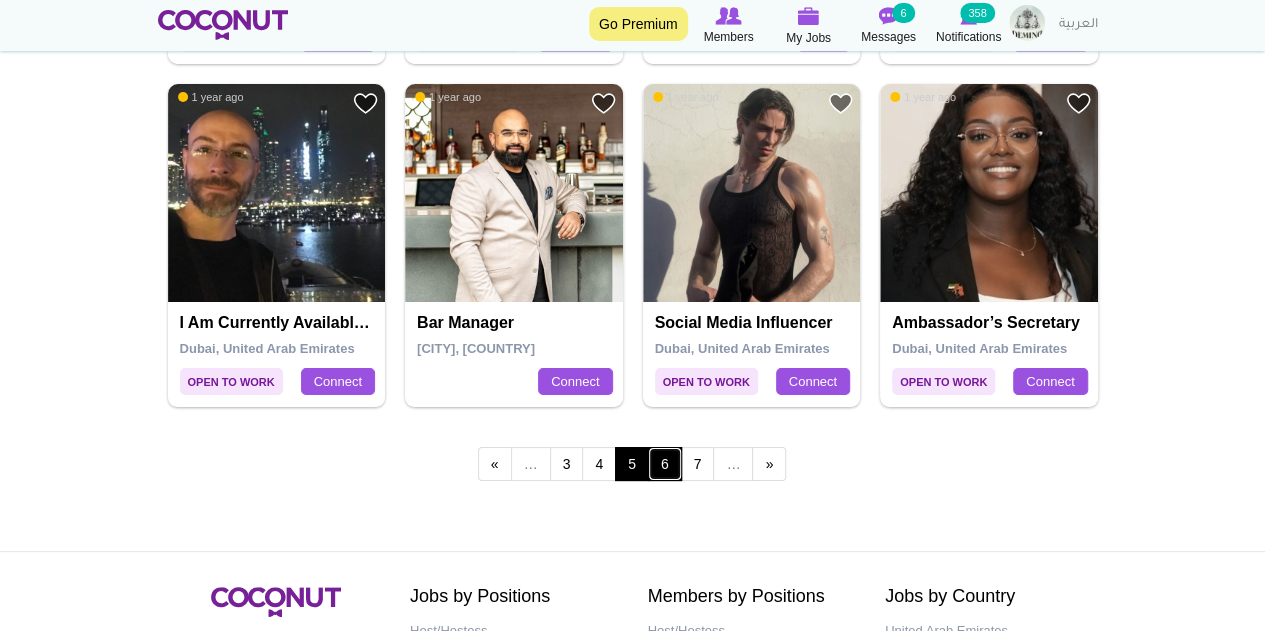 click on "6" at bounding box center [665, 464] 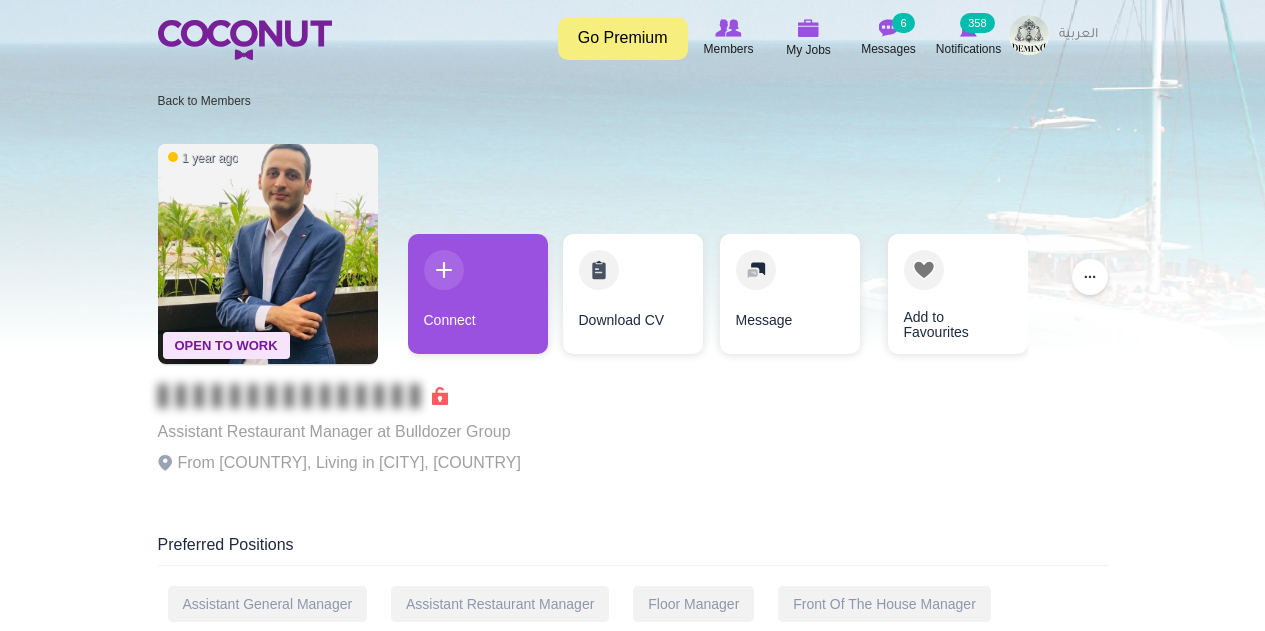 scroll, scrollTop: 0, scrollLeft: 0, axis: both 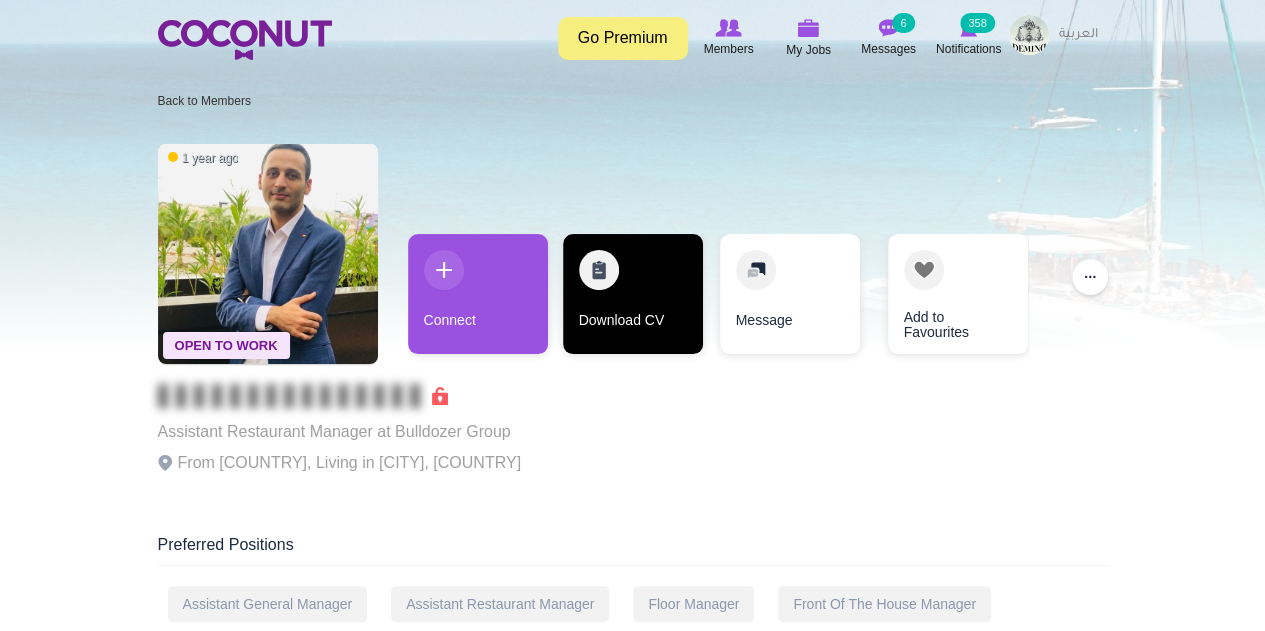 click on "Download CV" at bounding box center (633, 294) 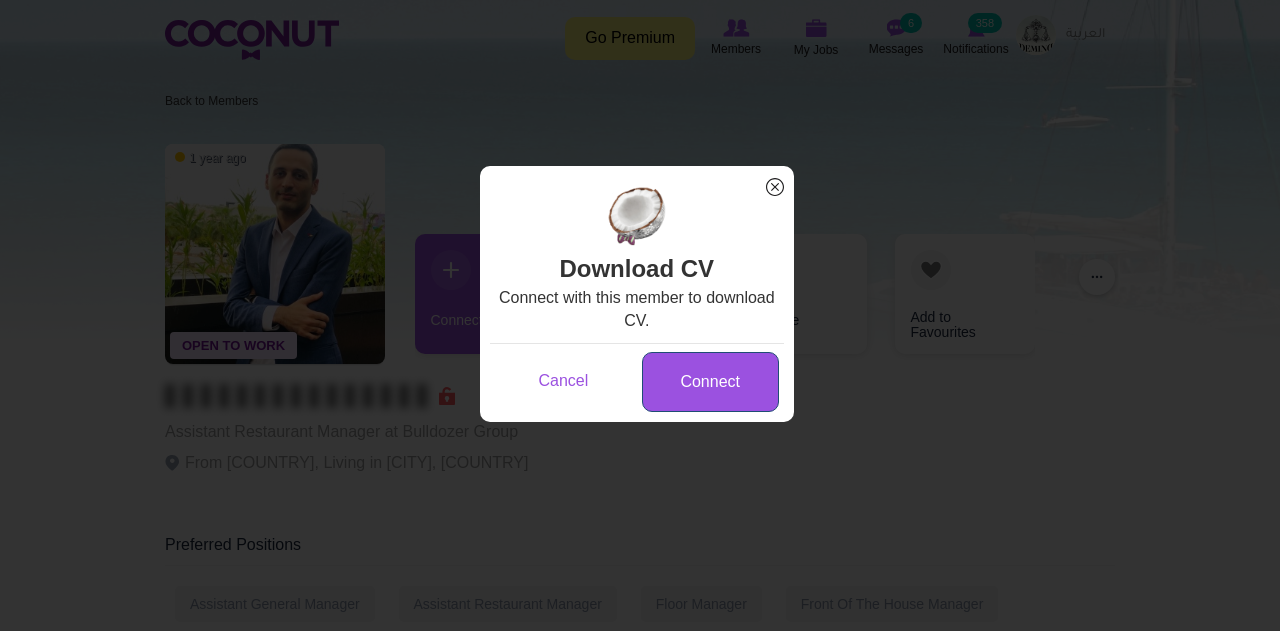 click on "Connect" at bounding box center [710, 382] 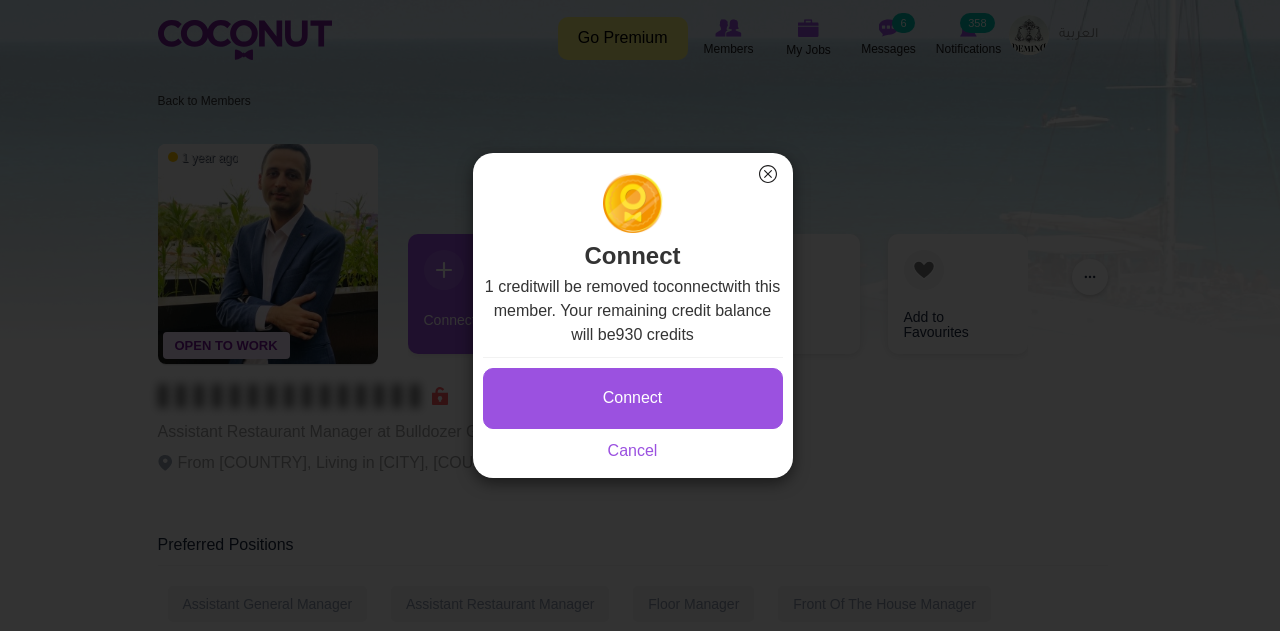 click on "Connect" at bounding box center [633, 398] 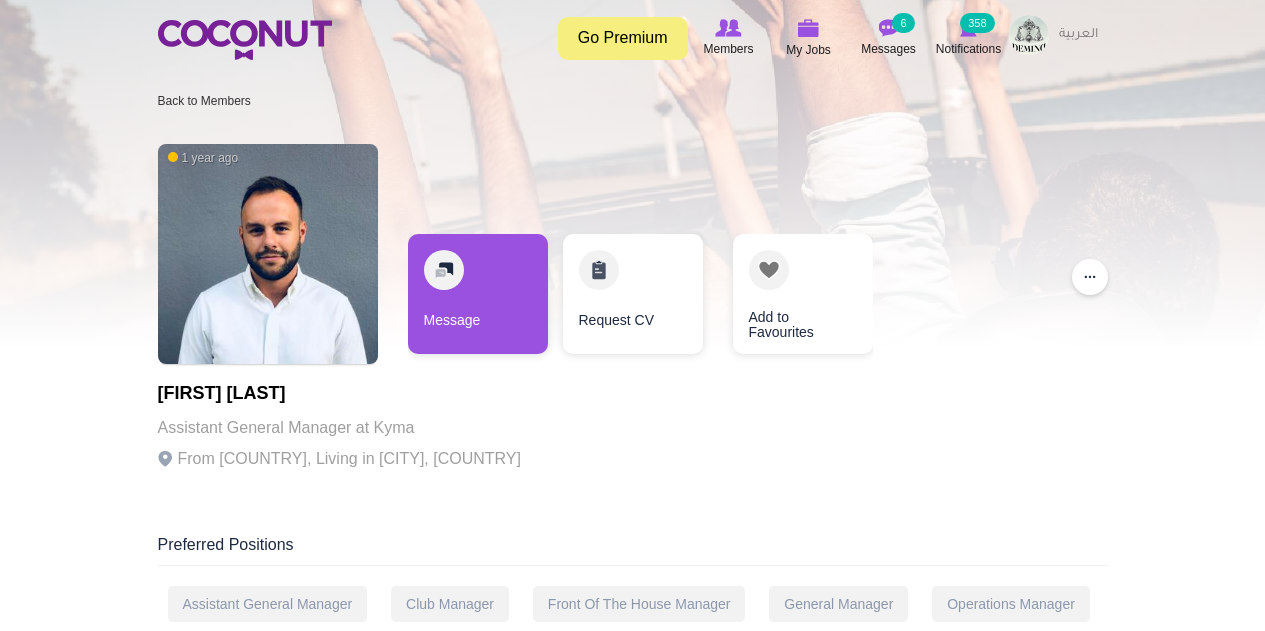 scroll, scrollTop: 0, scrollLeft: 0, axis: both 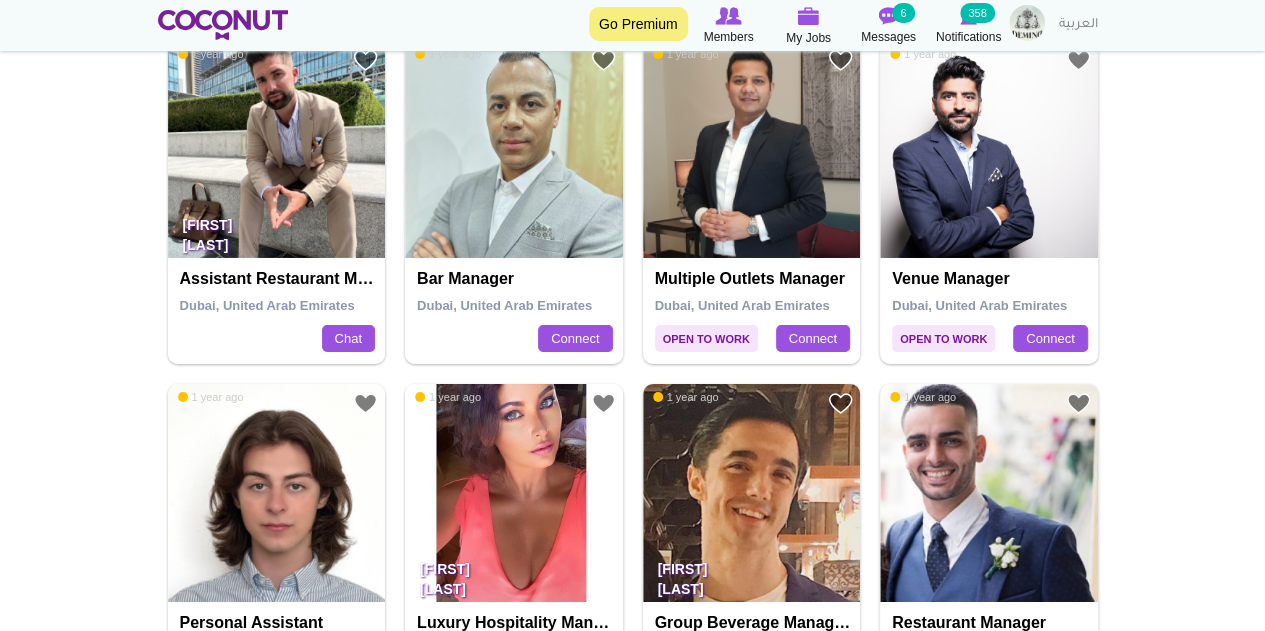 drag, startPoint x: 270, startPoint y: 95, endPoint x: 472, endPoint y: 103, distance: 202.15836 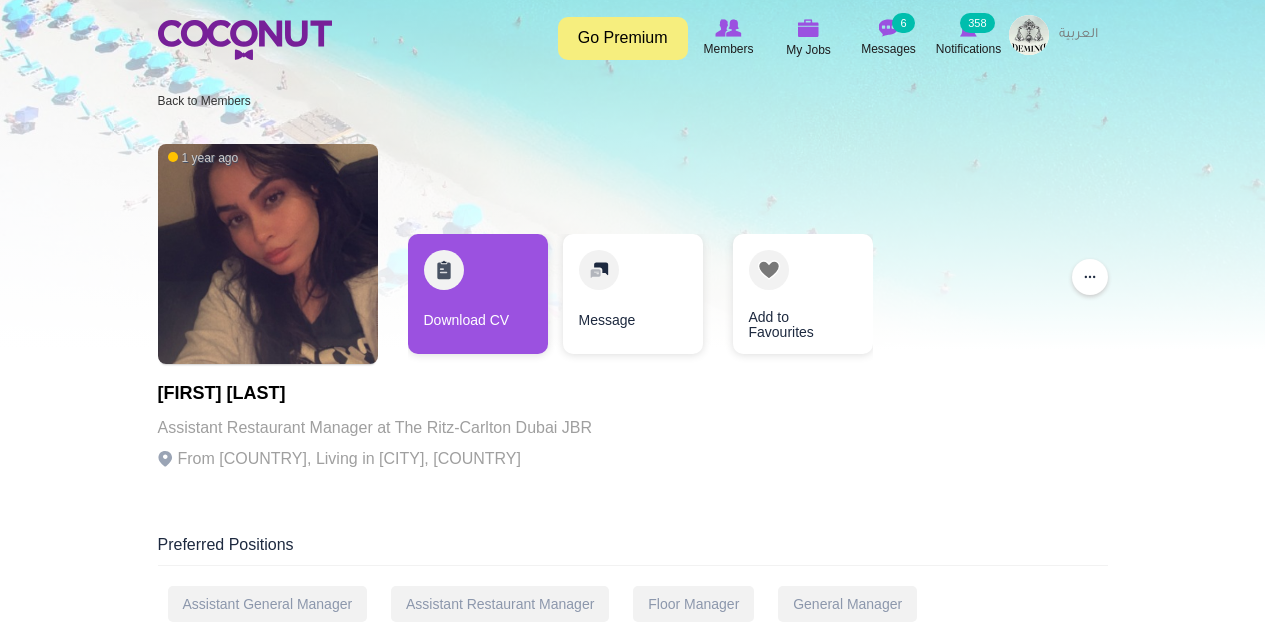 scroll, scrollTop: 0, scrollLeft: 0, axis: both 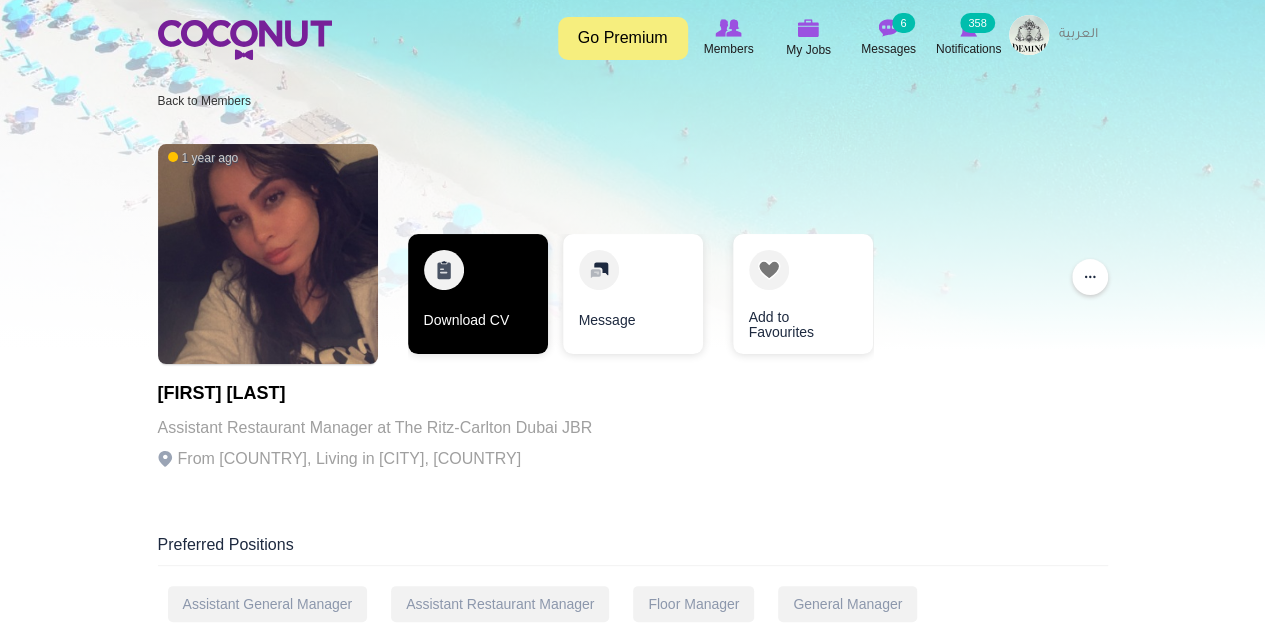 click on "Download CV" at bounding box center (478, 294) 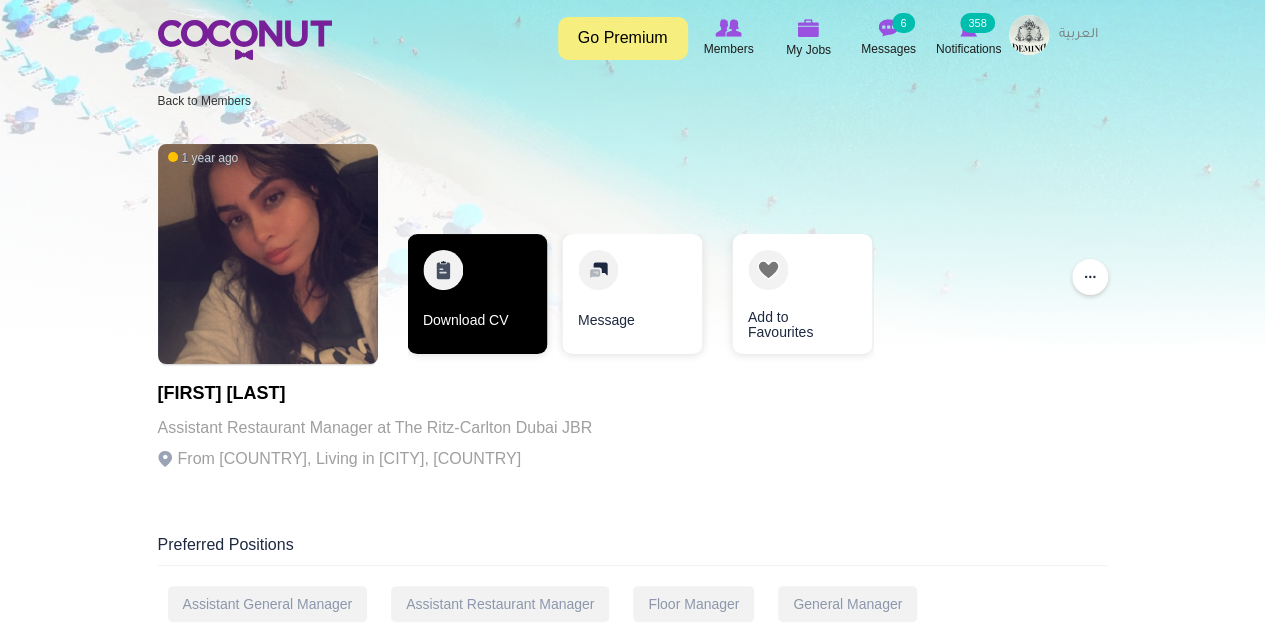 click on "Download CV" at bounding box center [477, 294] 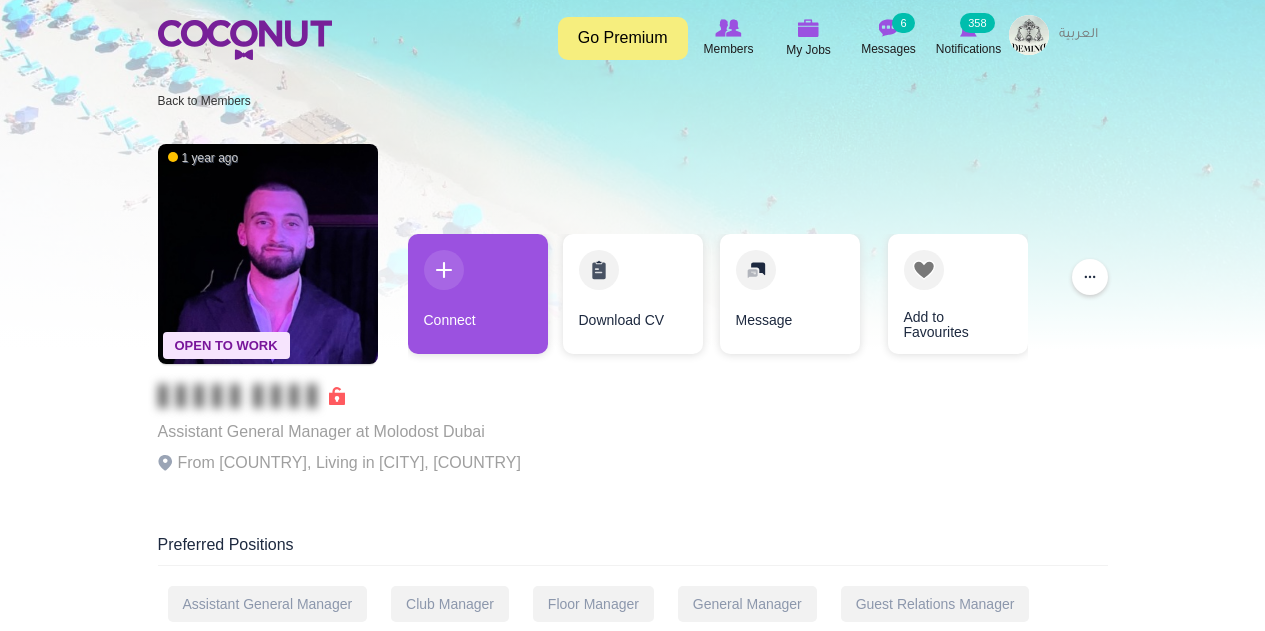 scroll, scrollTop: 0, scrollLeft: 0, axis: both 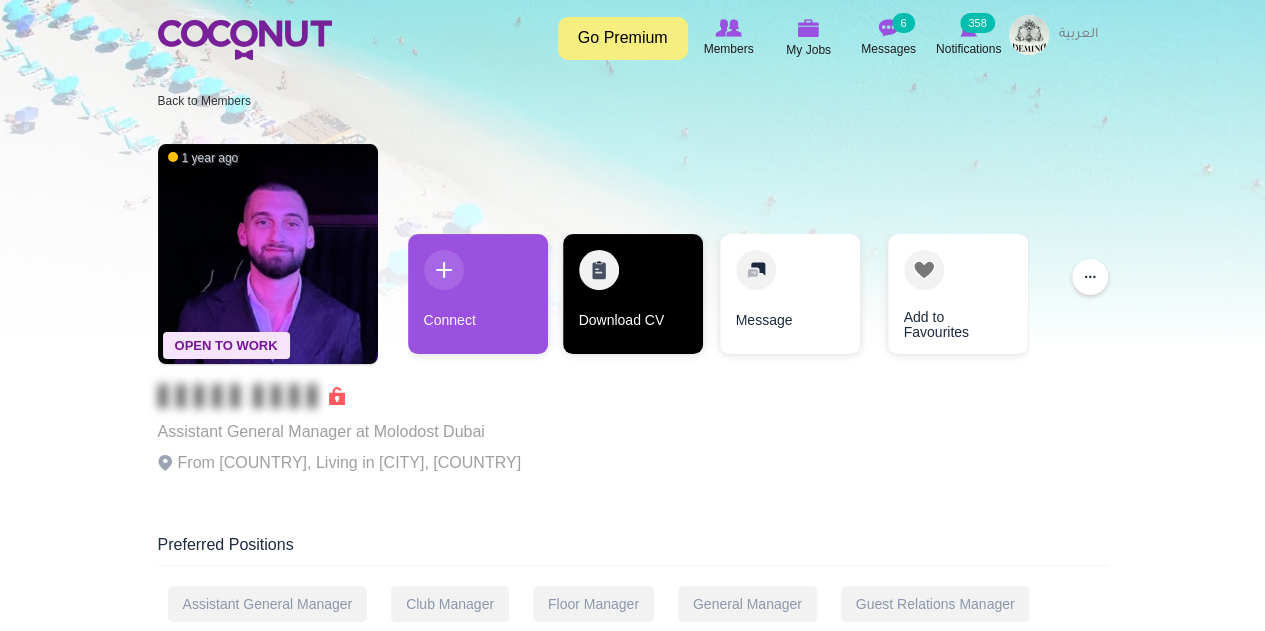 click on "Download CV" at bounding box center (633, 294) 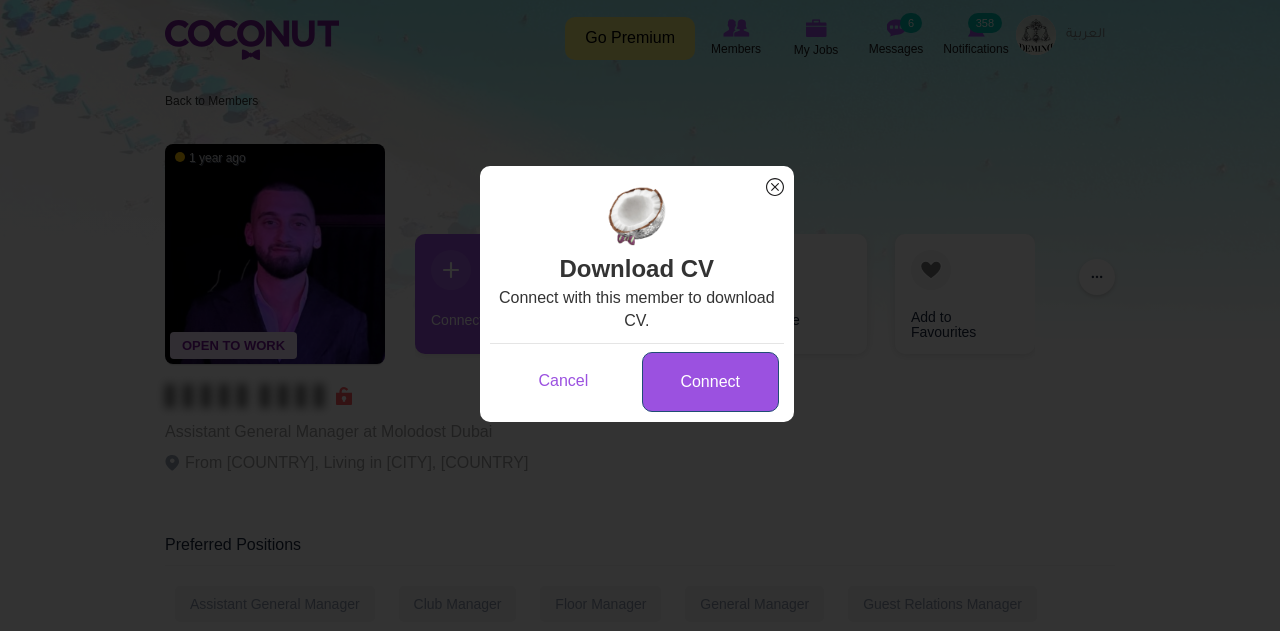 click on "Connect" at bounding box center (710, 382) 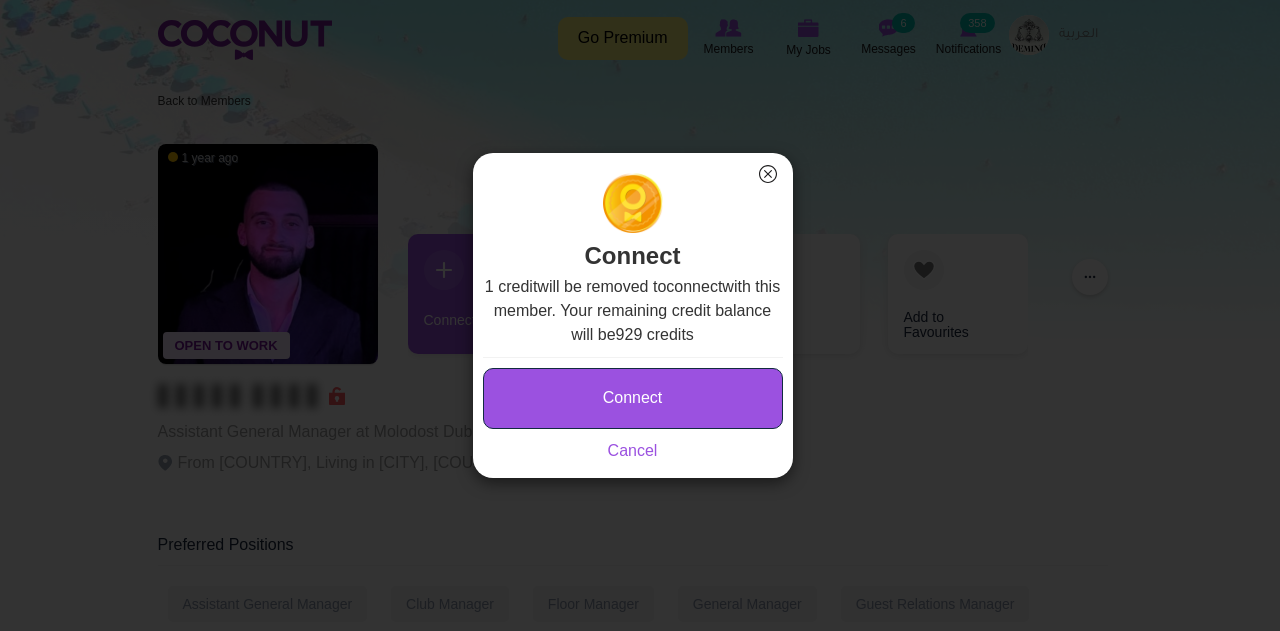 click on "Connect" at bounding box center [633, 398] 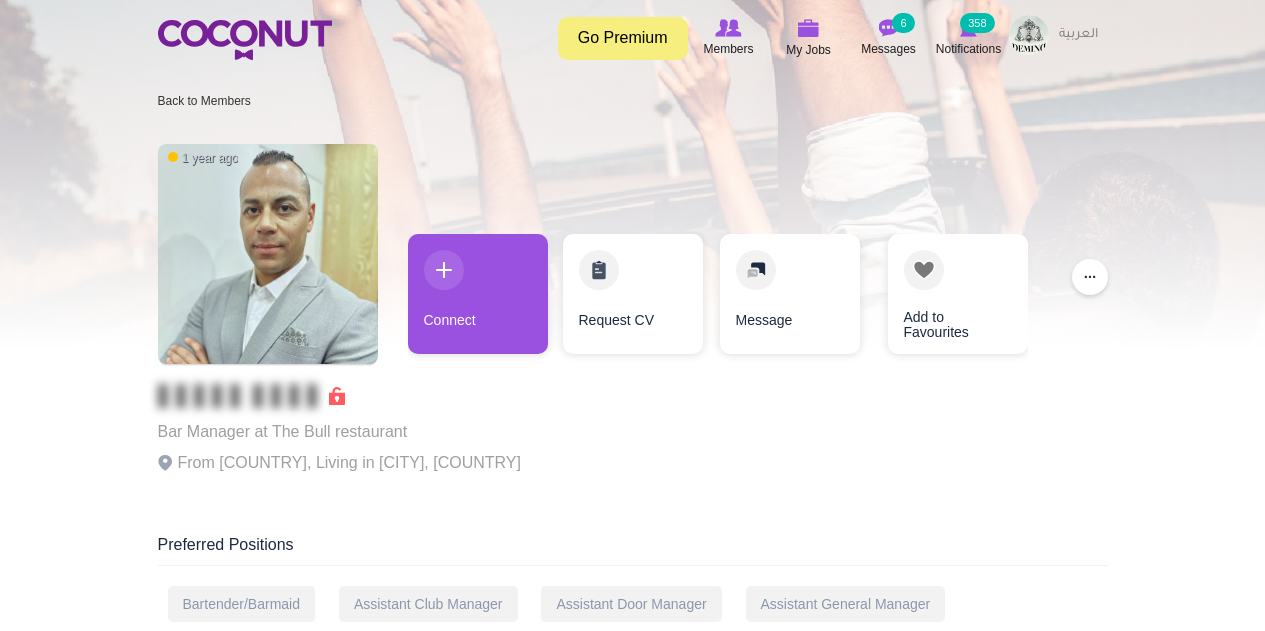 scroll, scrollTop: 0, scrollLeft: 0, axis: both 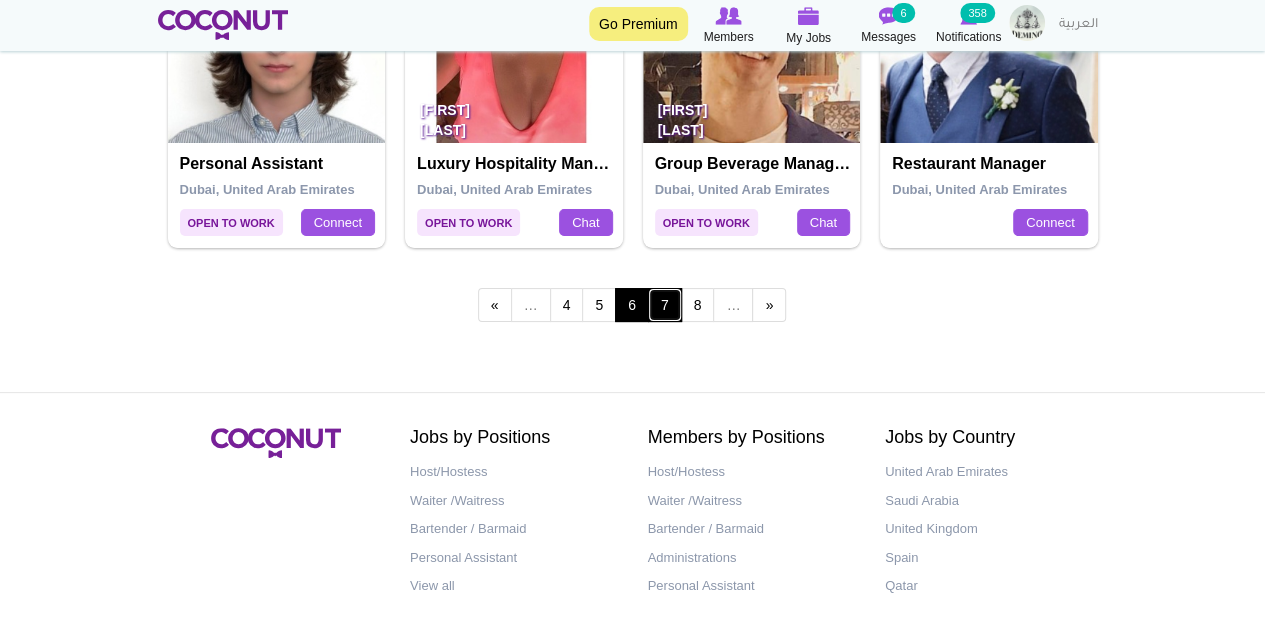 click on "7" at bounding box center [665, 305] 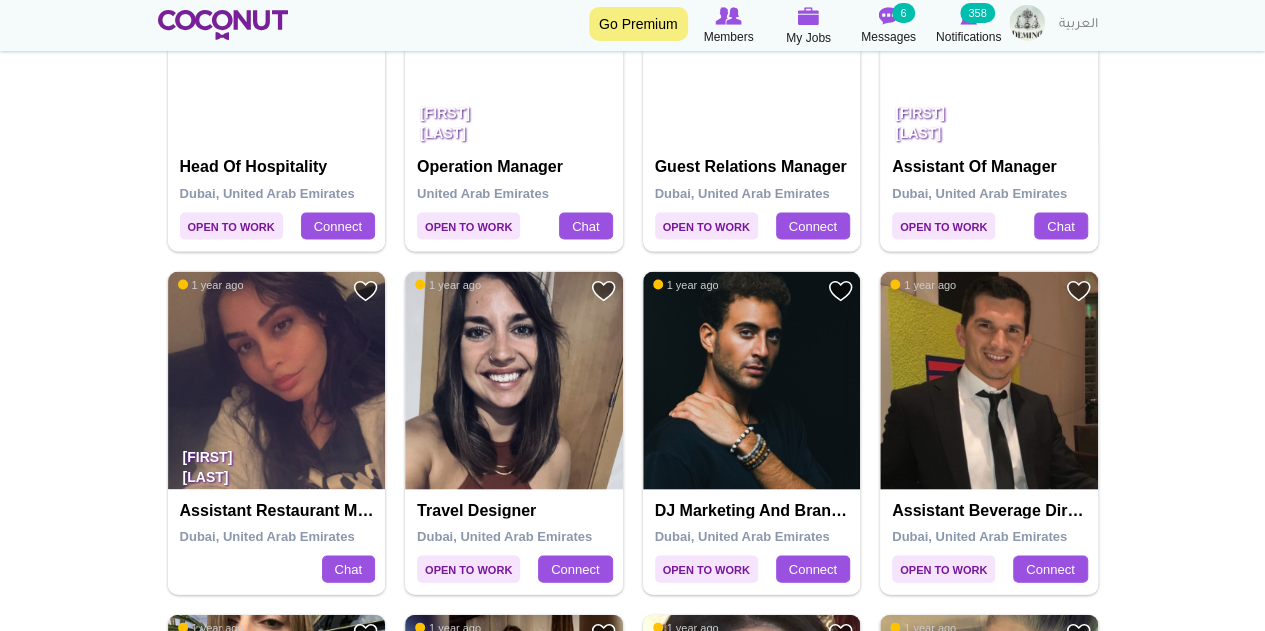 scroll, scrollTop: 1559, scrollLeft: 0, axis: vertical 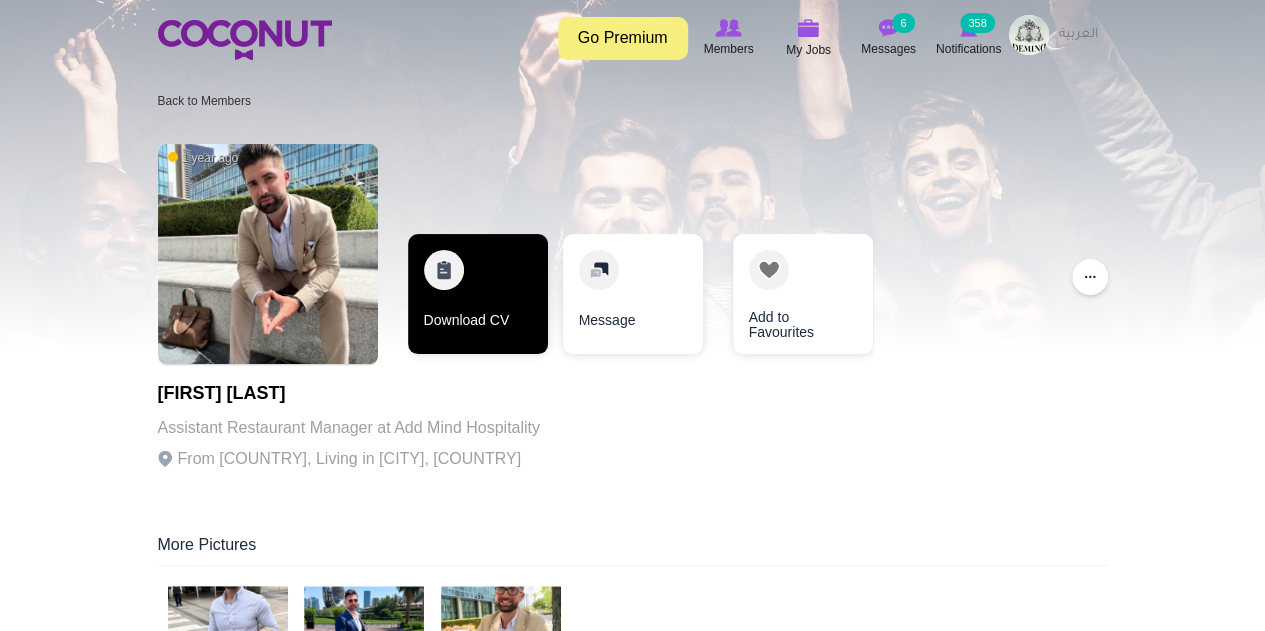 click on "Download CV" at bounding box center [478, 294] 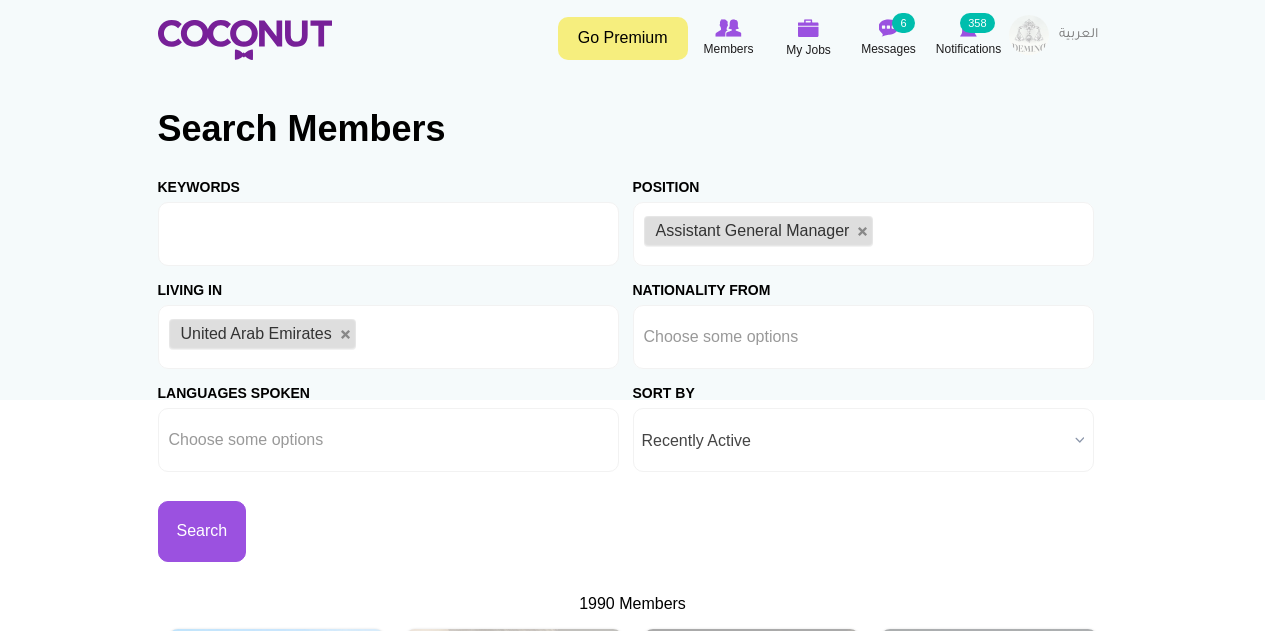 scroll, scrollTop: 0, scrollLeft: 0, axis: both 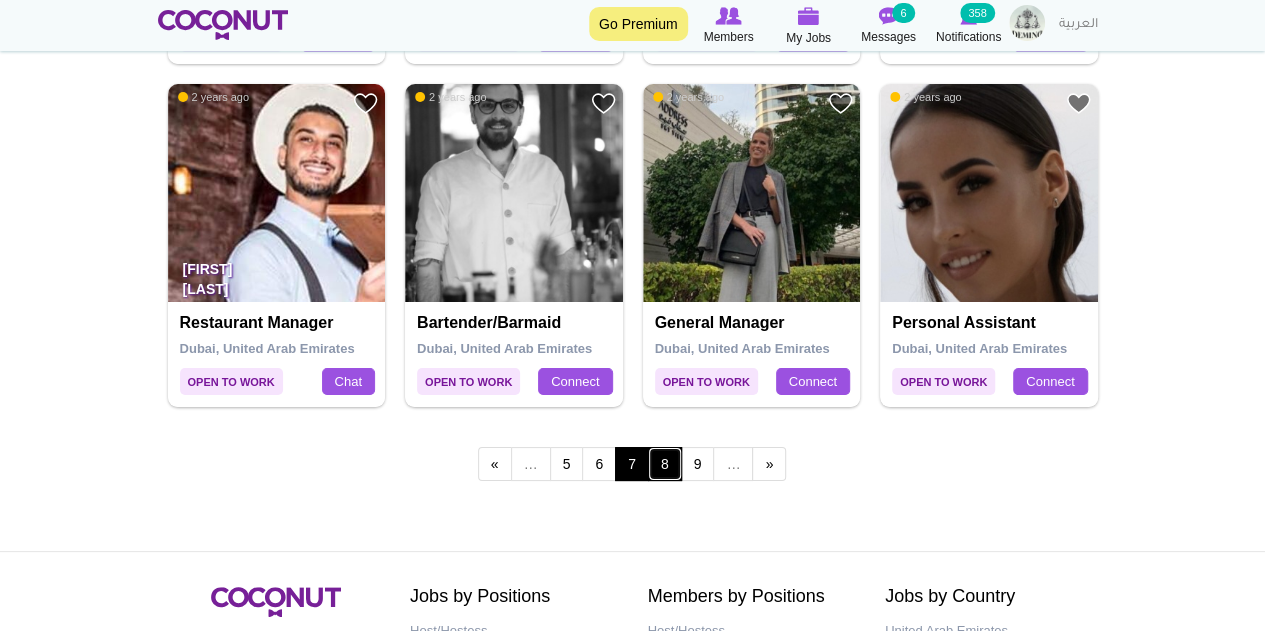 click on "8" at bounding box center [665, 464] 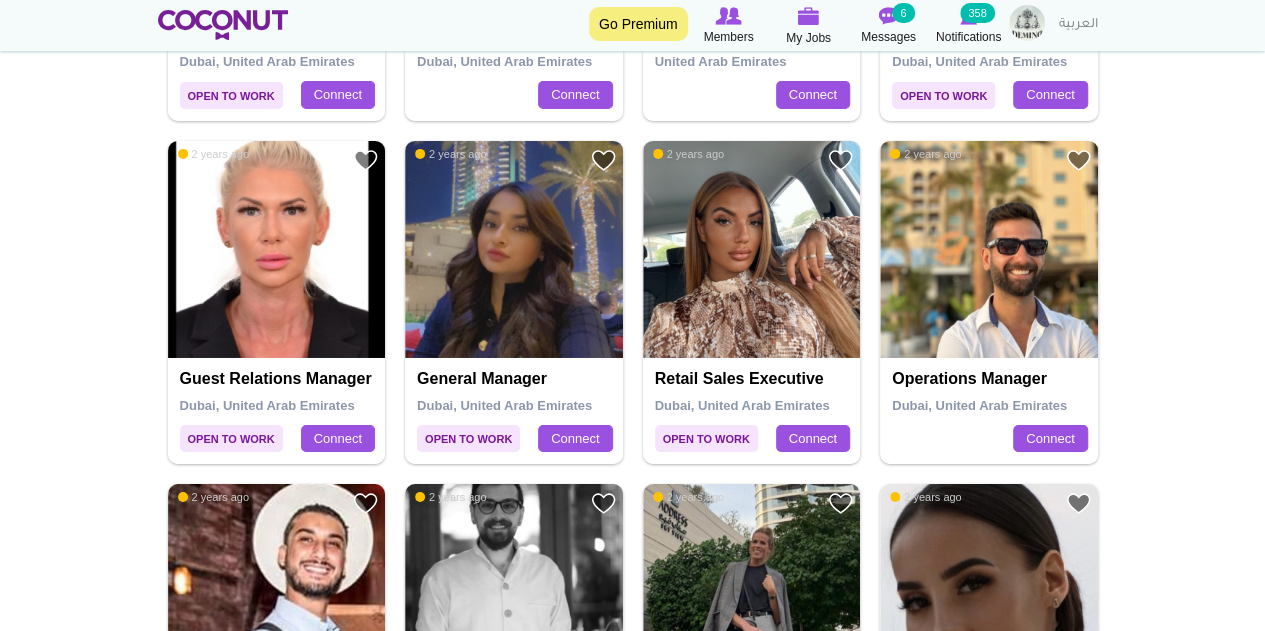 scroll, scrollTop: 3200, scrollLeft: 0, axis: vertical 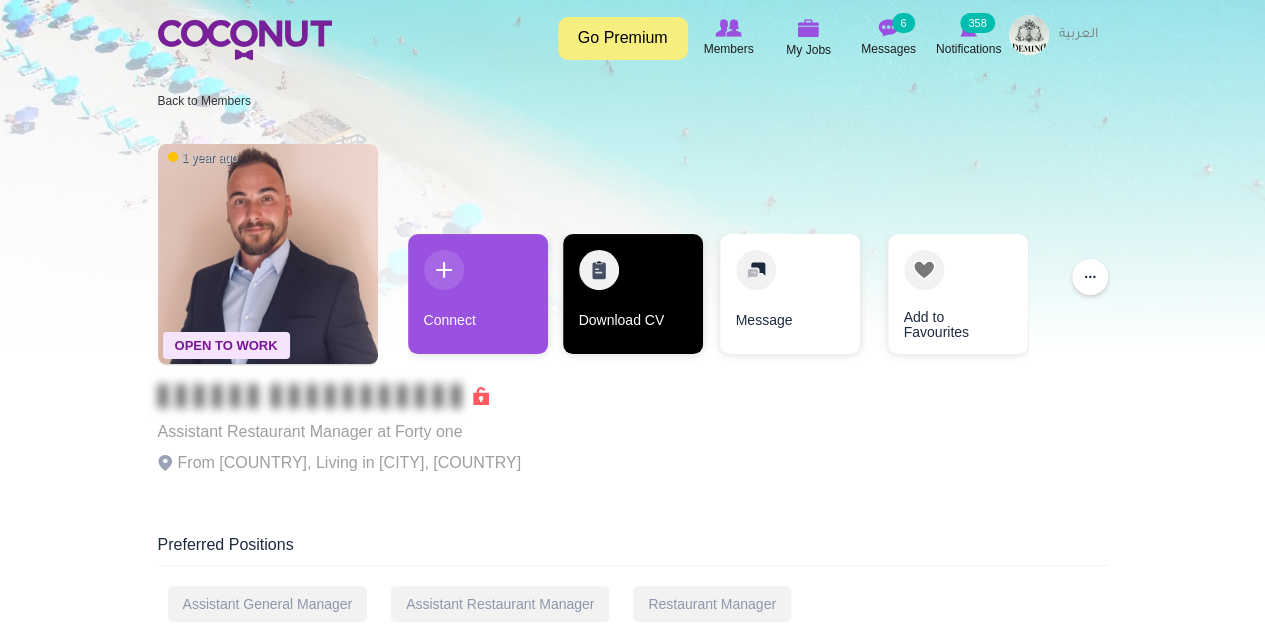 click on "Download CV" at bounding box center (633, 294) 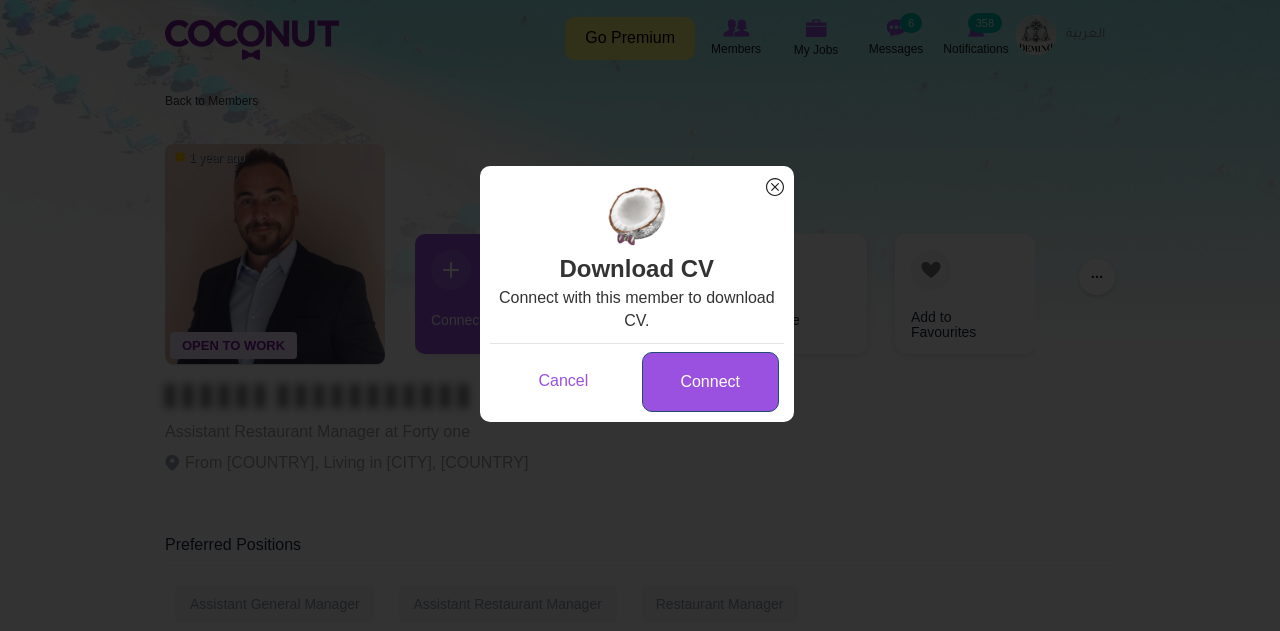 click on "Connect" at bounding box center [710, 382] 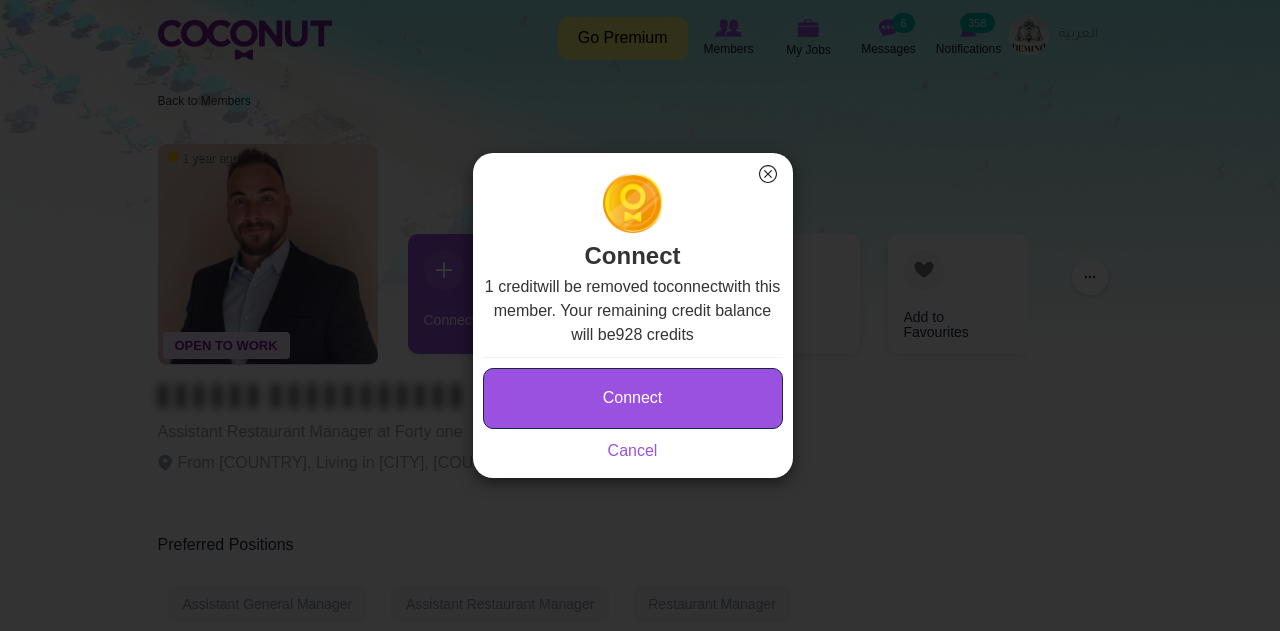 click on "Connect" at bounding box center [633, 398] 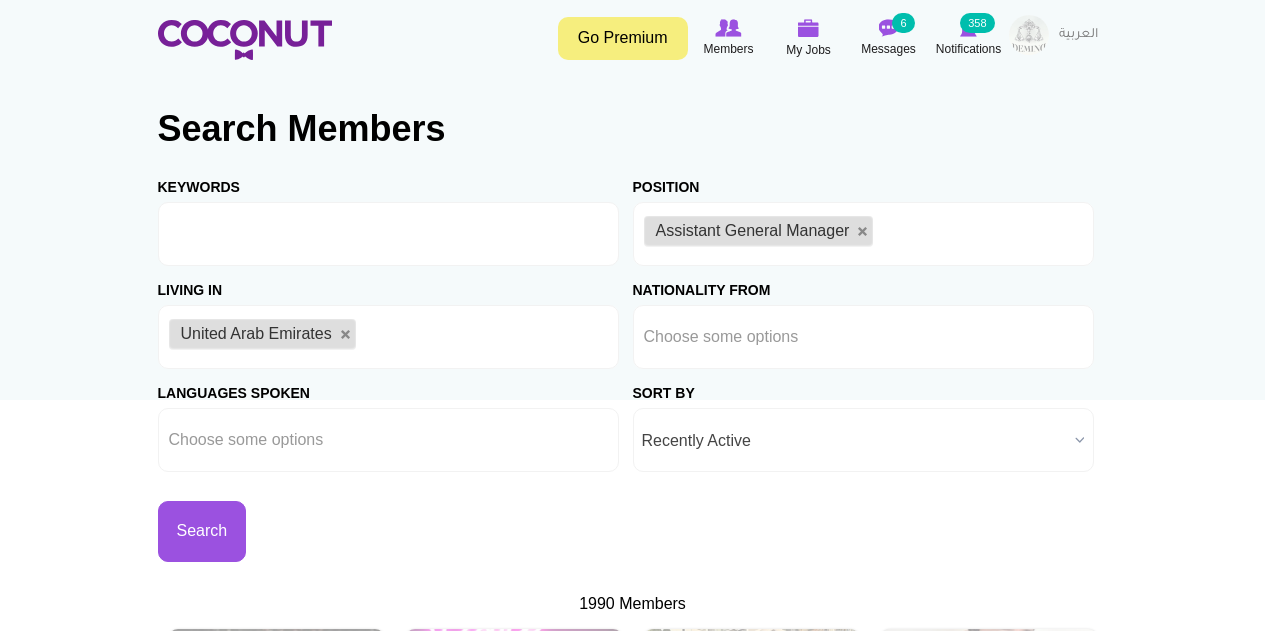 scroll, scrollTop: 0, scrollLeft: 0, axis: both 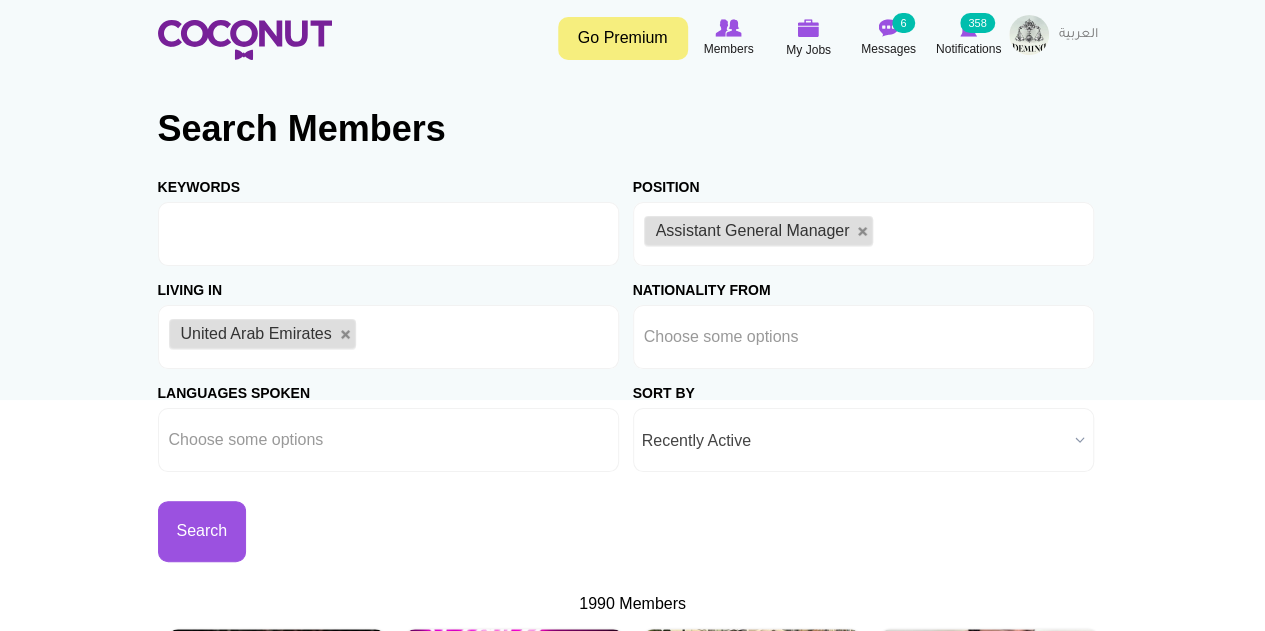 click on "Assistant General Manager" at bounding box center [759, 231] 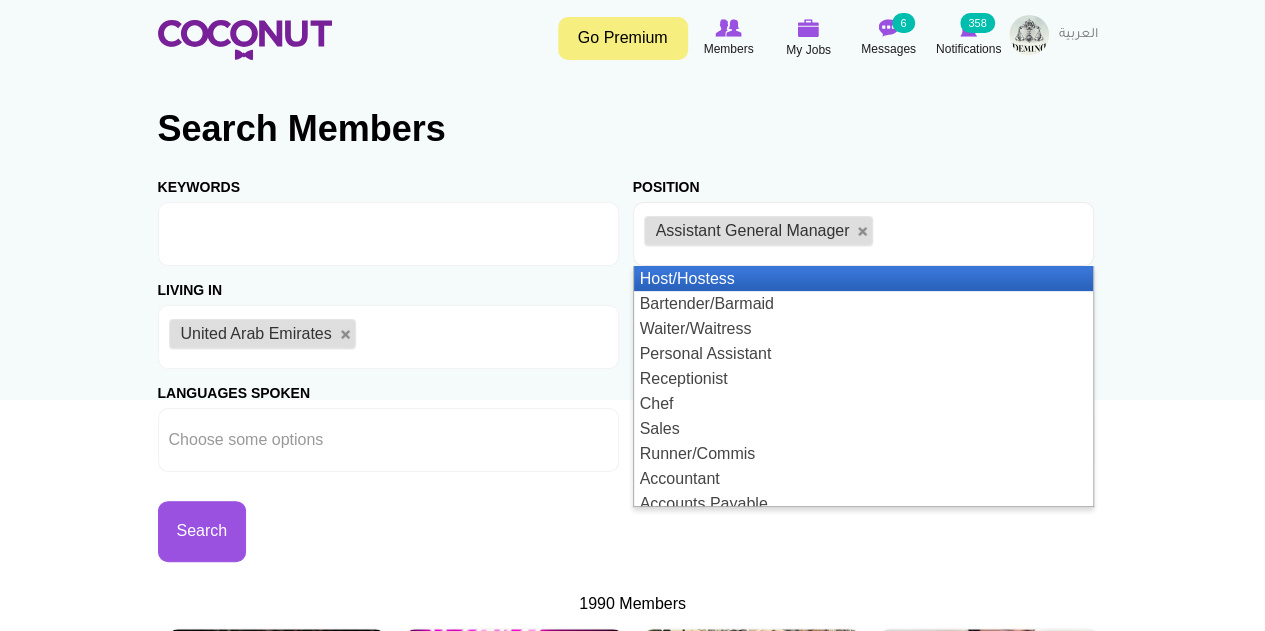click on "Assistant General Manager" at bounding box center (759, 231) 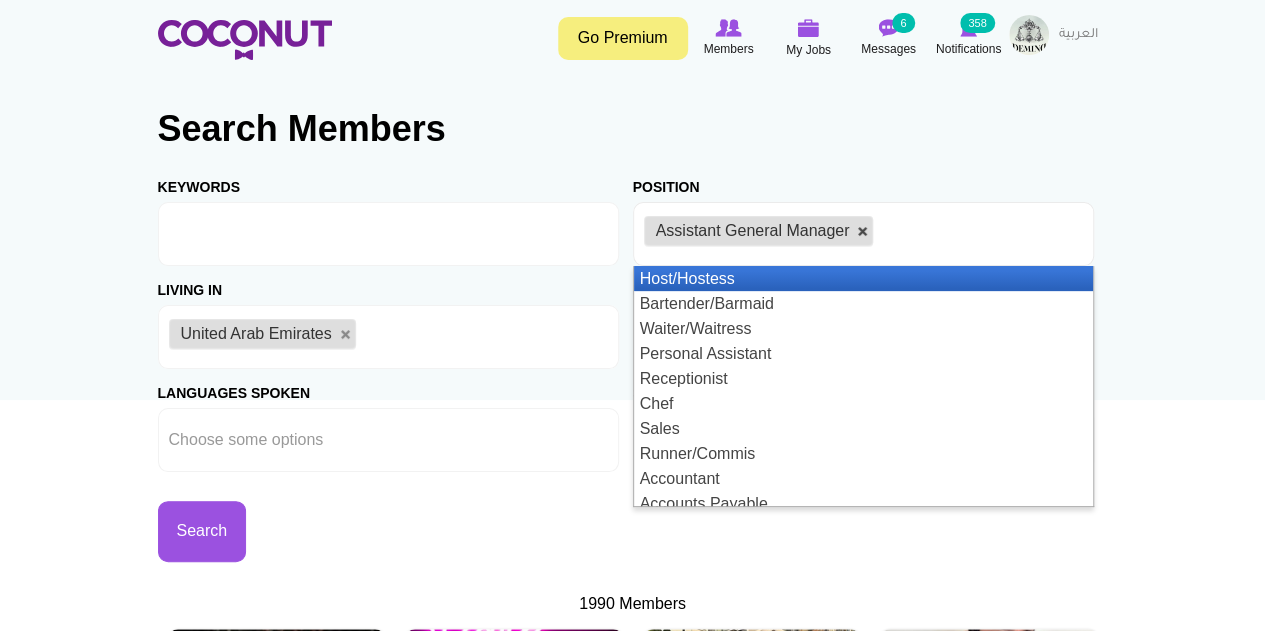 click at bounding box center (863, 232) 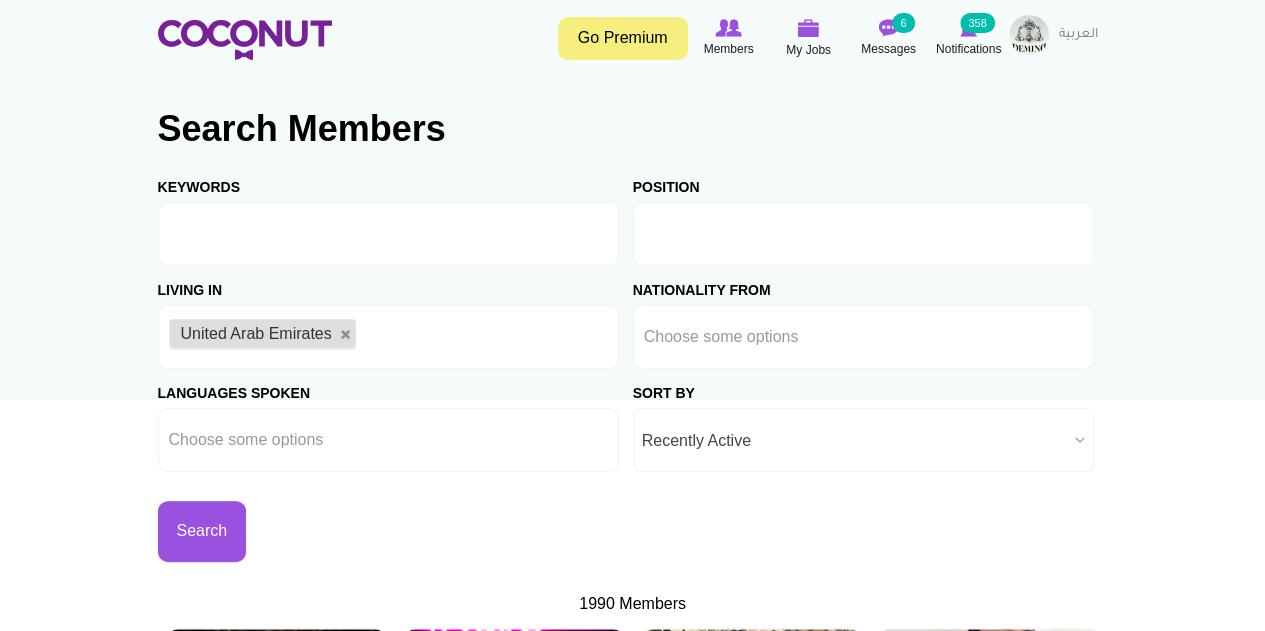 click at bounding box center [863, 234] 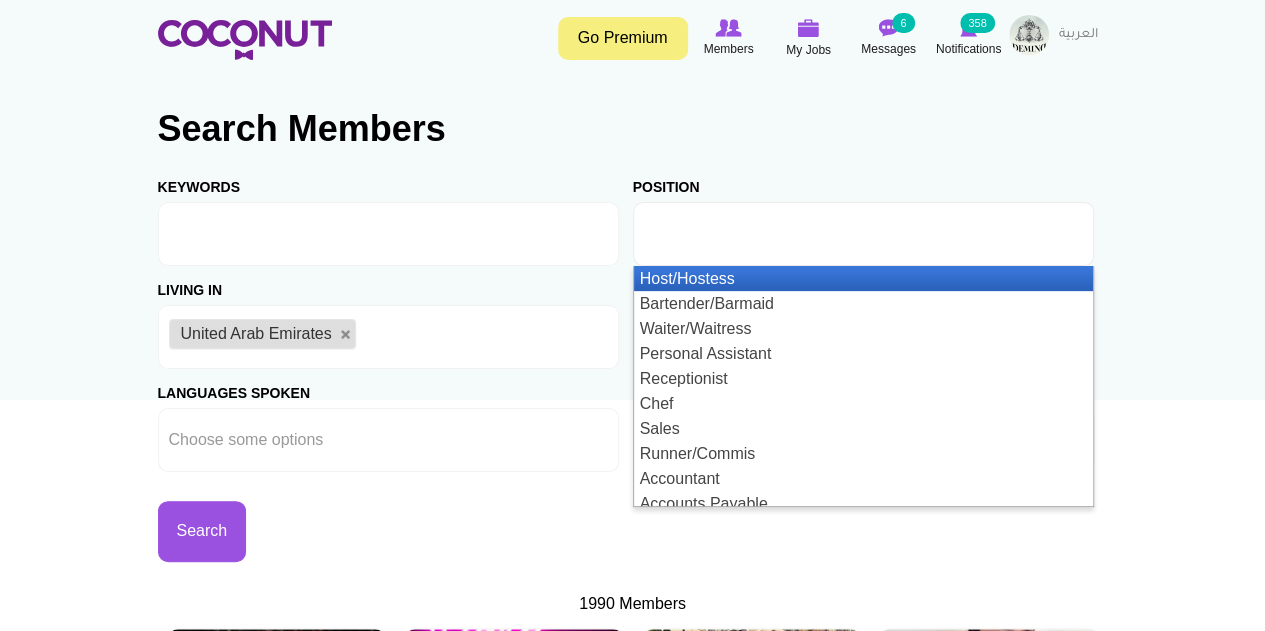 type on "ش" 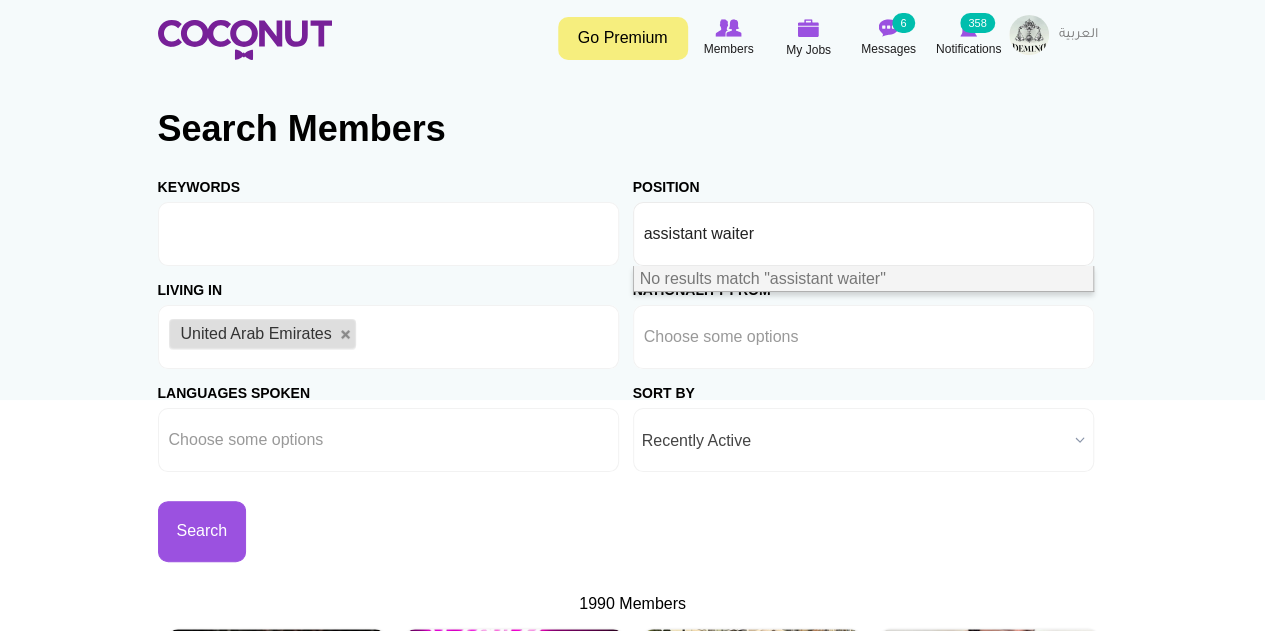 drag, startPoint x: 872, startPoint y: 222, endPoint x: 591, endPoint y: 243, distance: 281.7836 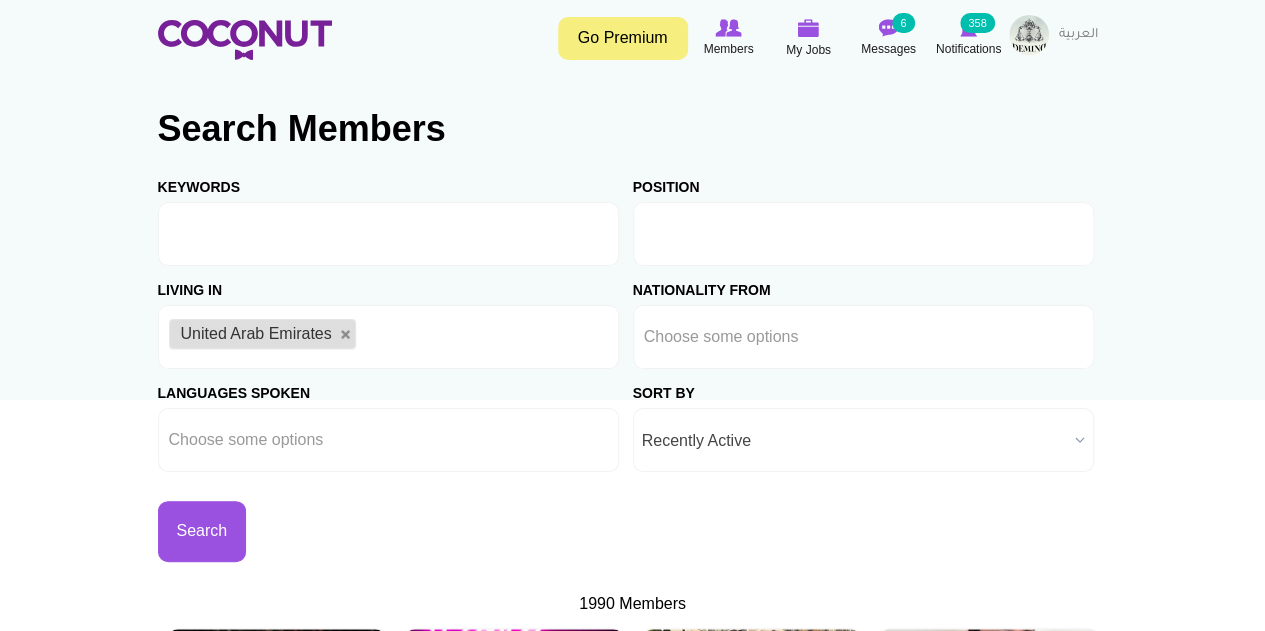 click at bounding box center [734, 234] 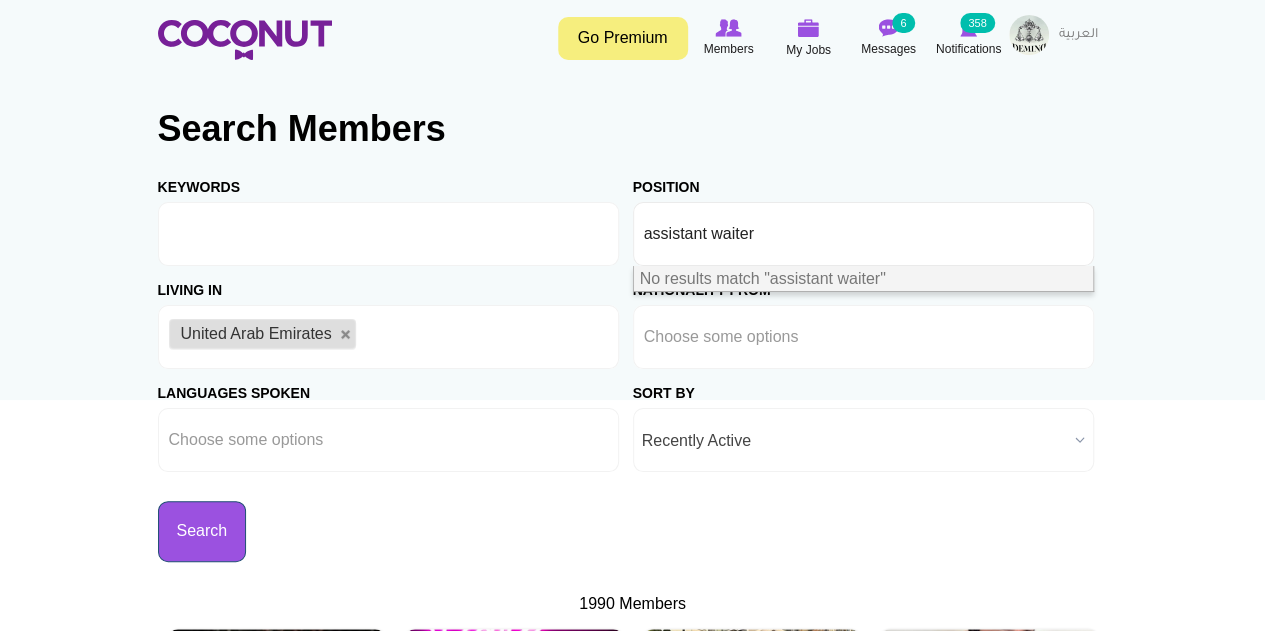 type on "Choose some options" 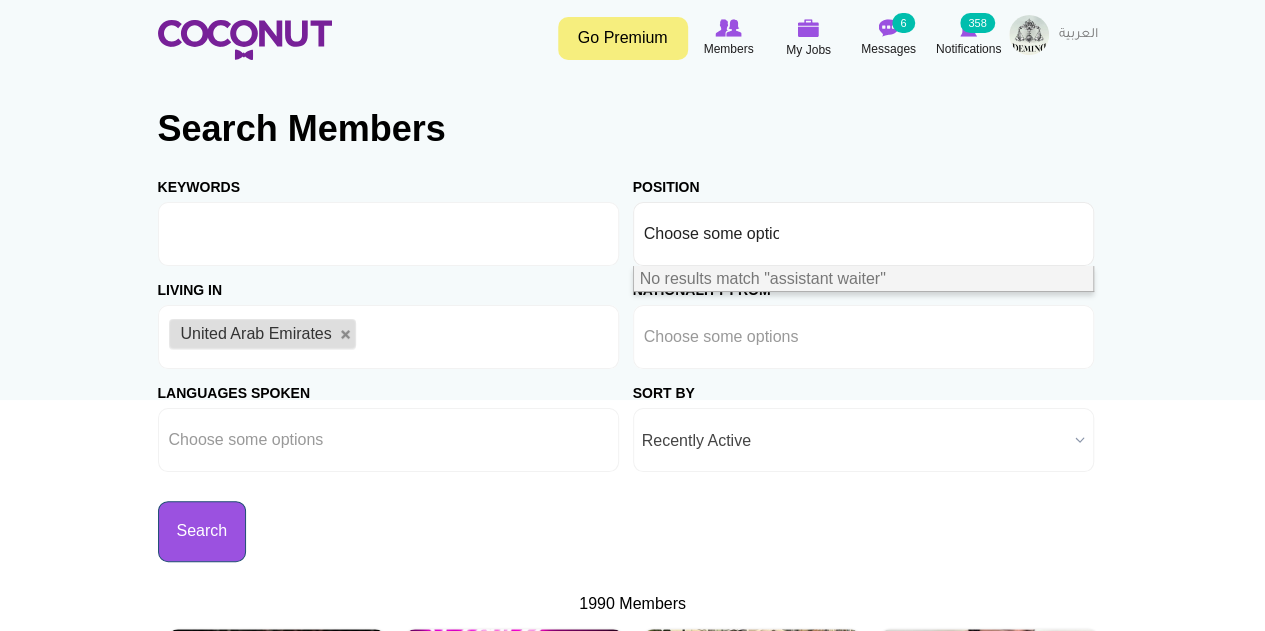 click on "Search" at bounding box center (202, 531) 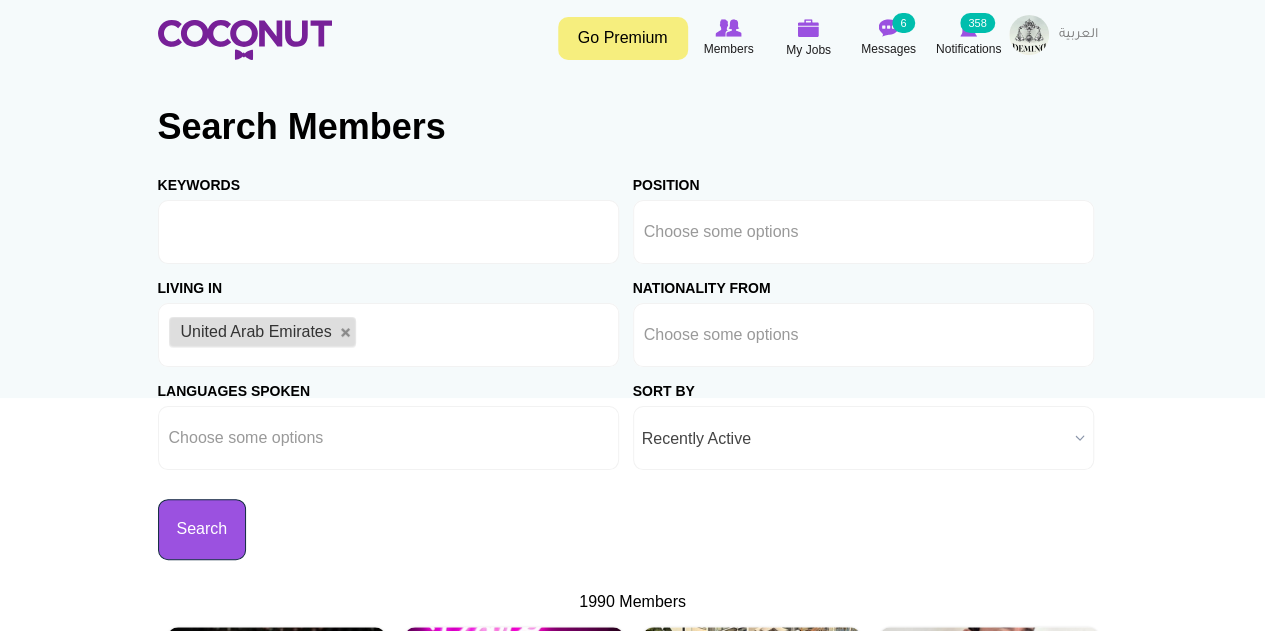 scroll, scrollTop: 0, scrollLeft: 0, axis: both 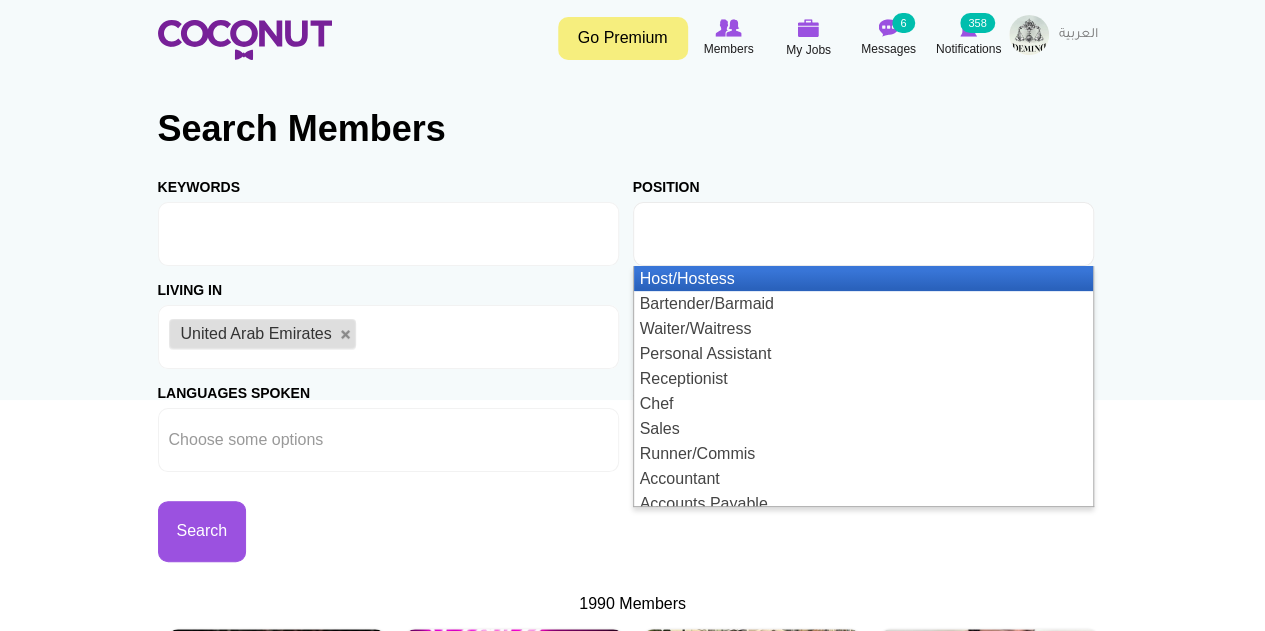 click at bounding box center [863, 234] 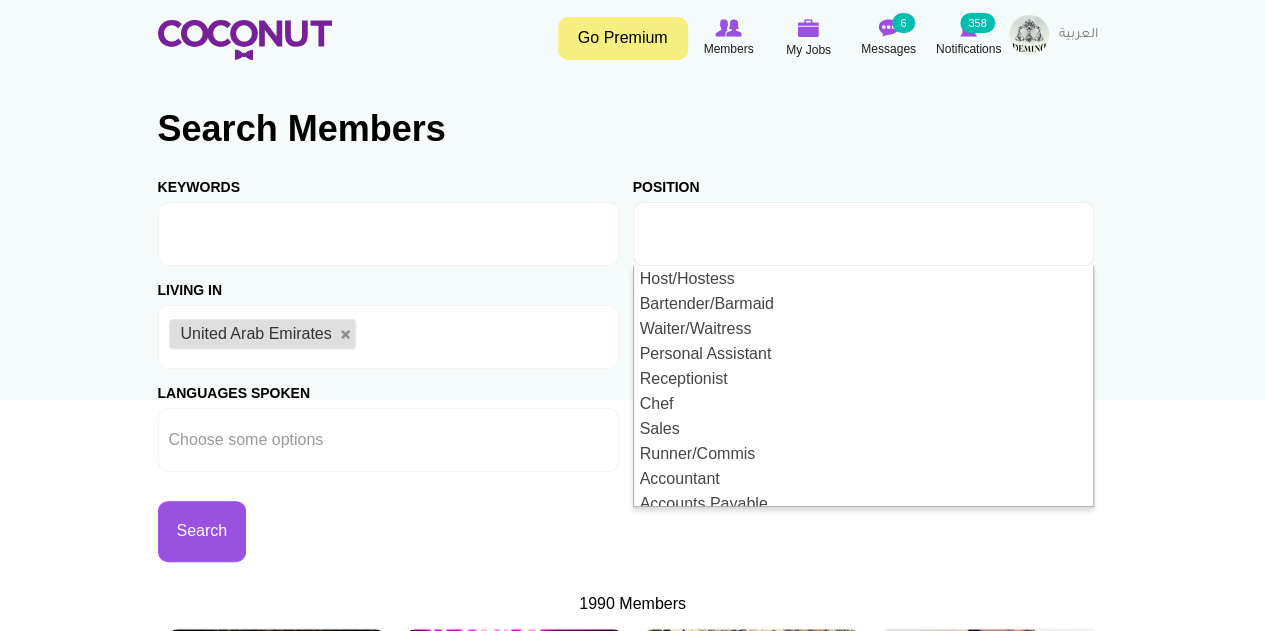 type on "Choose some options" 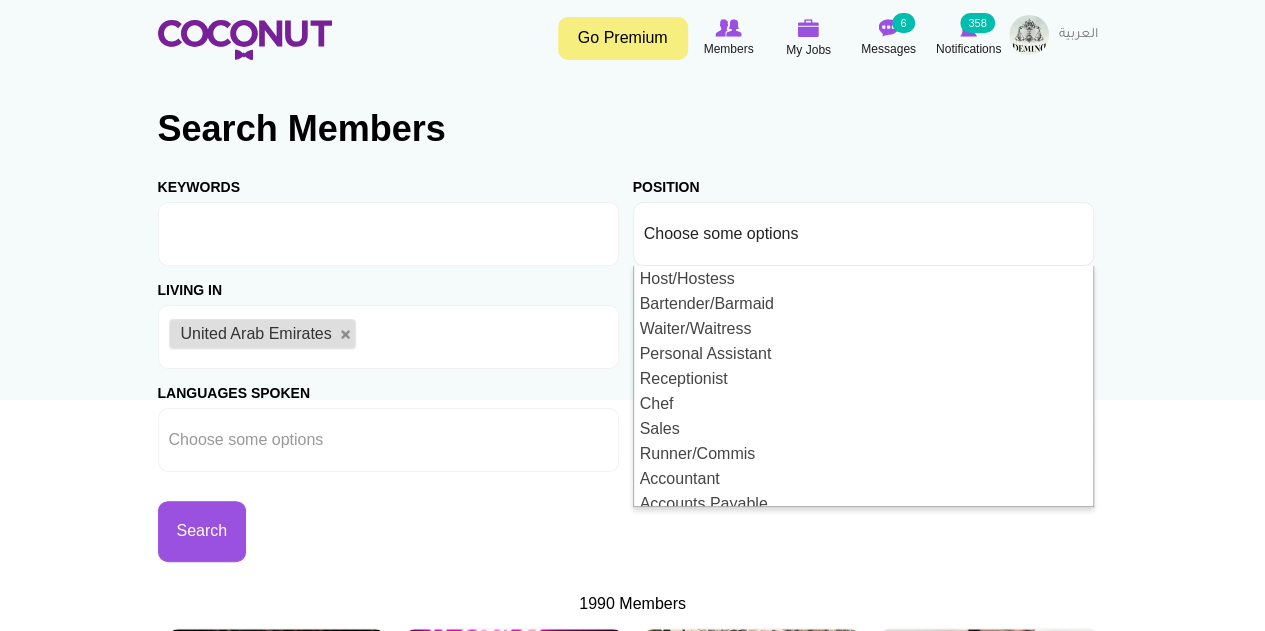 click on "Toggle navigation
Go Premium
Members
My Jobs
Post a Job
Messages
6
Notifications
358" at bounding box center (632, 2255) 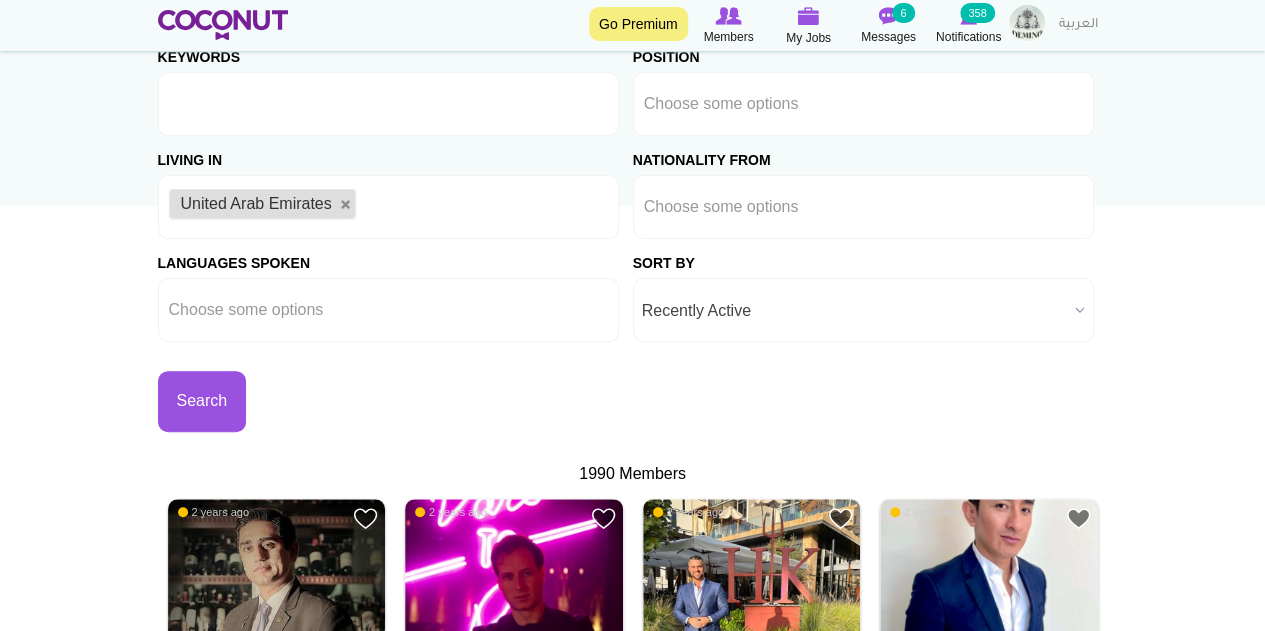 scroll, scrollTop: 500, scrollLeft: 0, axis: vertical 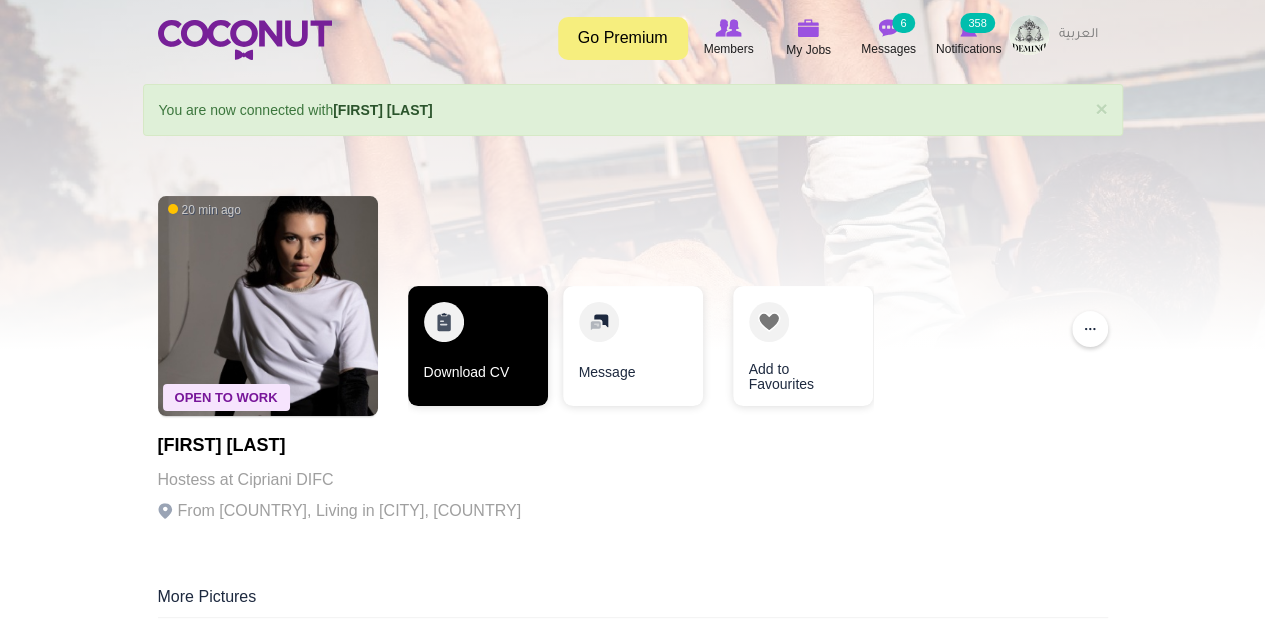 click on "Download CV" at bounding box center (478, 346) 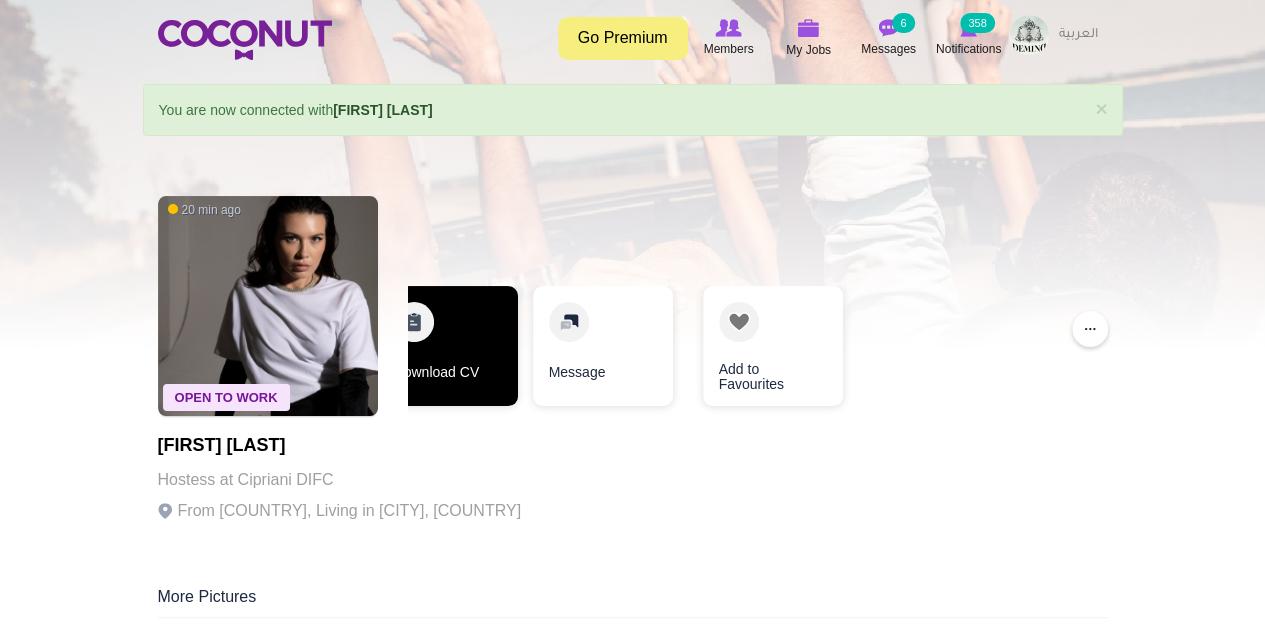 click on "Download CV" at bounding box center (448, 346) 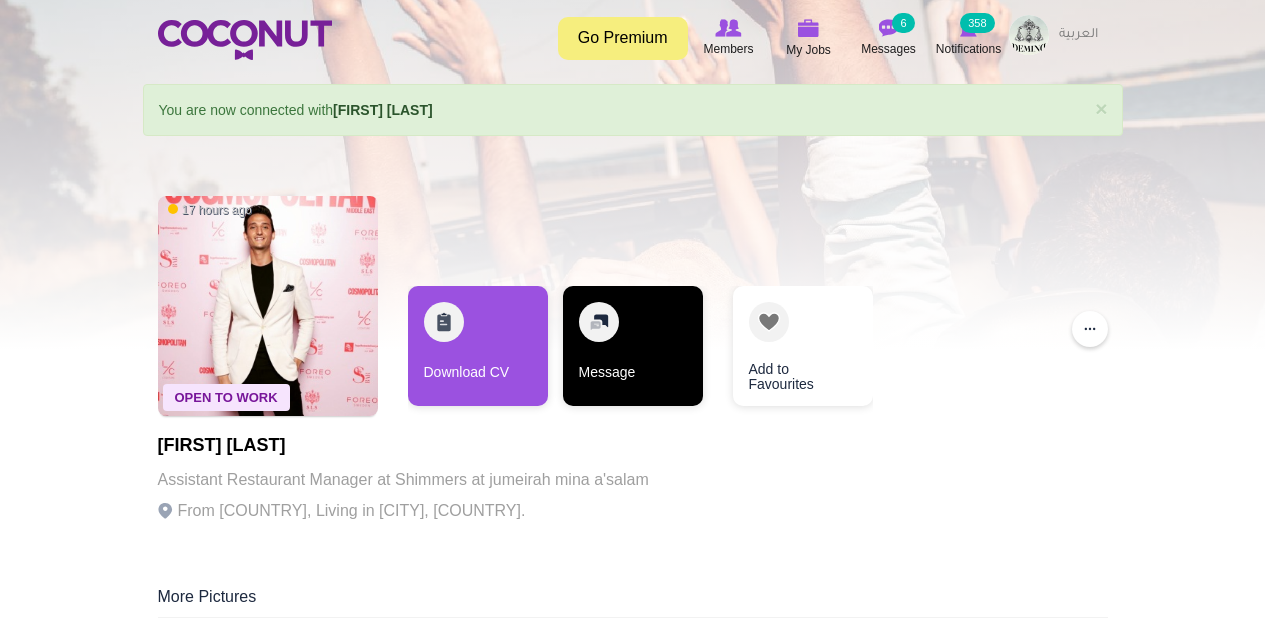 scroll, scrollTop: 0, scrollLeft: 0, axis: both 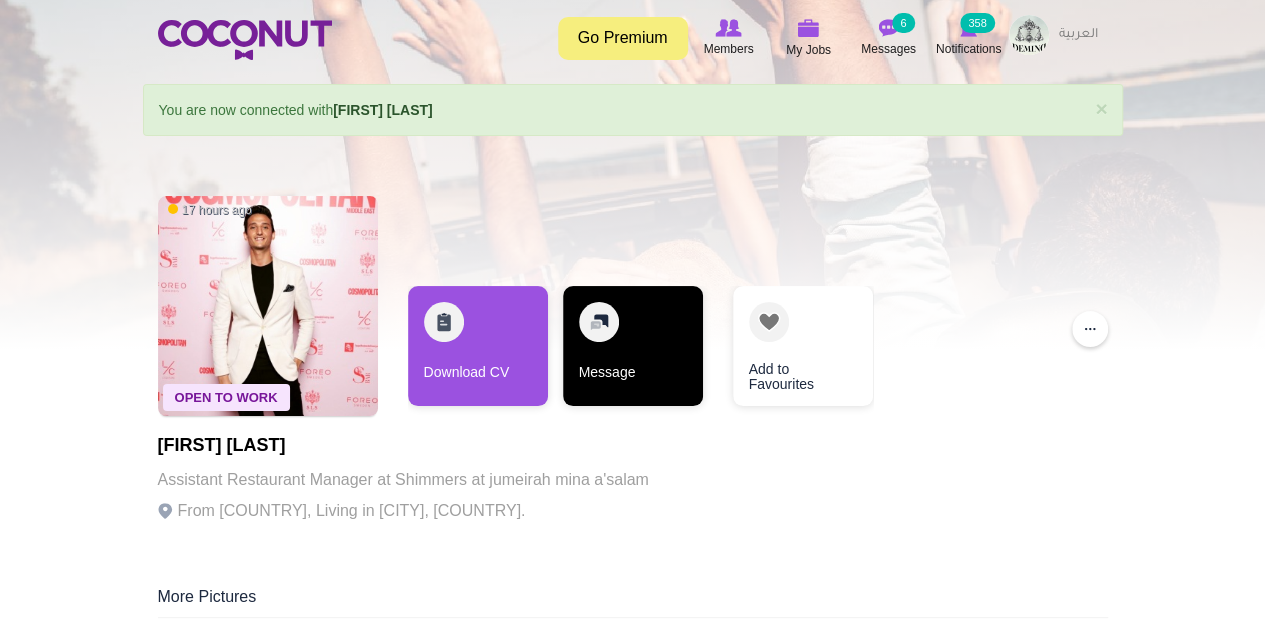 click on "Message" at bounding box center (633, 346) 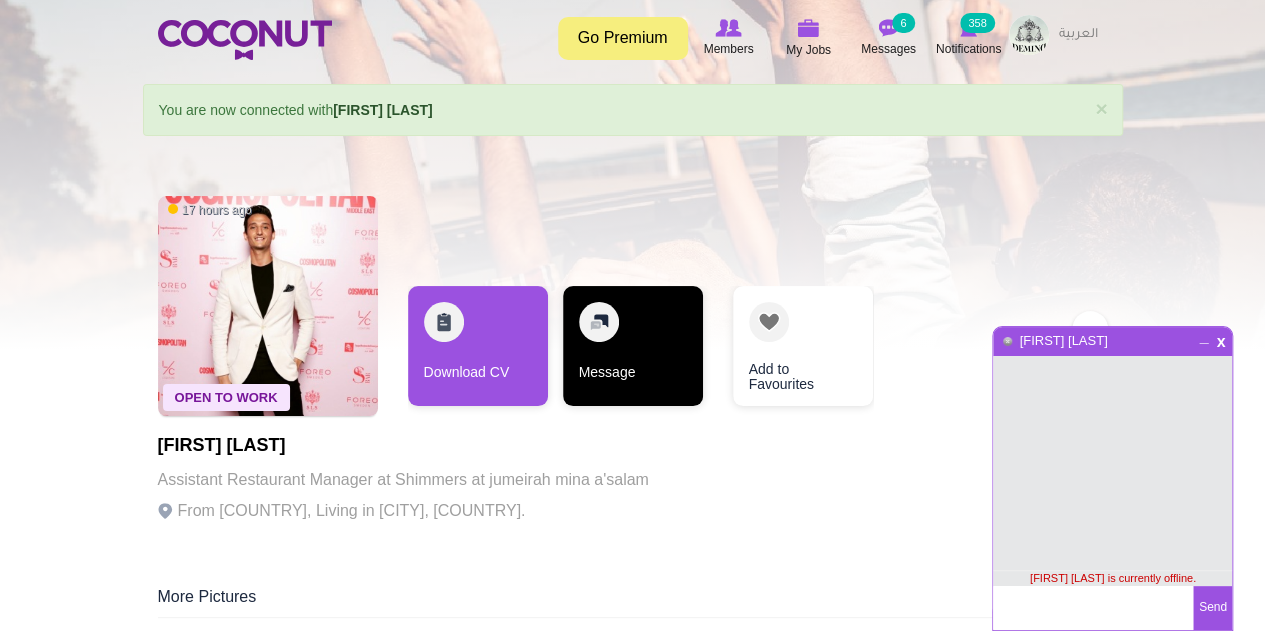 click on "Message" at bounding box center (633, 346) 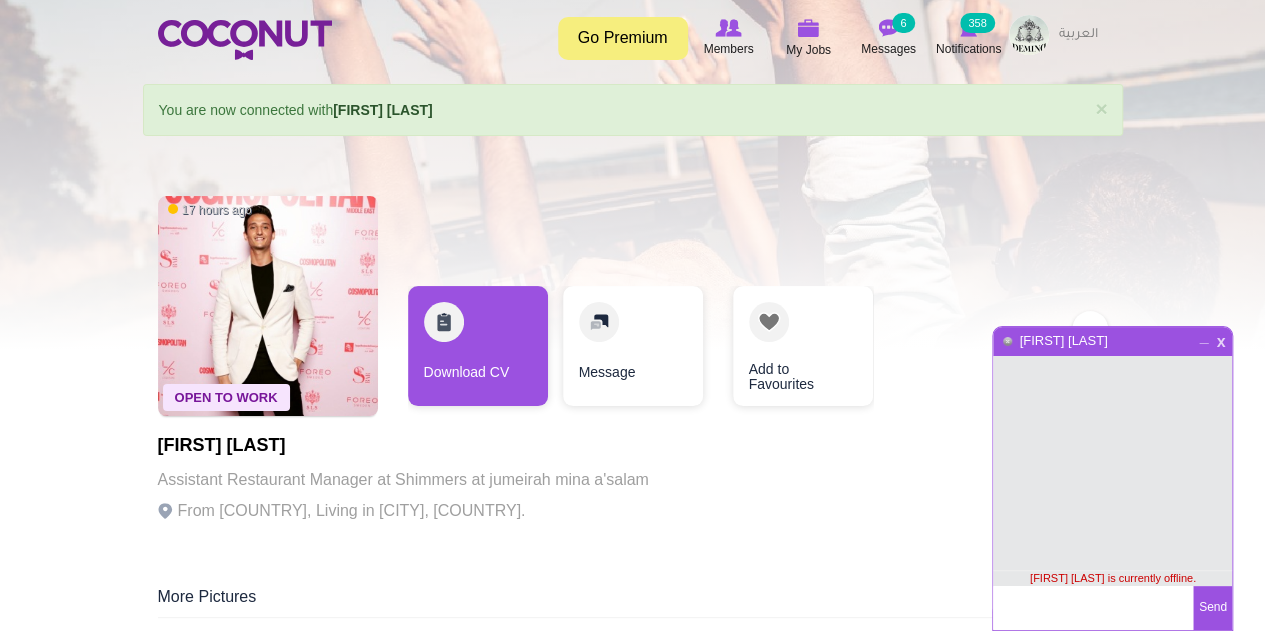 click on "x" at bounding box center [1220, 339] 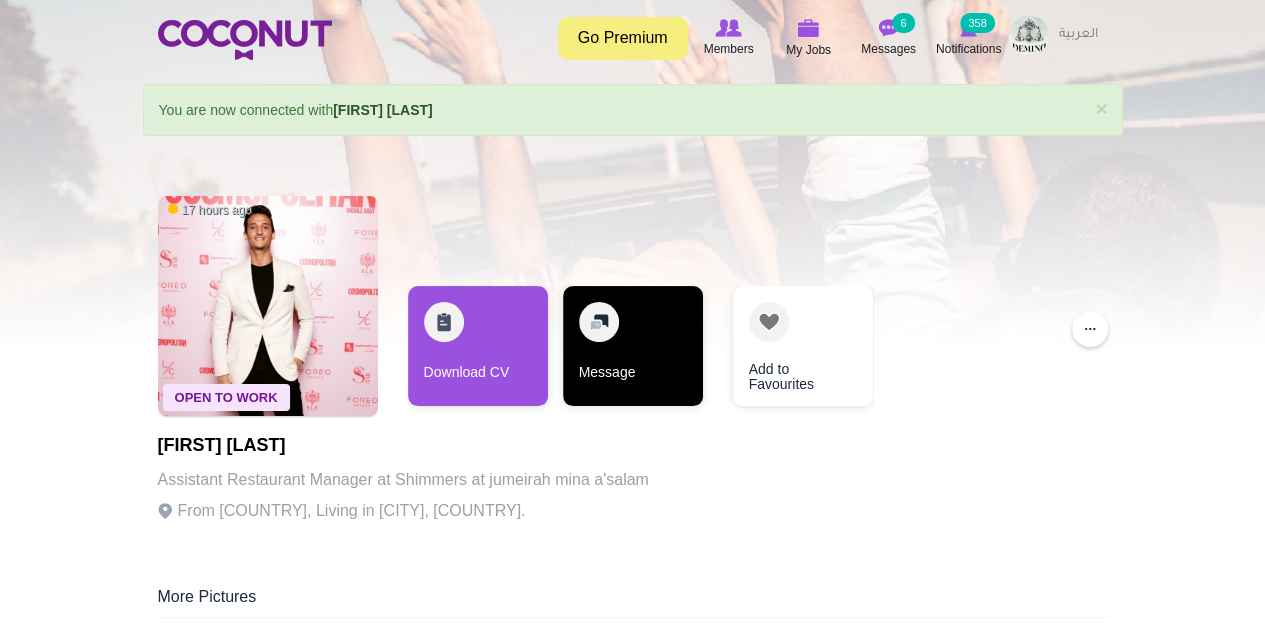 click on "Message" at bounding box center [633, 346] 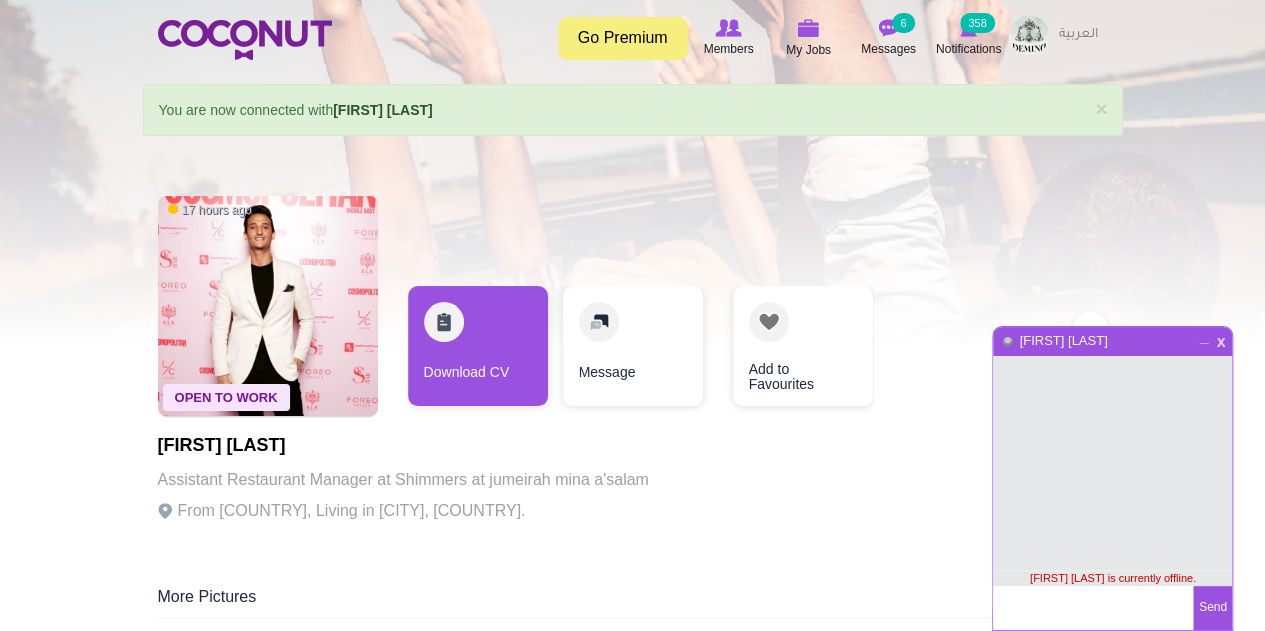 click on "x" at bounding box center (1220, 339) 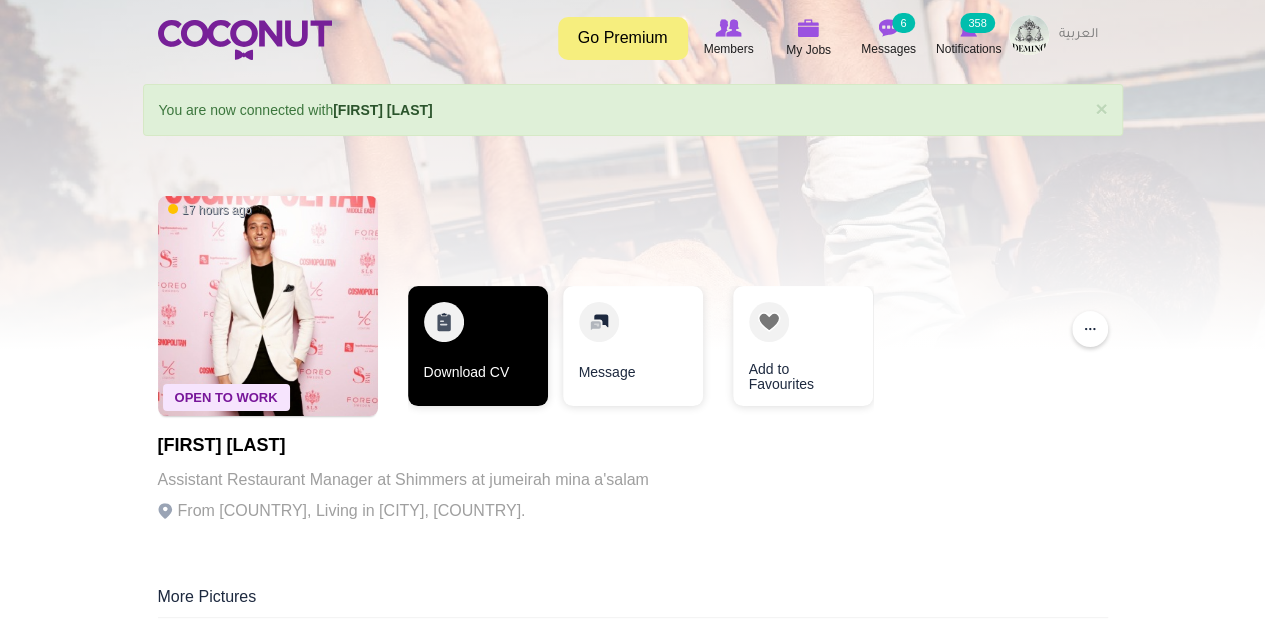 click on "Download CV" at bounding box center [478, 346] 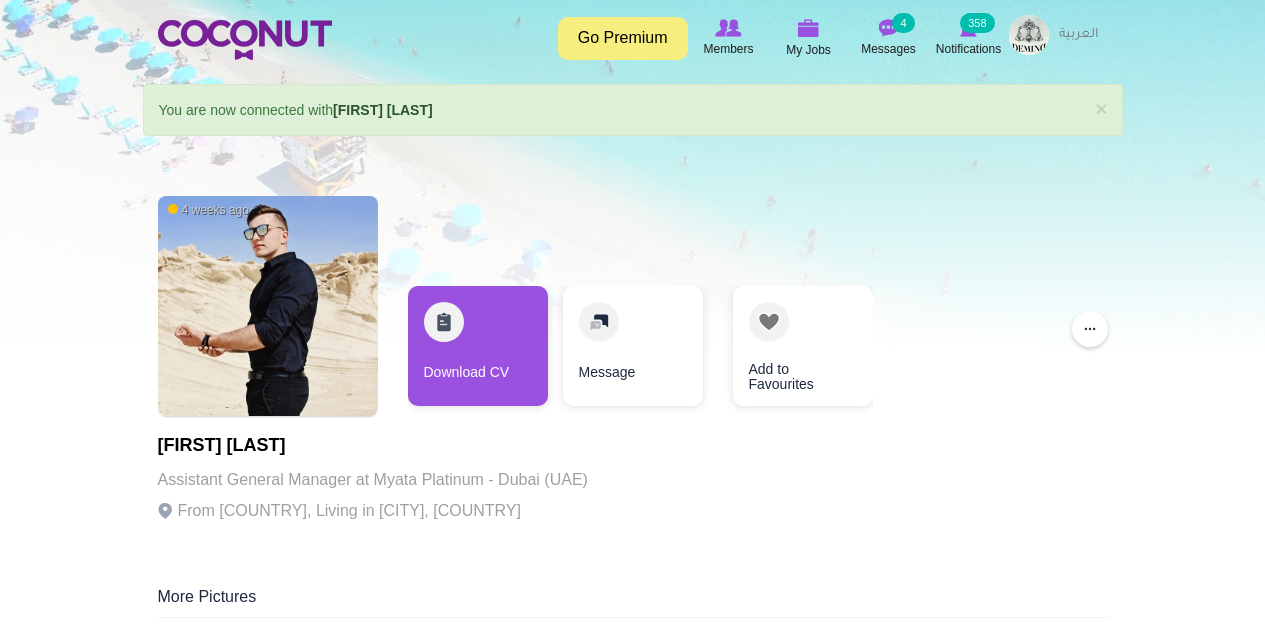 scroll, scrollTop: 0, scrollLeft: 0, axis: both 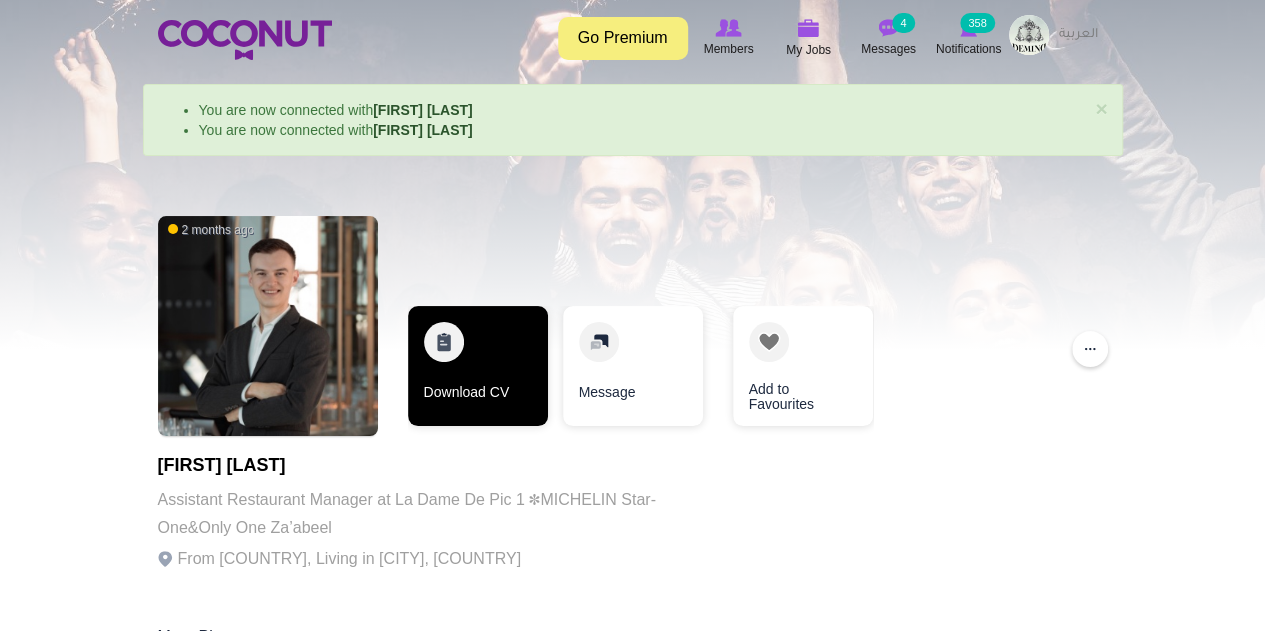 click on "Download CV" at bounding box center [478, 366] 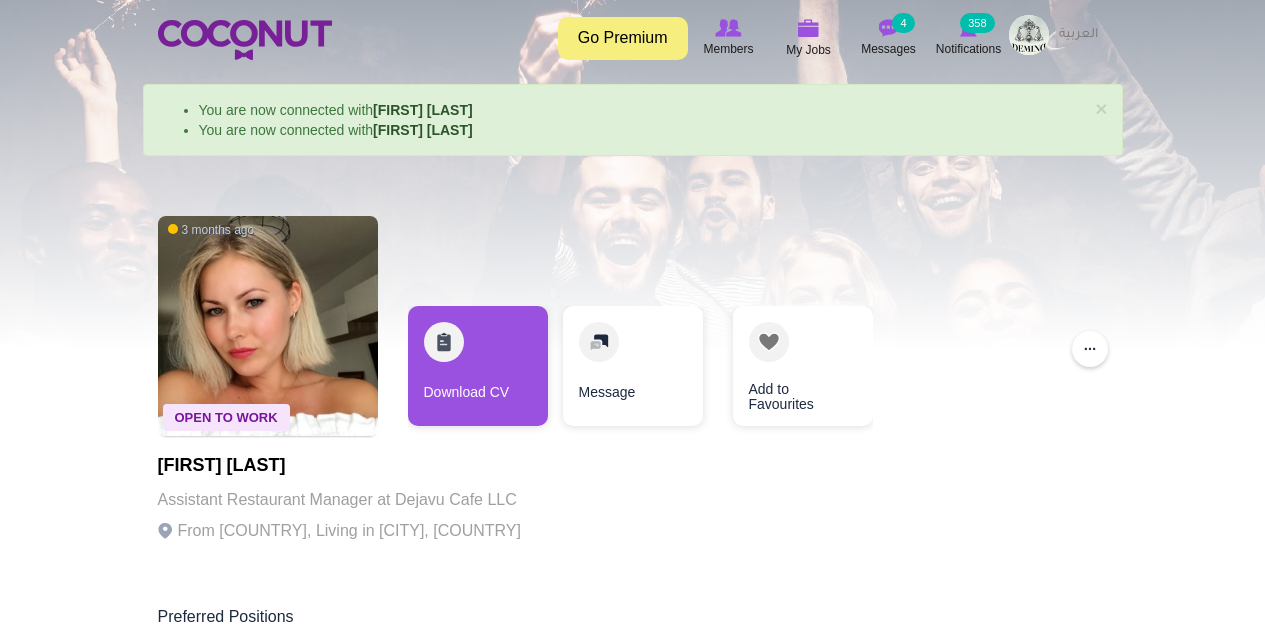 scroll, scrollTop: 0, scrollLeft: 0, axis: both 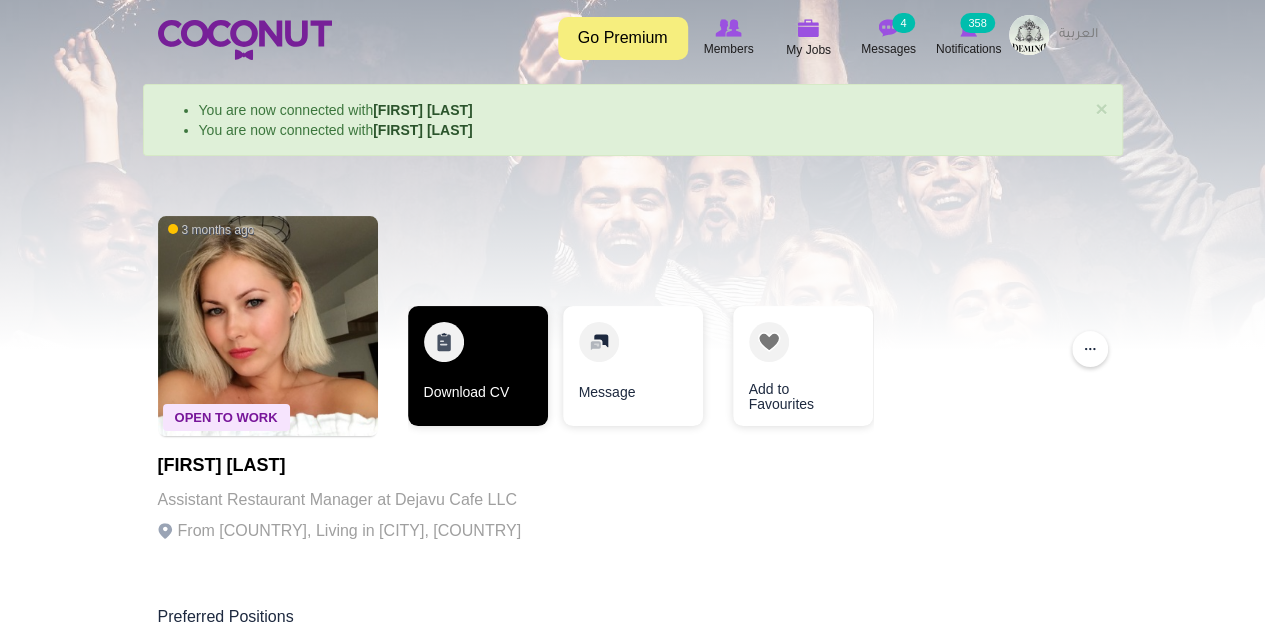 click on "Download CV" at bounding box center (478, 366) 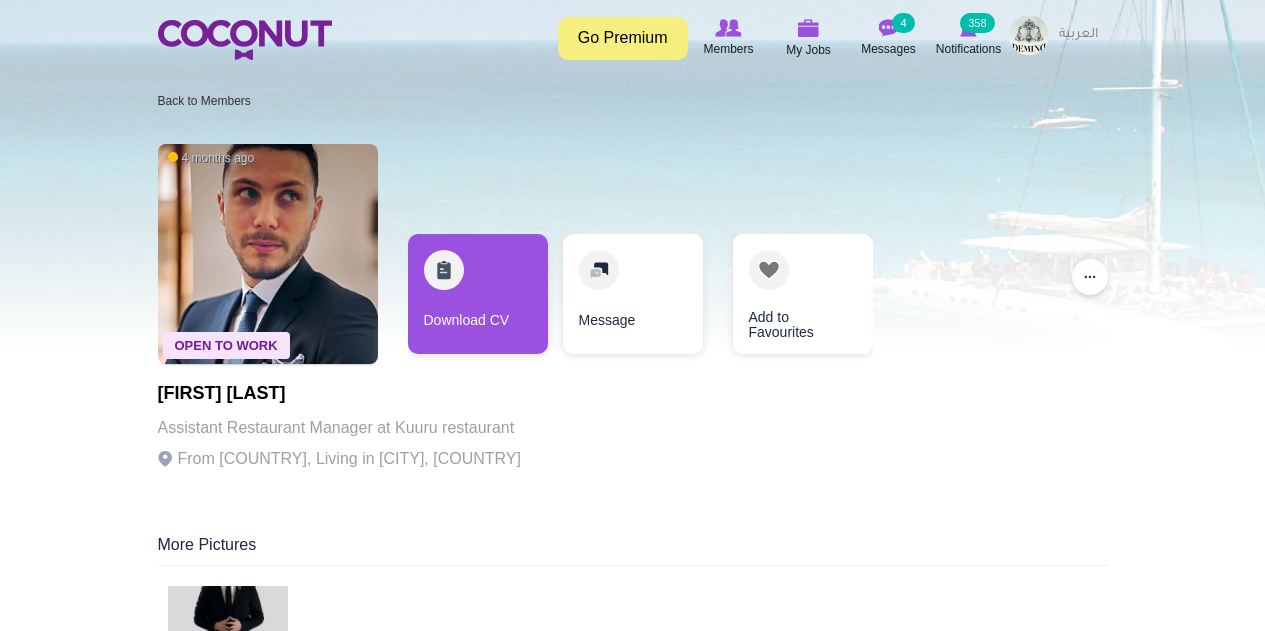 scroll, scrollTop: 0, scrollLeft: 0, axis: both 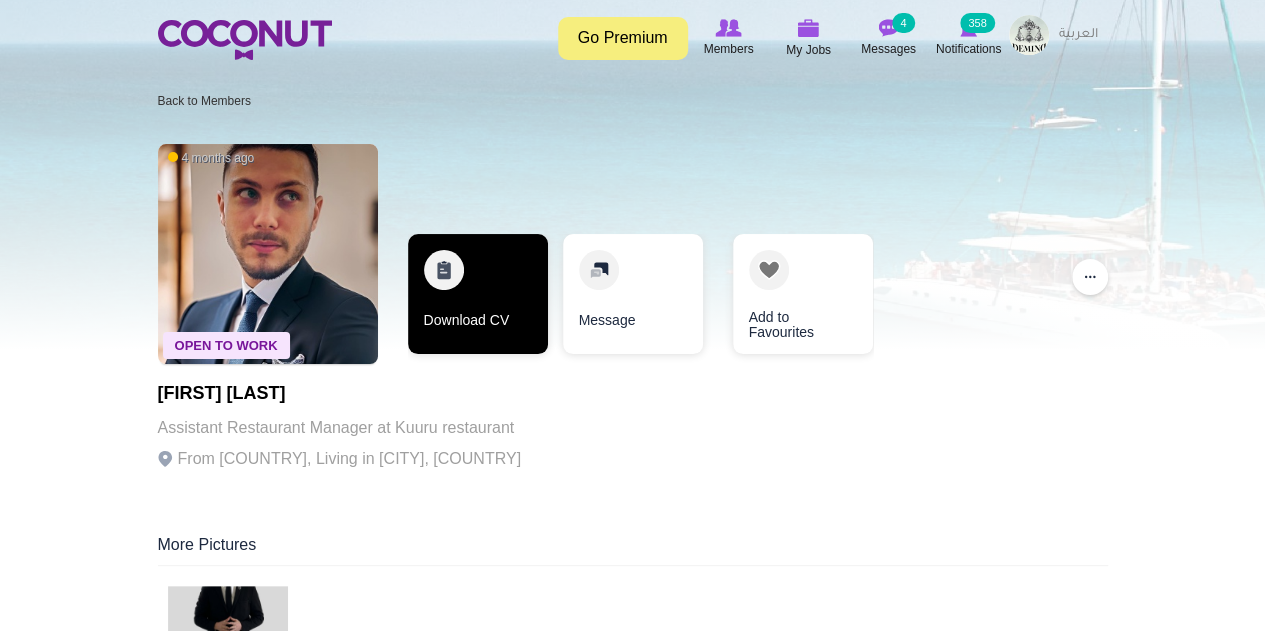 click on "Download CV" at bounding box center [478, 294] 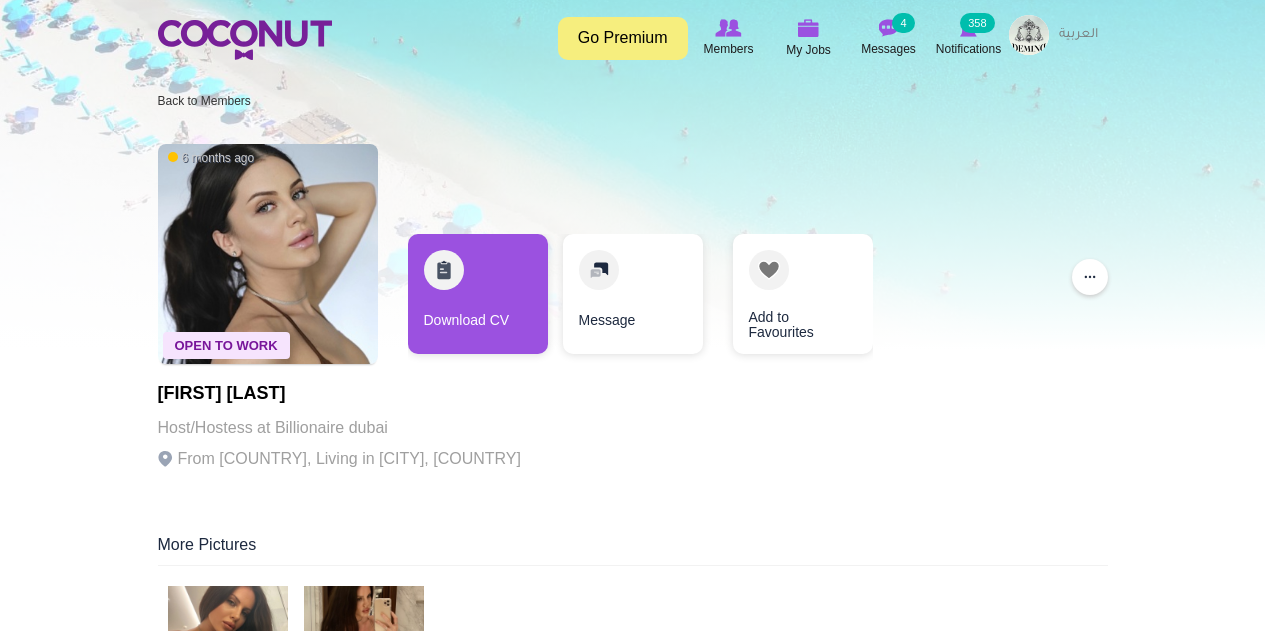 scroll, scrollTop: 0, scrollLeft: 0, axis: both 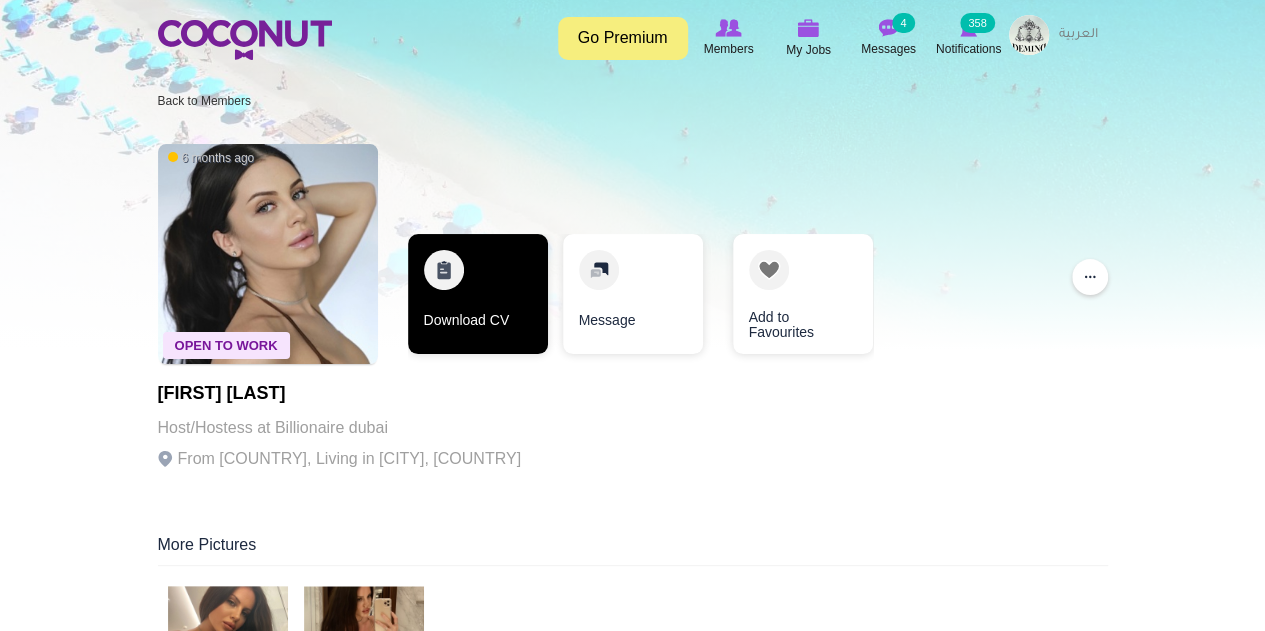click on "Download CV" at bounding box center [478, 294] 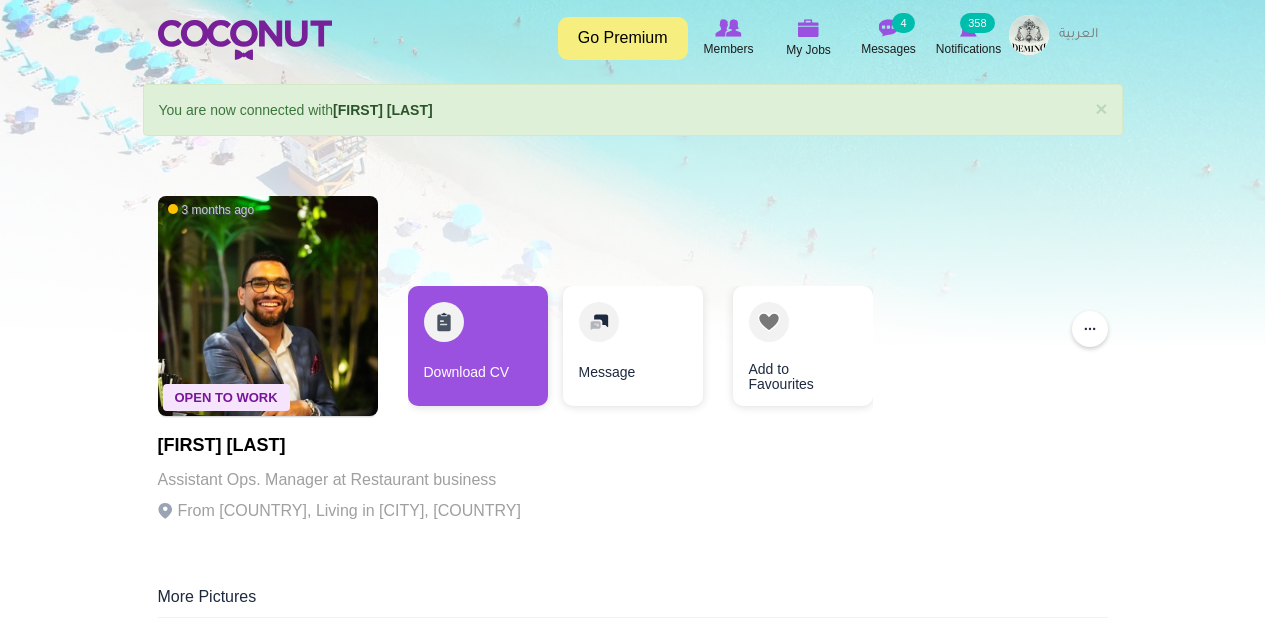 scroll, scrollTop: 0, scrollLeft: 0, axis: both 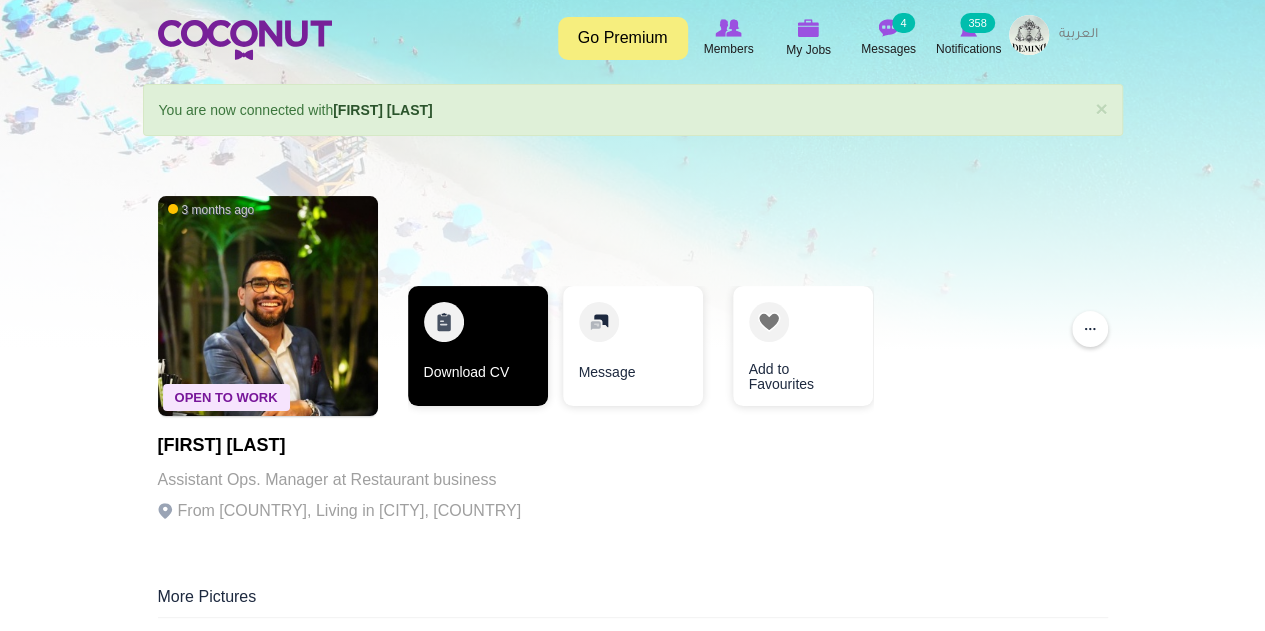 click on "Download CV" at bounding box center [478, 346] 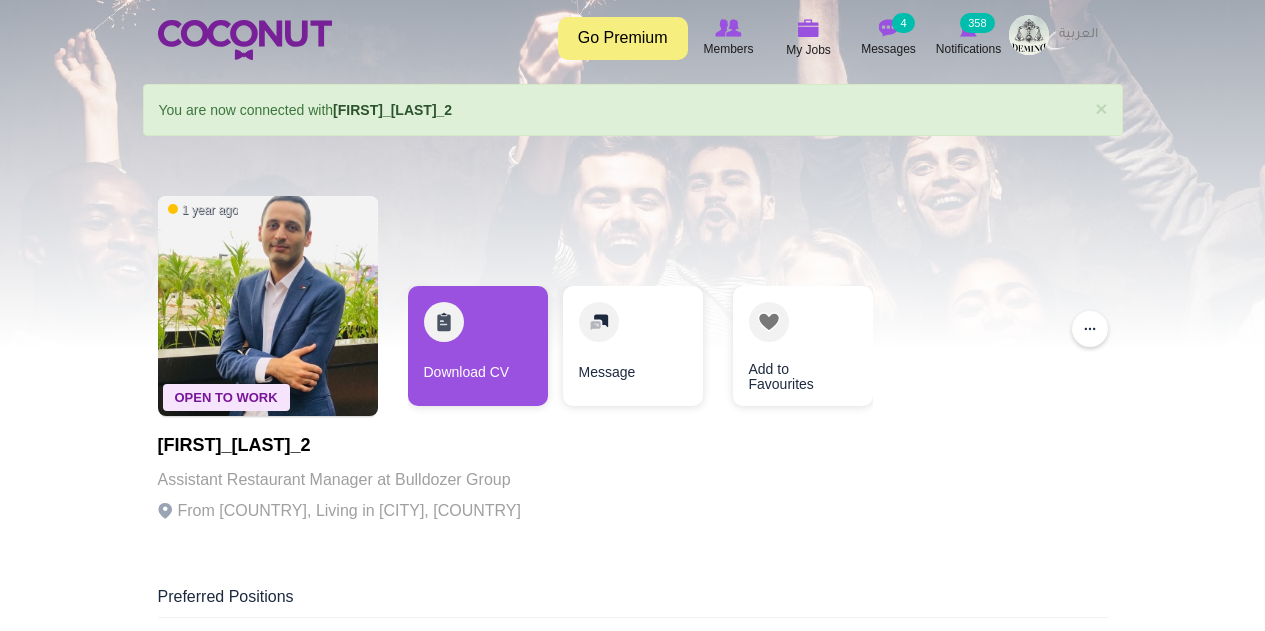 scroll, scrollTop: 0, scrollLeft: 0, axis: both 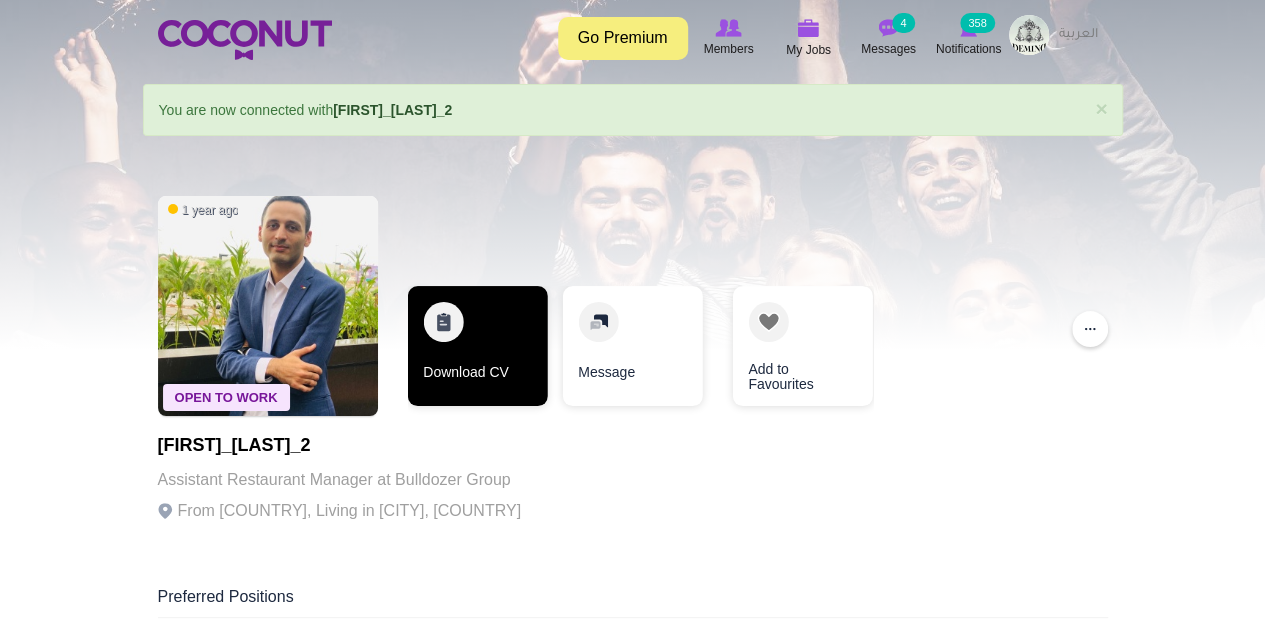click on "Download CV" at bounding box center [477, 346] 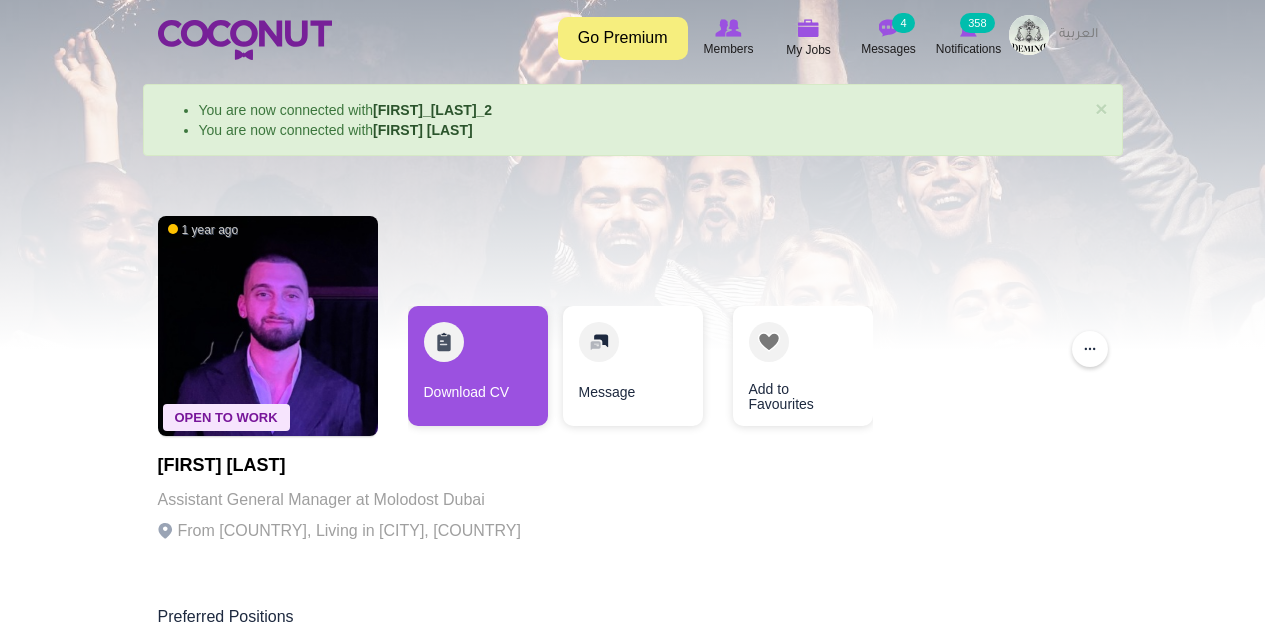 scroll, scrollTop: 0, scrollLeft: 0, axis: both 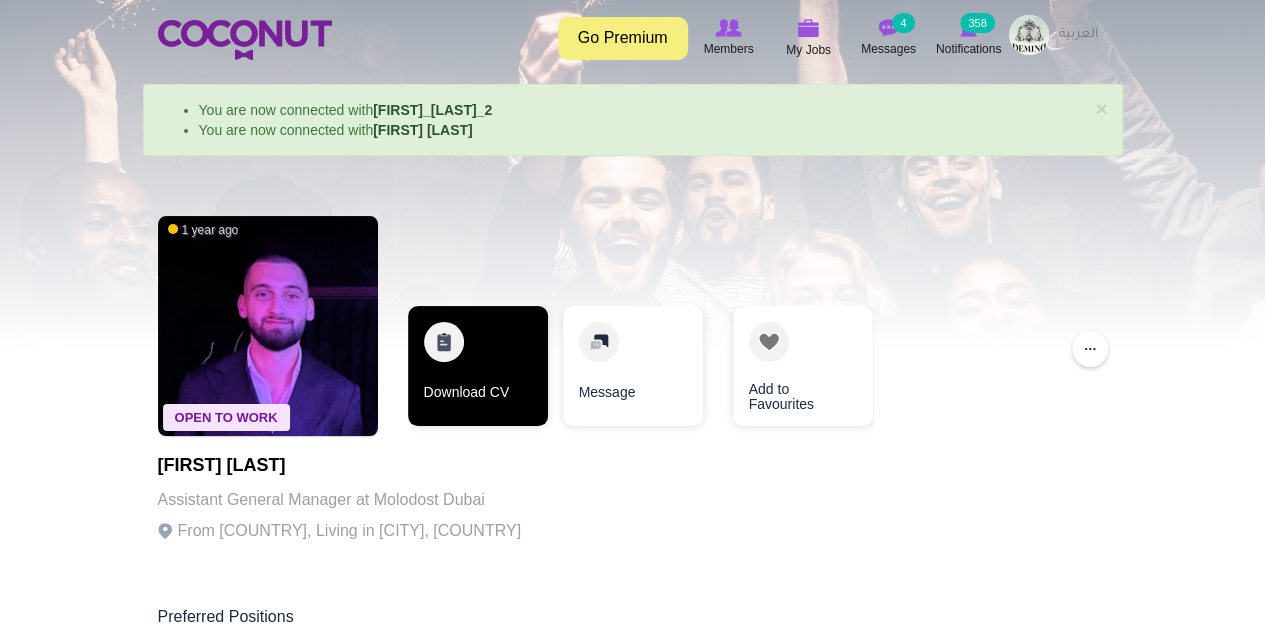 click on "Download CV" at bounding box center (478, 366) 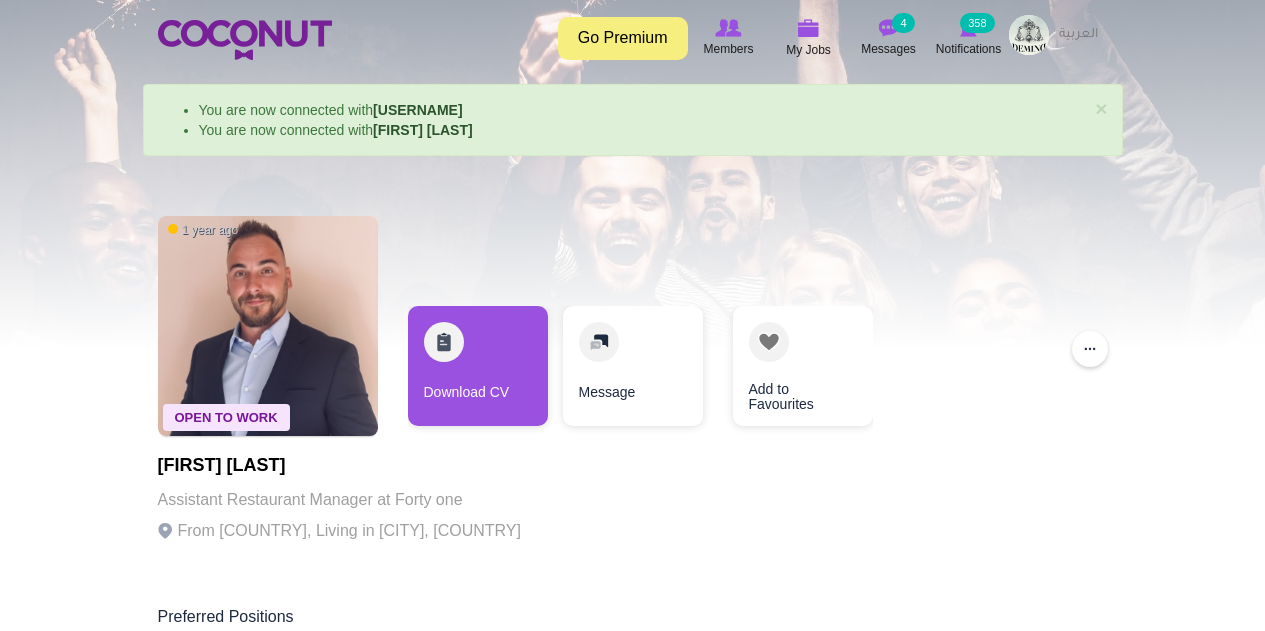 scroll, scrollTop: 0, scrollLeft: 0, axis: both 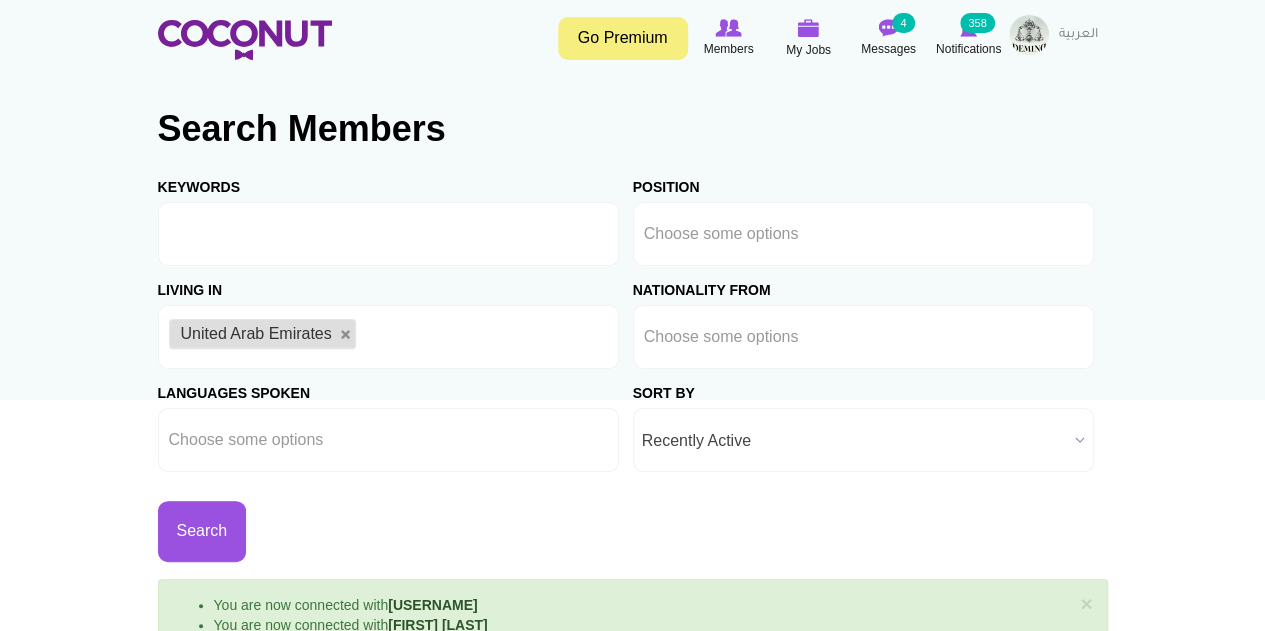 type 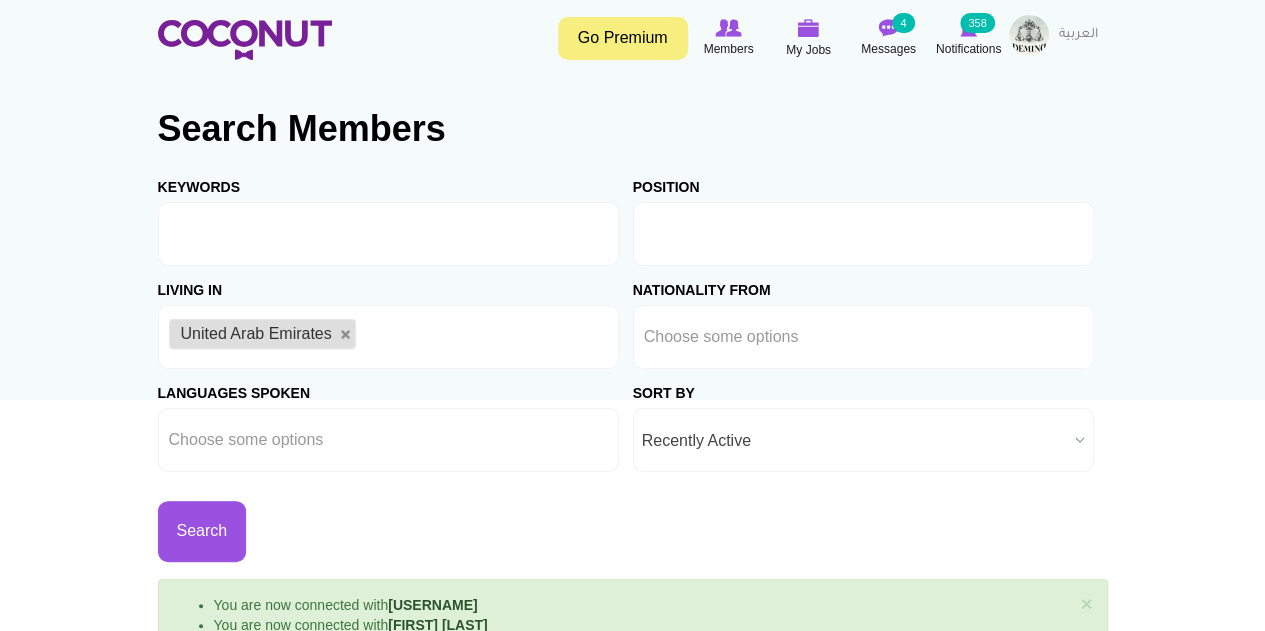 click at bounding box center [863, 234] 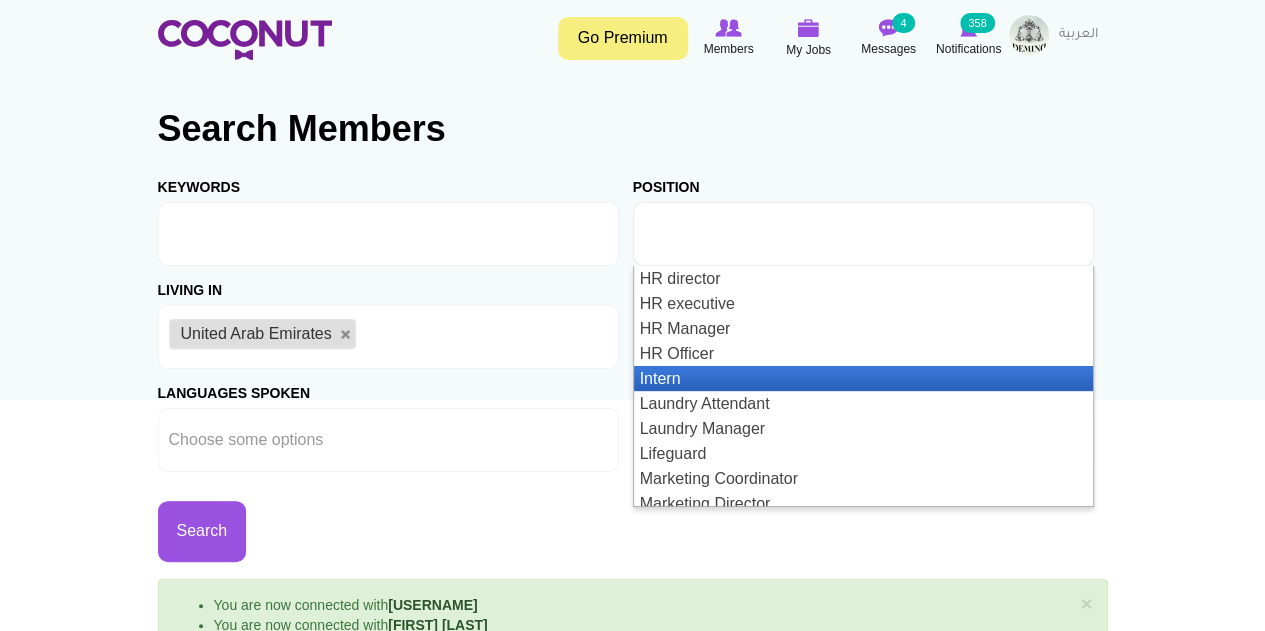 scroll, scrollTop: 1300, scrollLeft: 0, axis: vertical 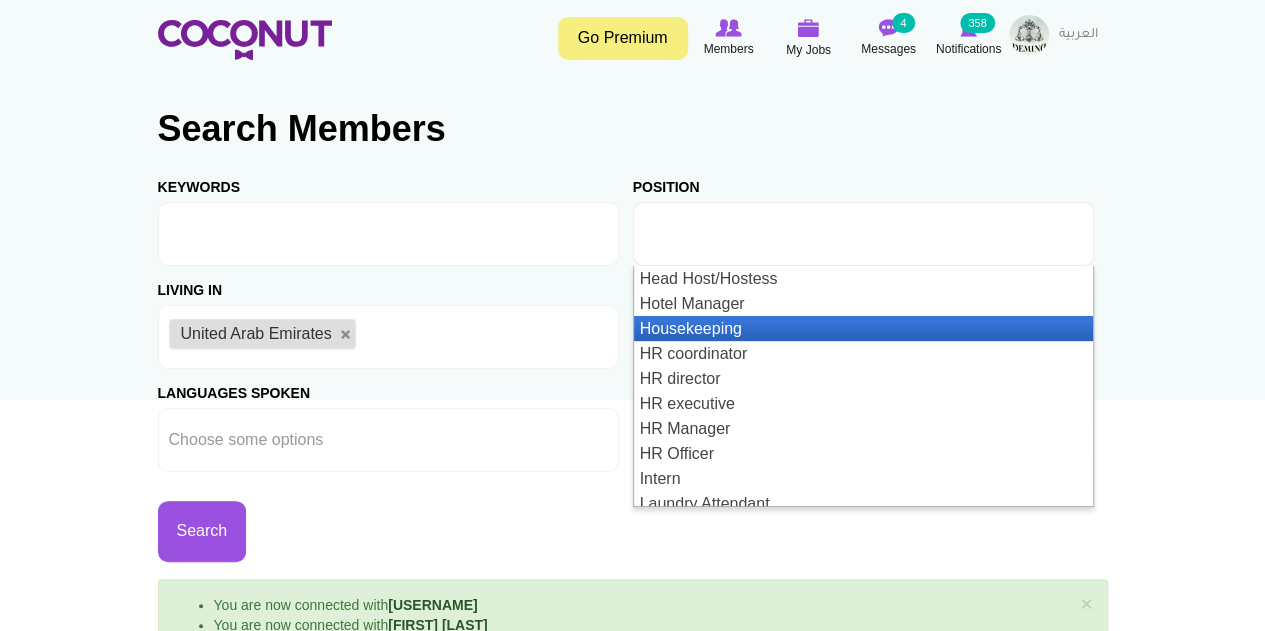 click on "Housekeeping" at bounding box center (863, 328) 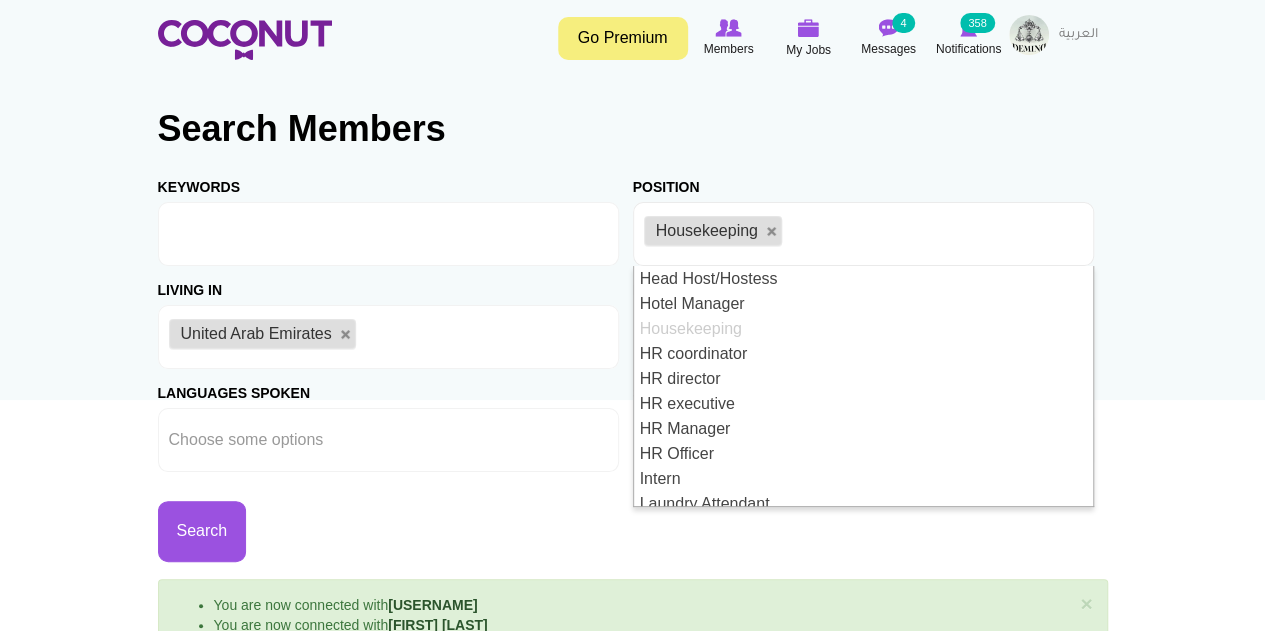 scroll, scrollTop: 0, scrollLeft: 0, axis: both 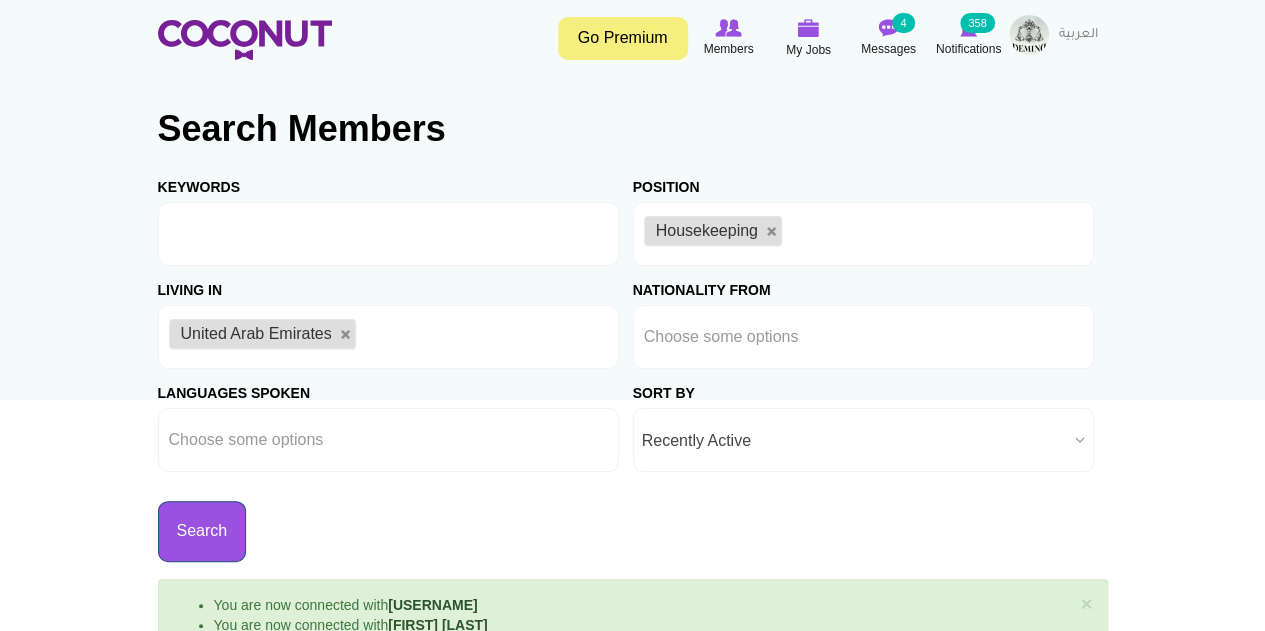 click on "Search" at bounding box center (202, 531) 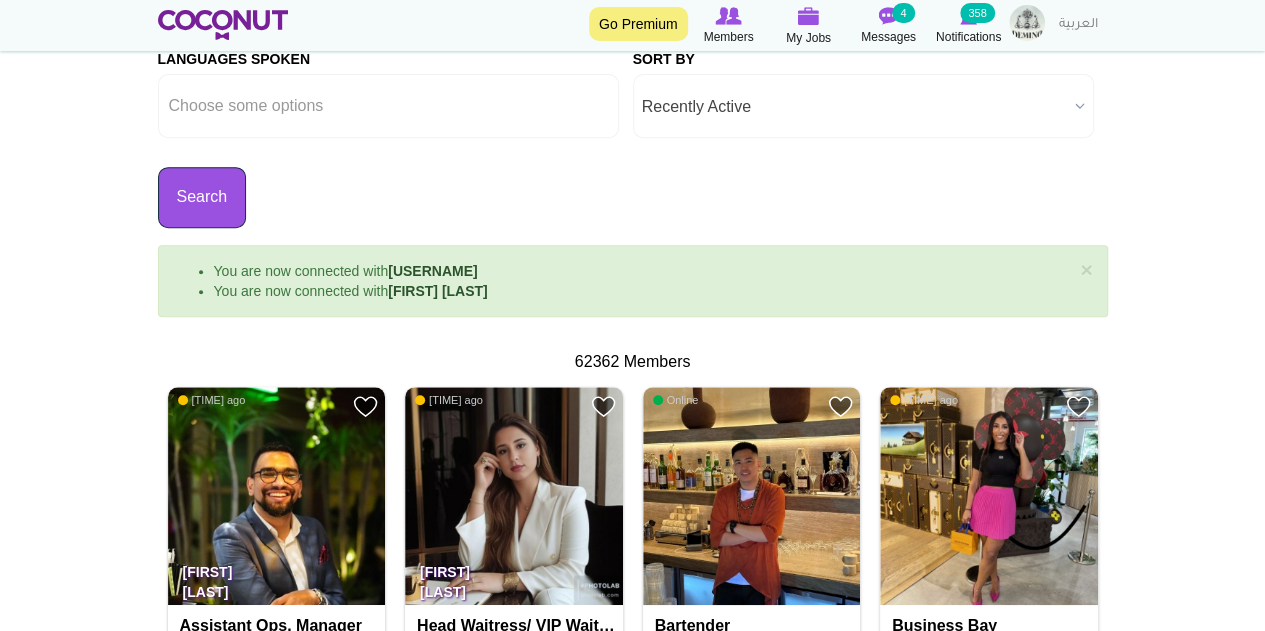 scroll, scrollTop: 300, scrollLeft: 0, axis: vertical 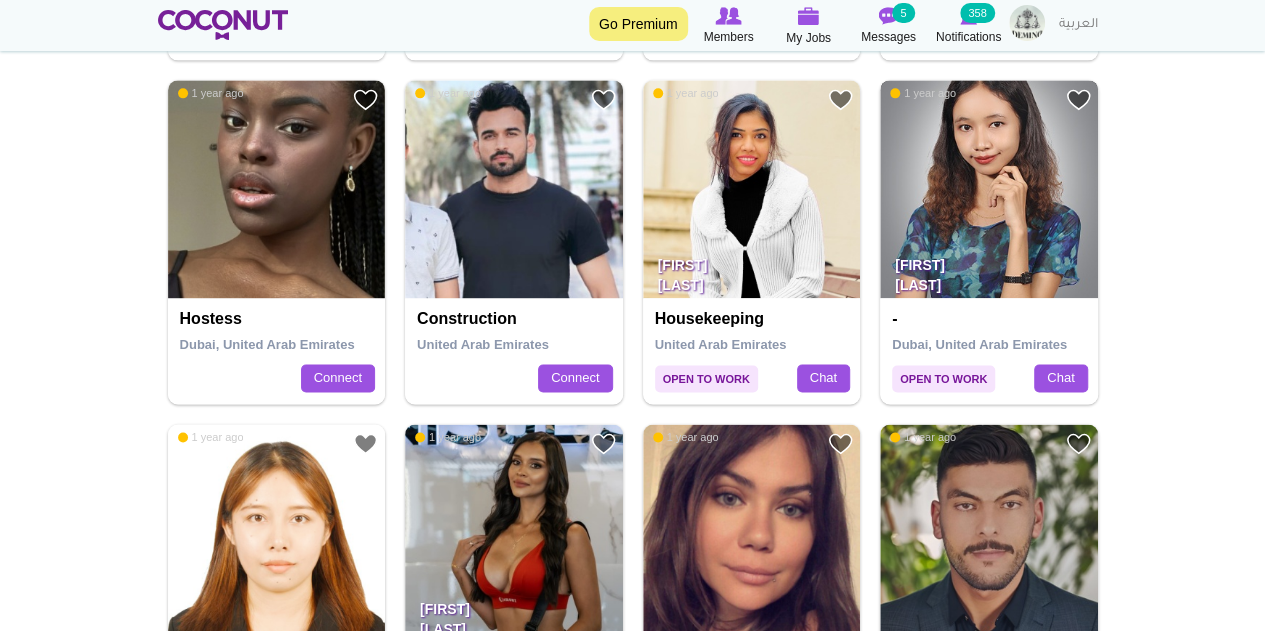 click at bounding box center [989, 189] 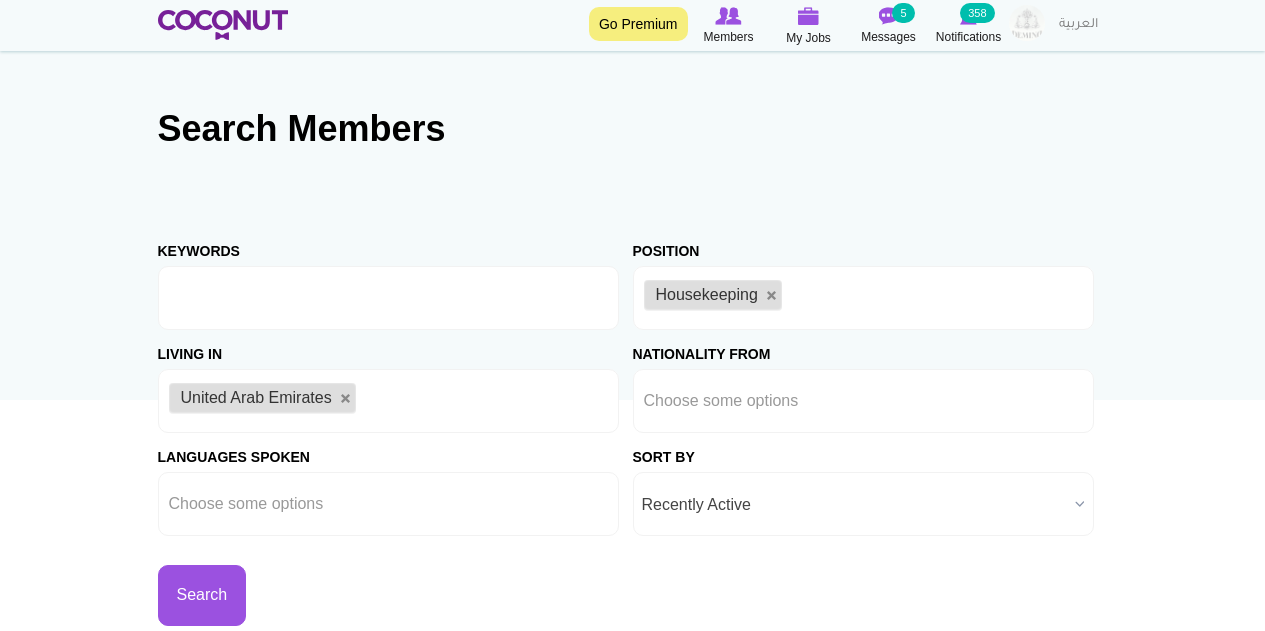 scroll, scrollTop: 1359, scrollLeft: 0, axis: vertical 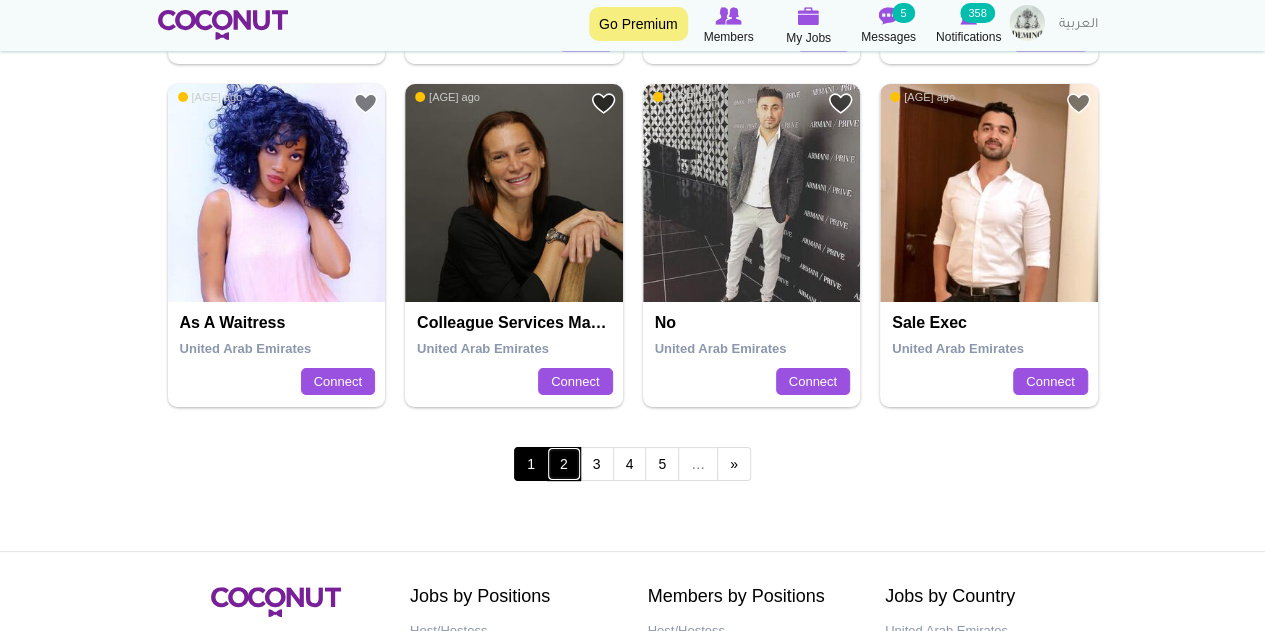 click on "2" at bounding box center [564, 464] 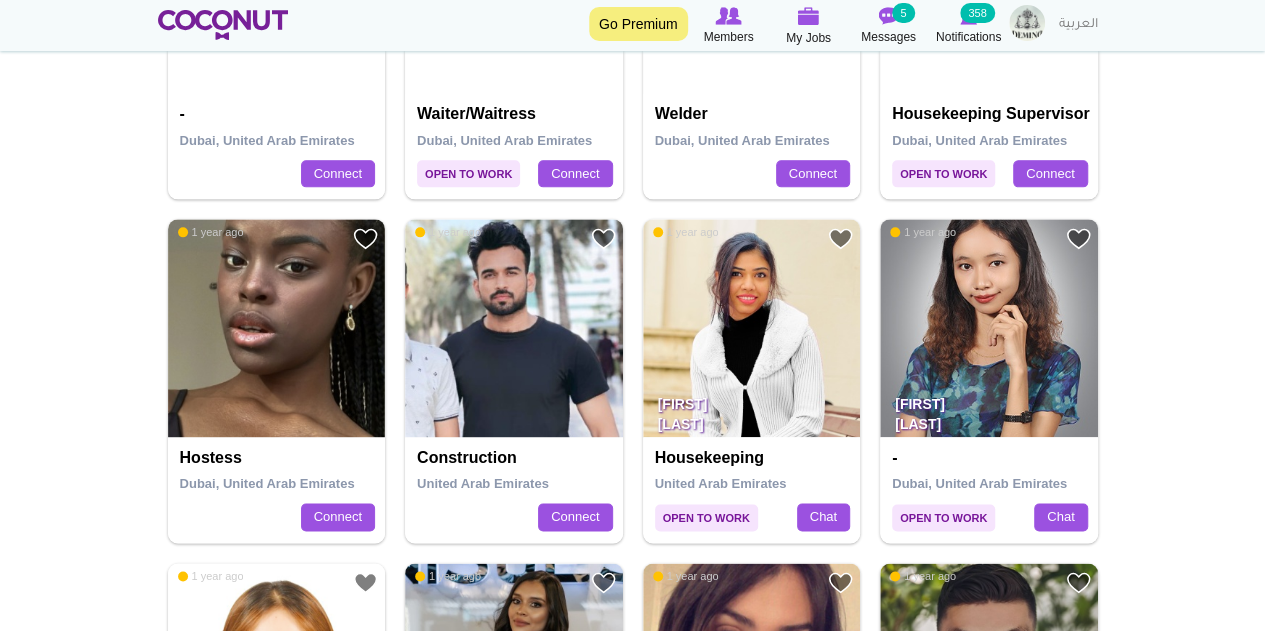 scroll, scrollTop: 700, scrollLeft: 0, axis: vertical 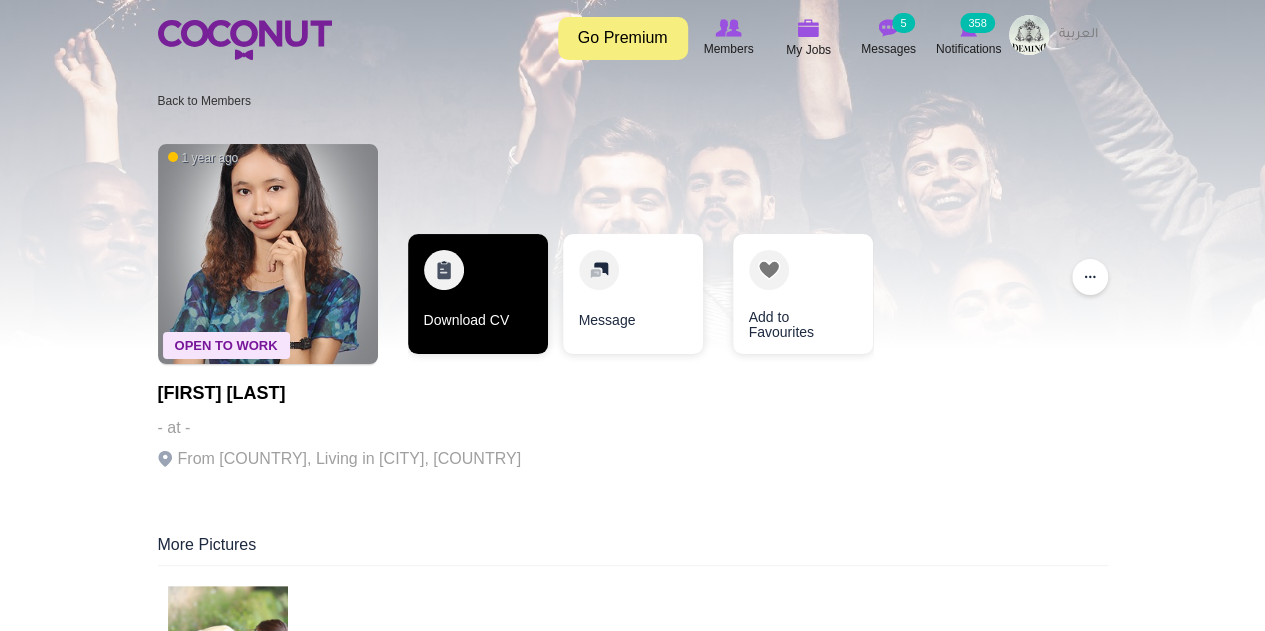 click on "Download CV" at bounding box center [478, 294] 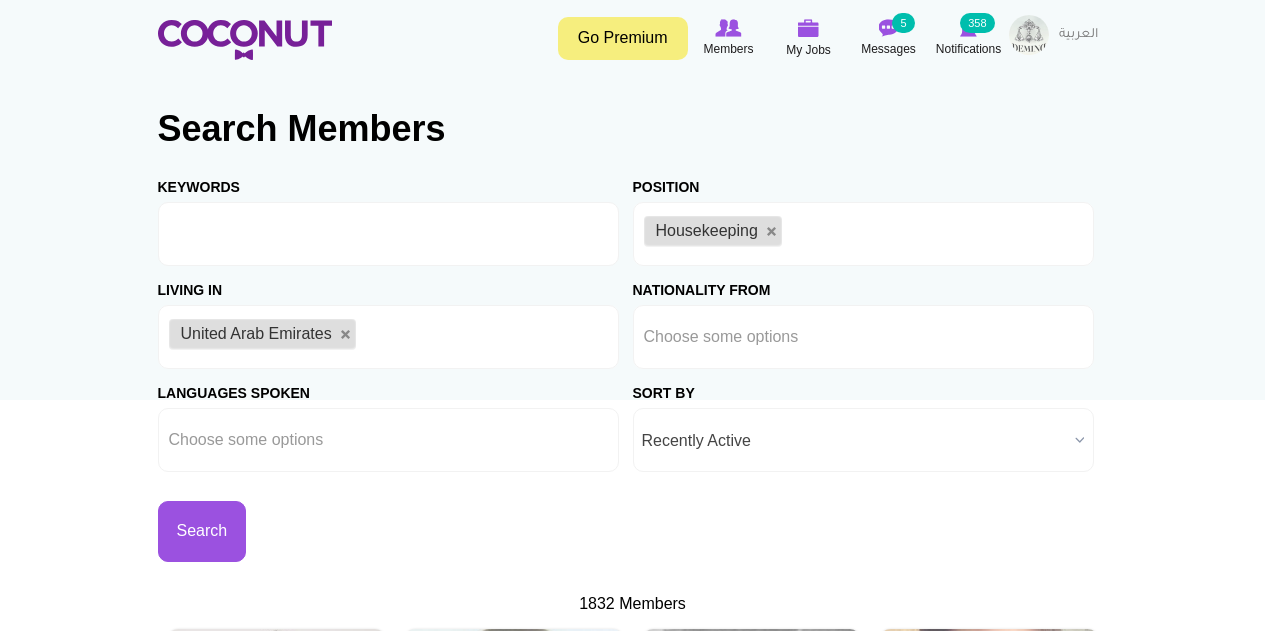 scroll, scrollTop: 0, scrollLeft: 0, axis: both 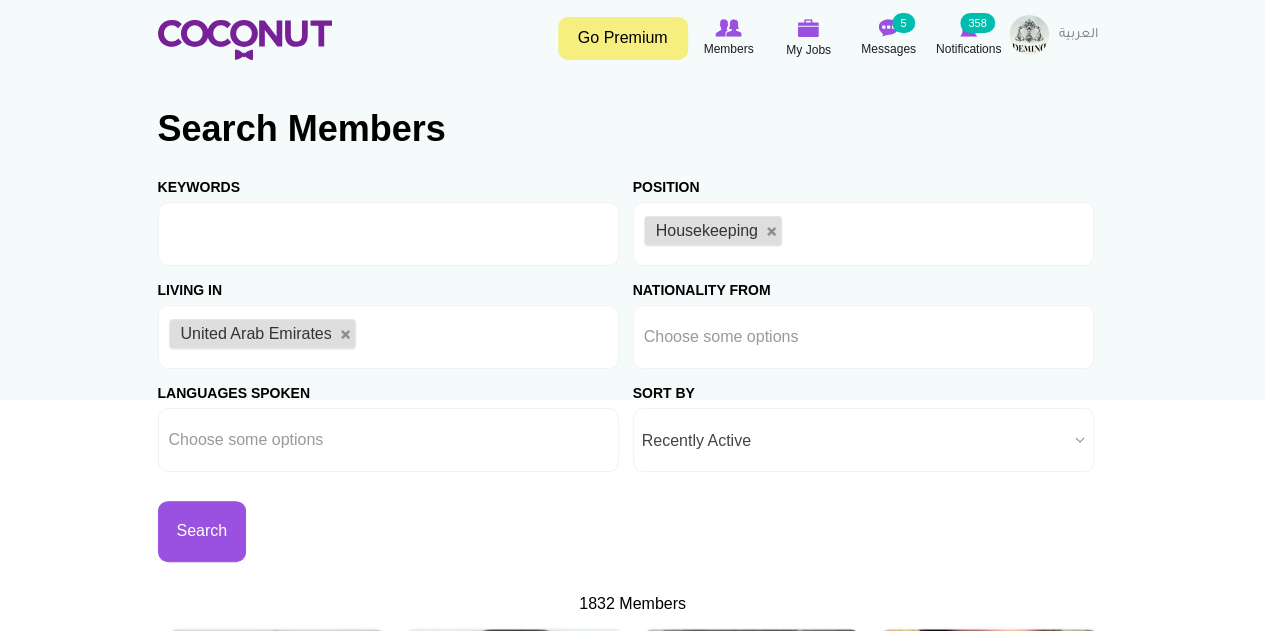 click on "Housekeeping" at bounding box center [863, 234] 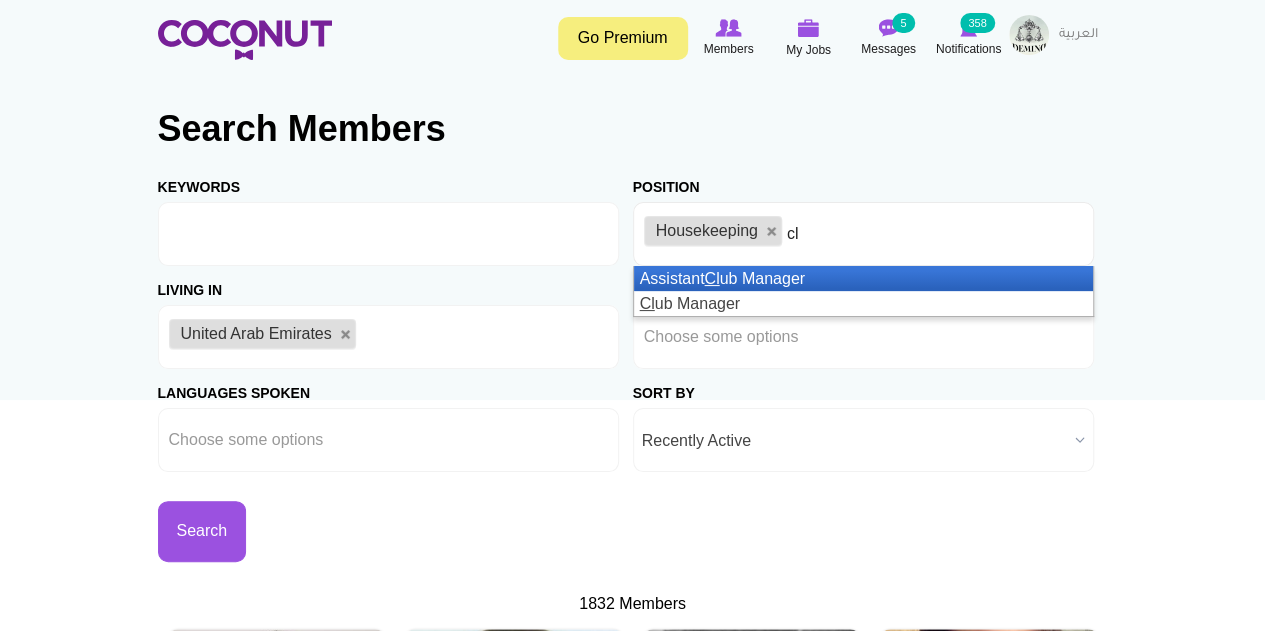 type on "c" 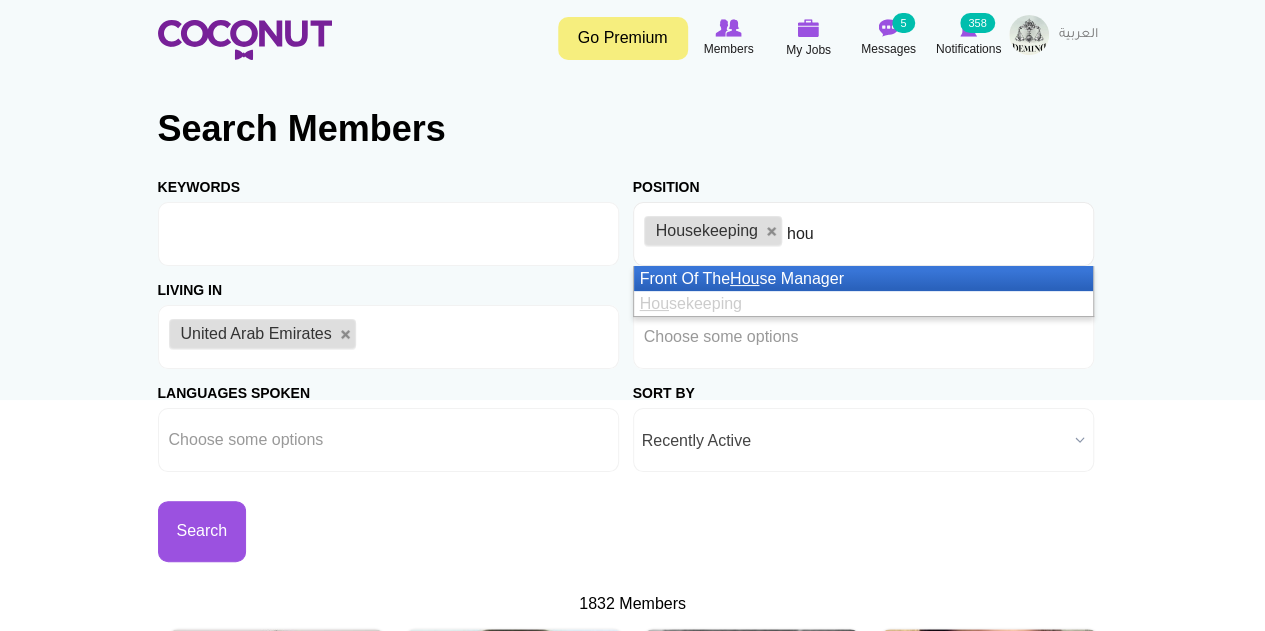 type on "hous" 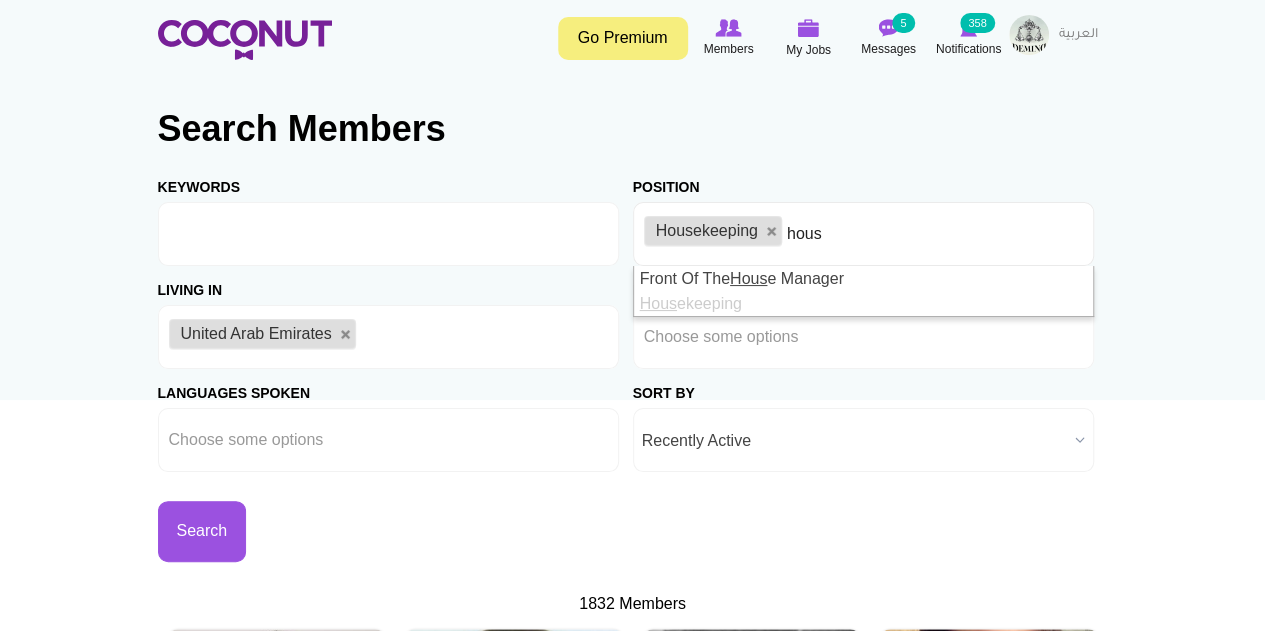 drag, startPoint x: 828, startPoint y: 239, endPoint x: 790, endPoint y: 231, distance: 38.832977 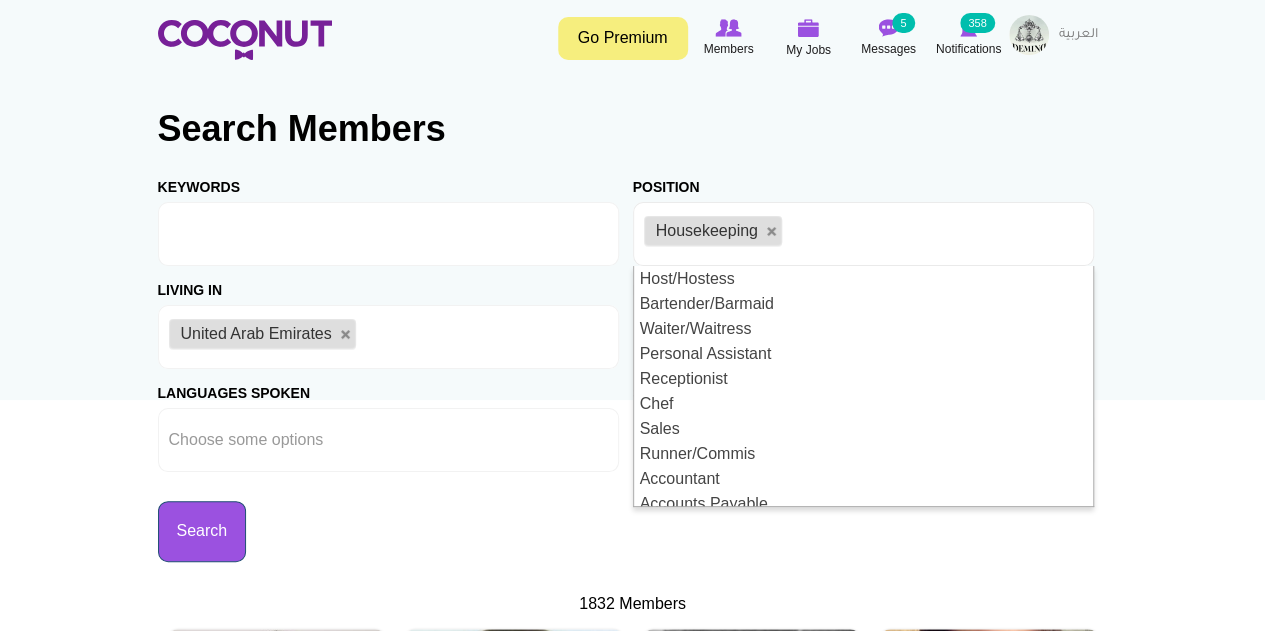 click on "Search" at bounding box center [202, 531] 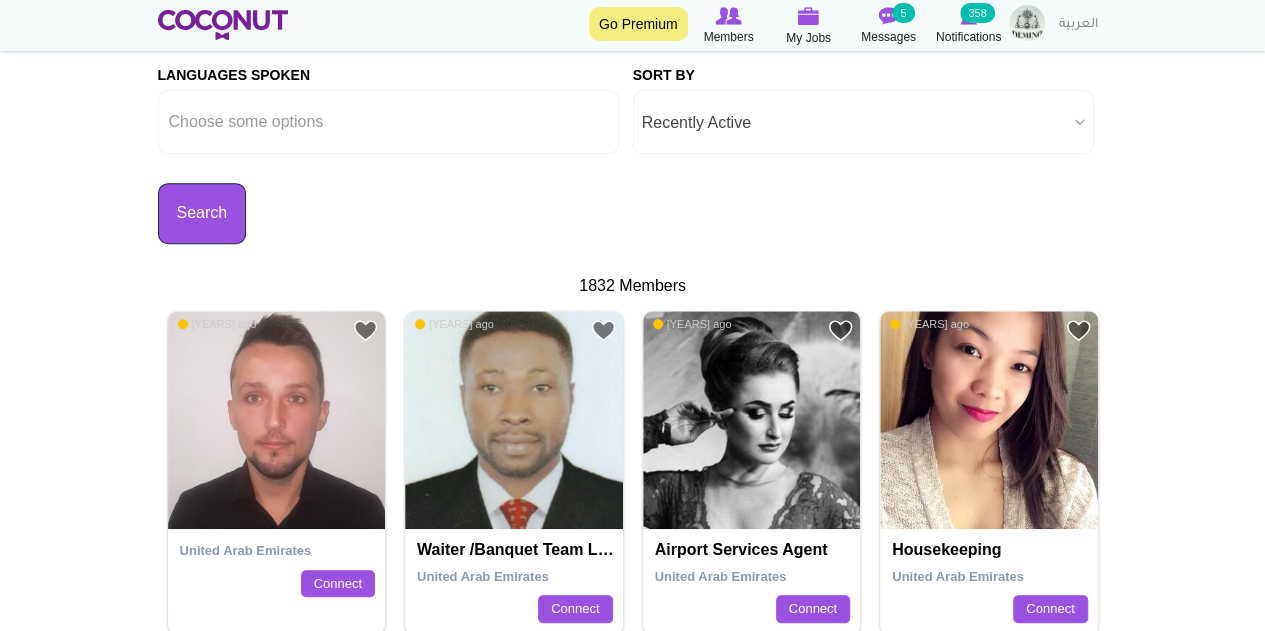 scroll, scrollTop: 400, scrollLeft: 0, axis: vertical 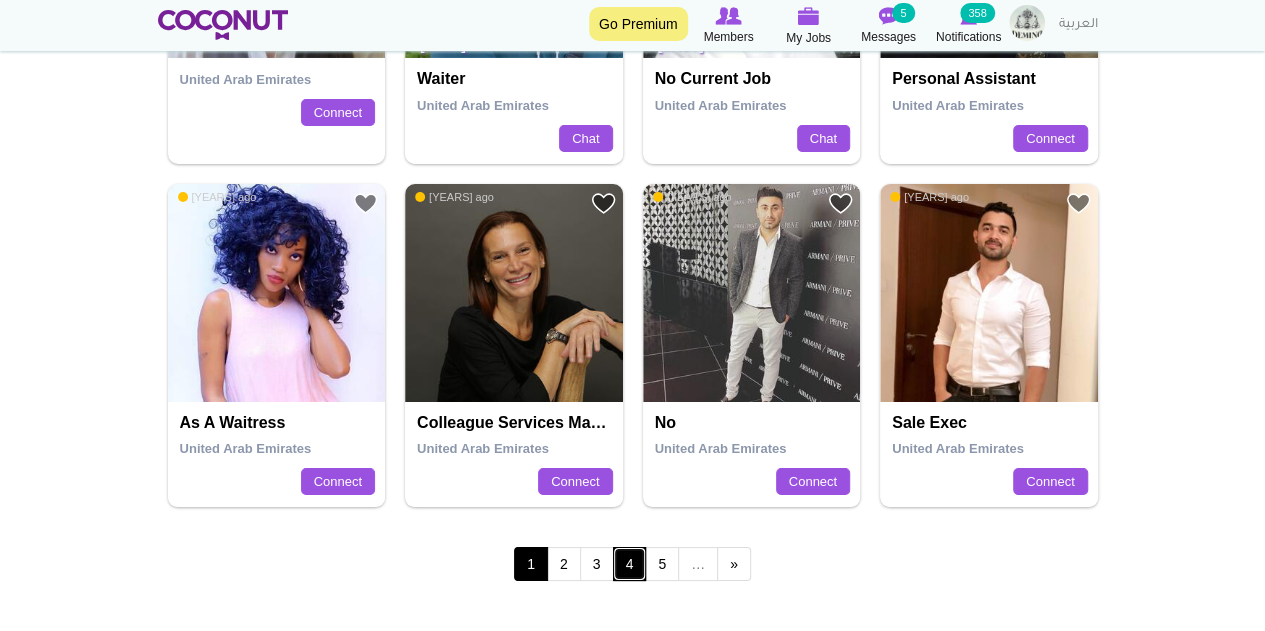 click on "4" at bounding box center [630, 564] 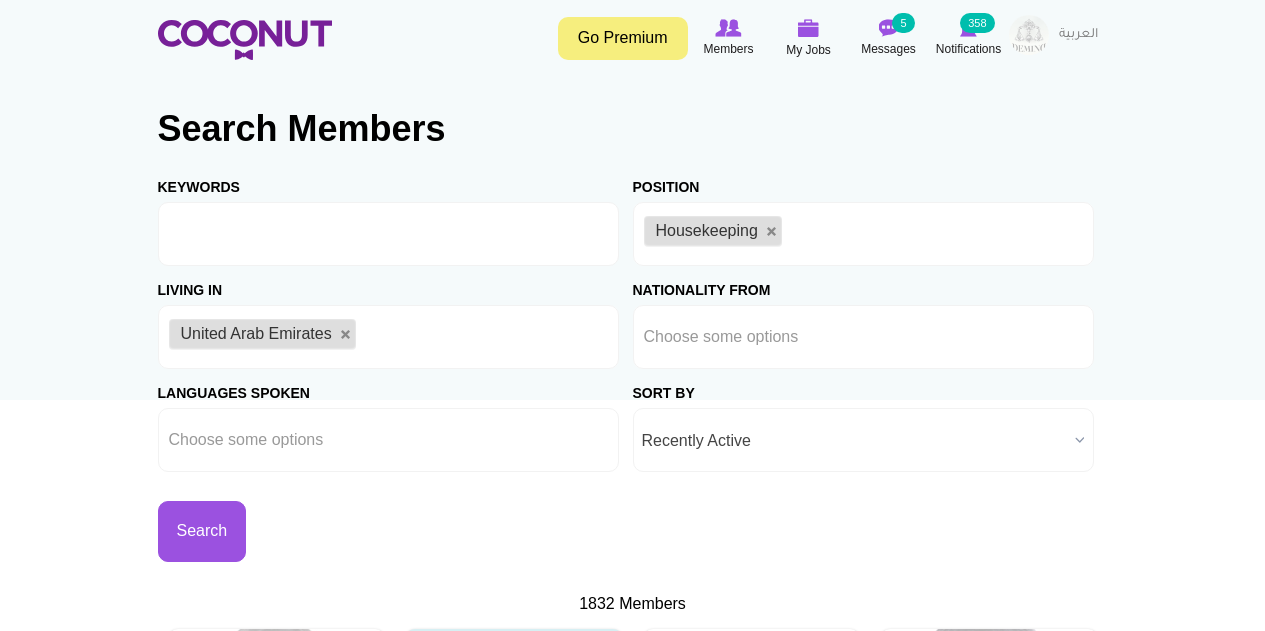 scroll, scrollTop: 0, scrollLeft: 0, axis: both 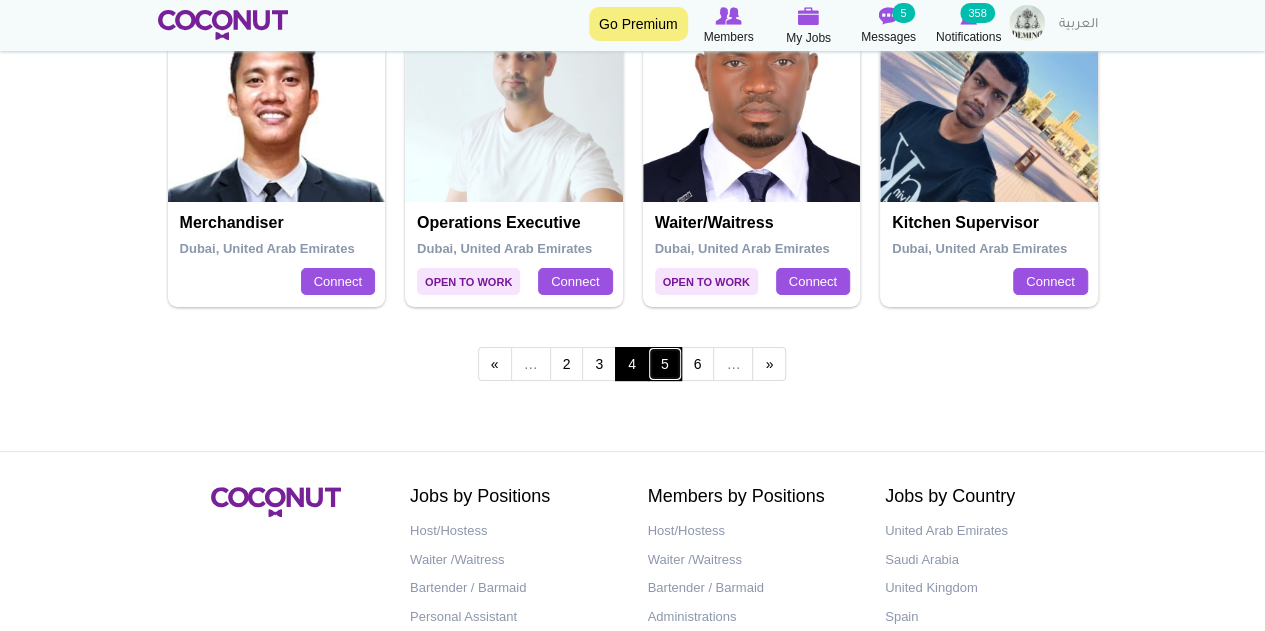 click on "5" at bounding box center (665, 364) 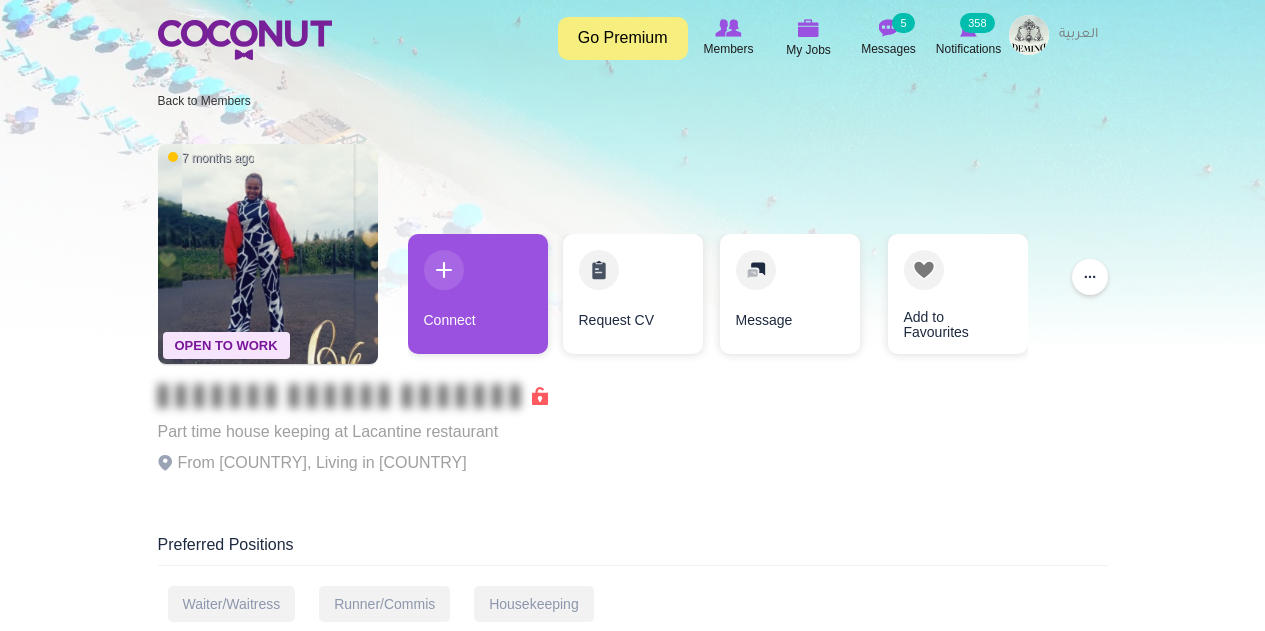 scroll, scrollTop: 0, scrollLeft: 0, axis: both 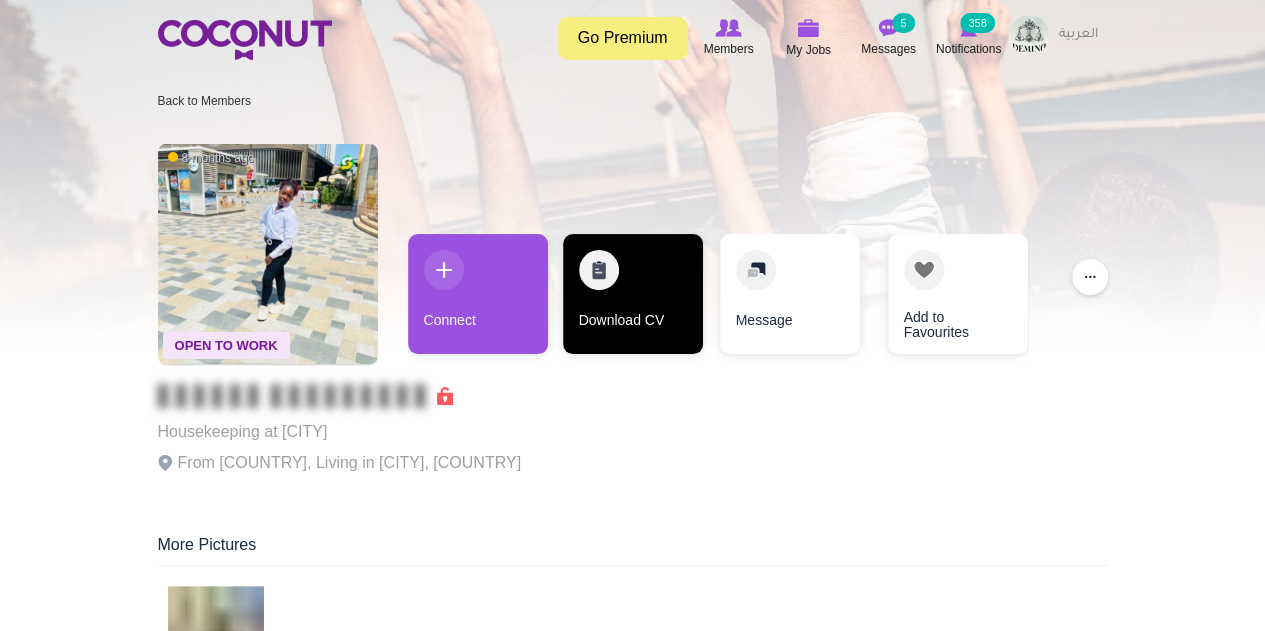 click on "Download CV" at bounding box center [633, 294] 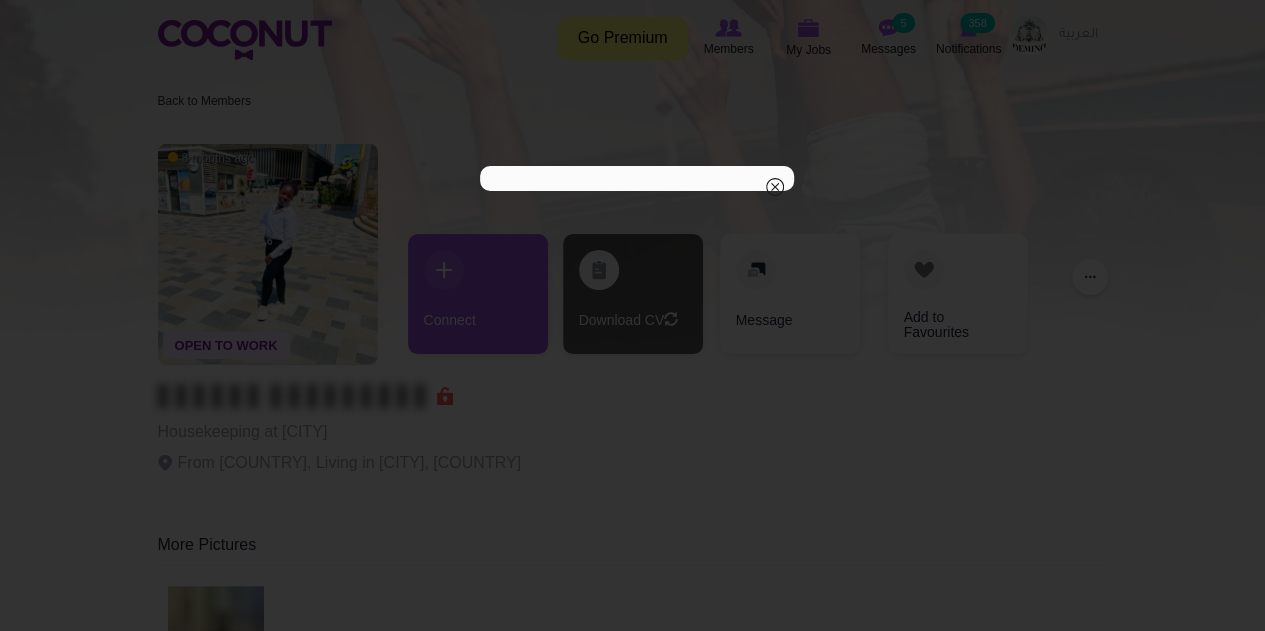 click on "Loading...          x" at bounding box center [640, 316] 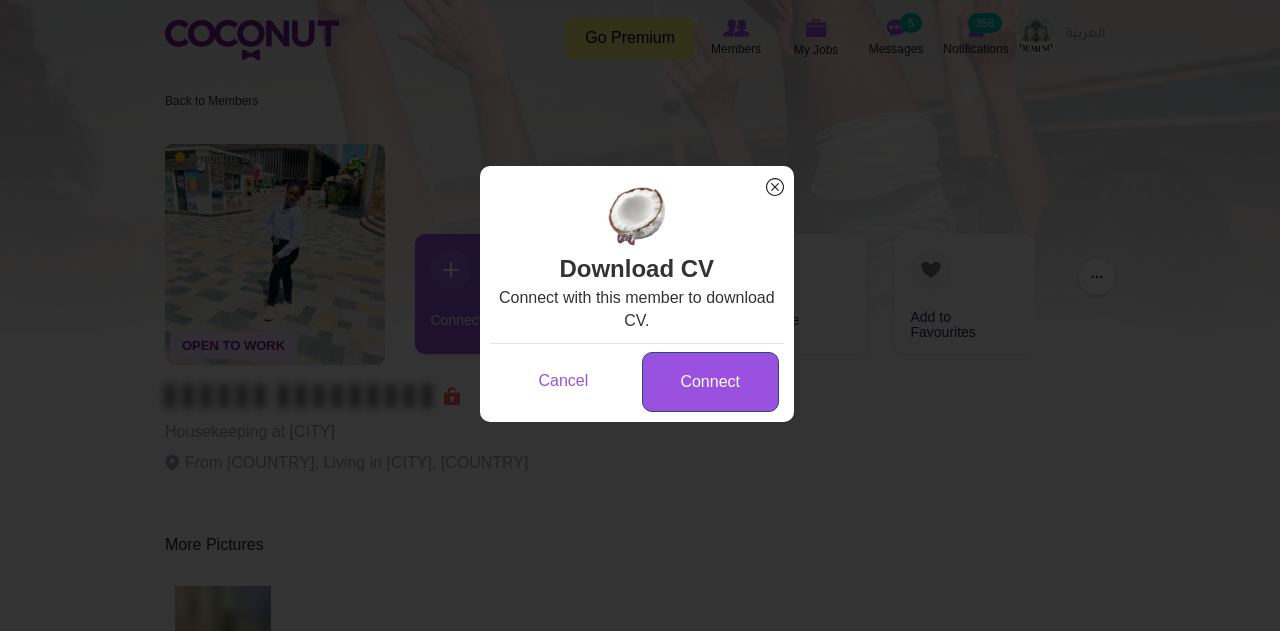 click on "Connect" at bounding box center (710, 382) 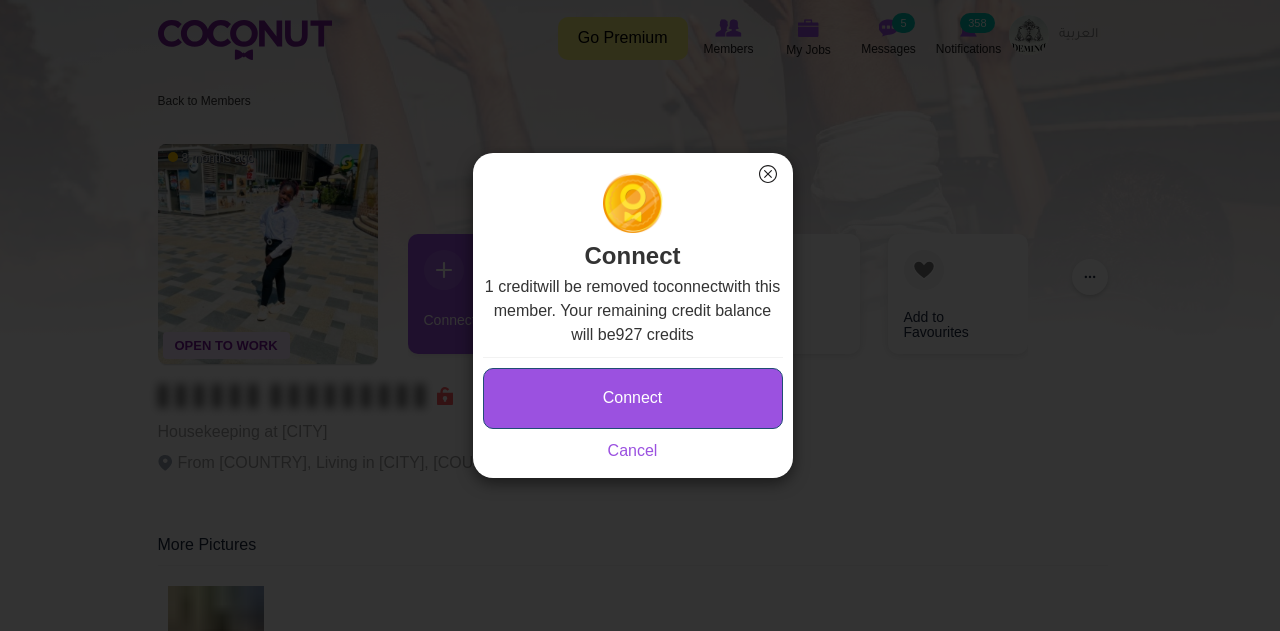 click on "Connect" at bounding box center (633, 398) 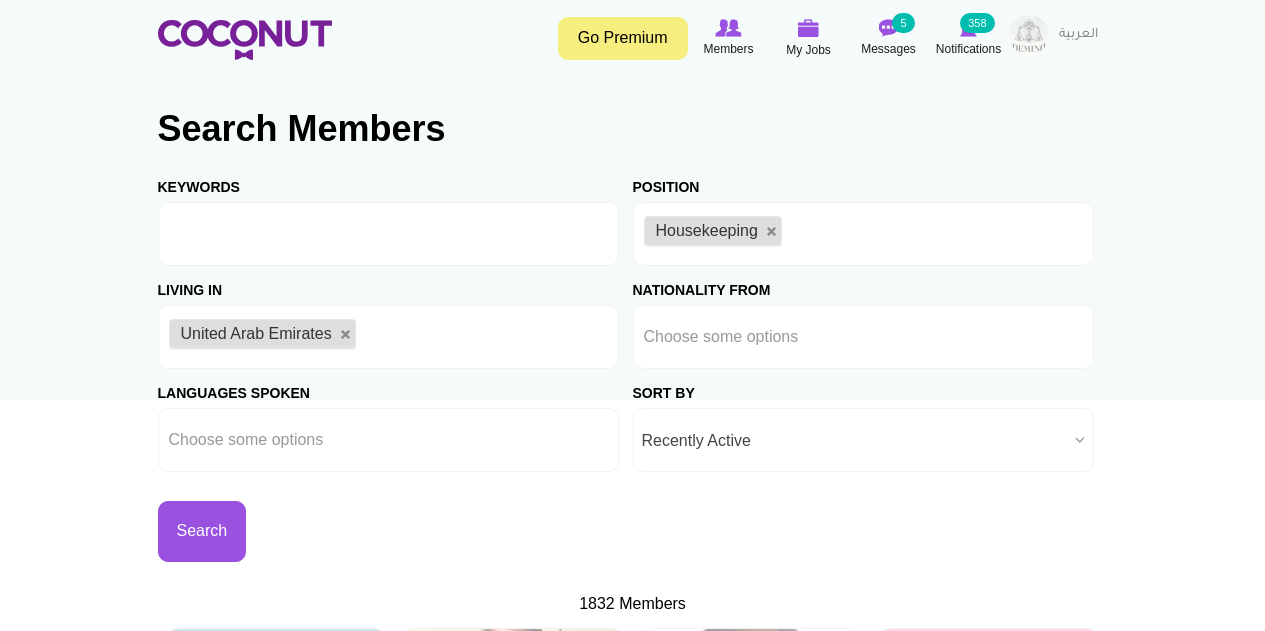 scroll, scrollTop: 0, scrollLeft: 0, axis: both 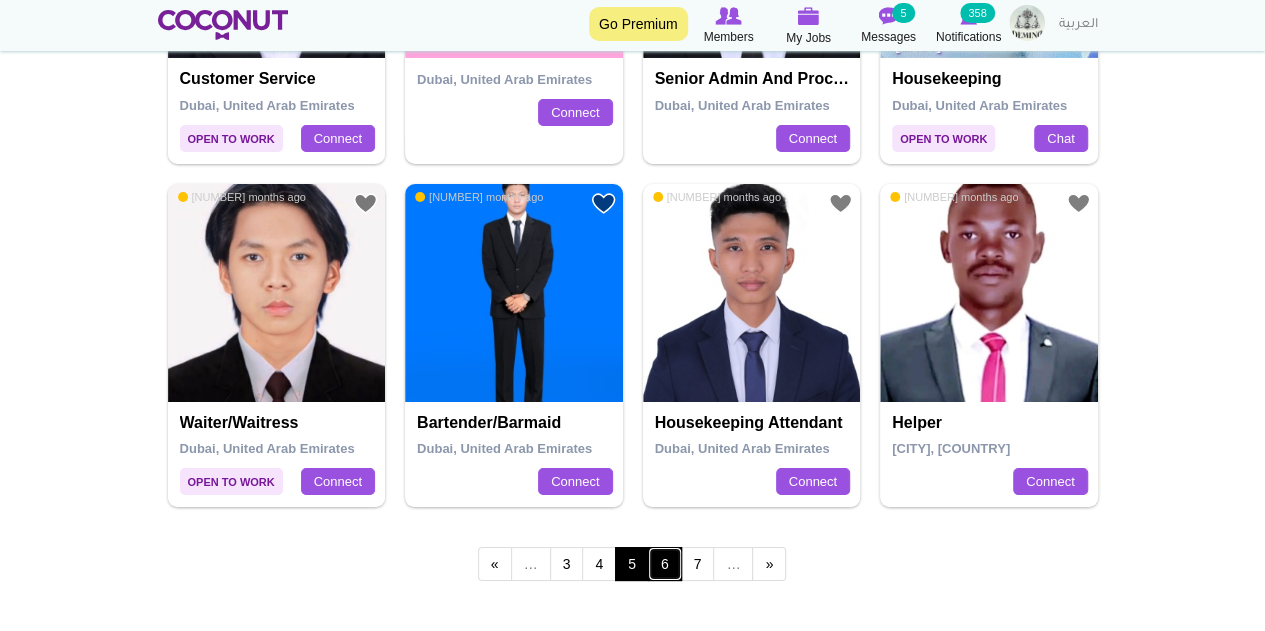 click on "6" at bounding box center [665, 564] 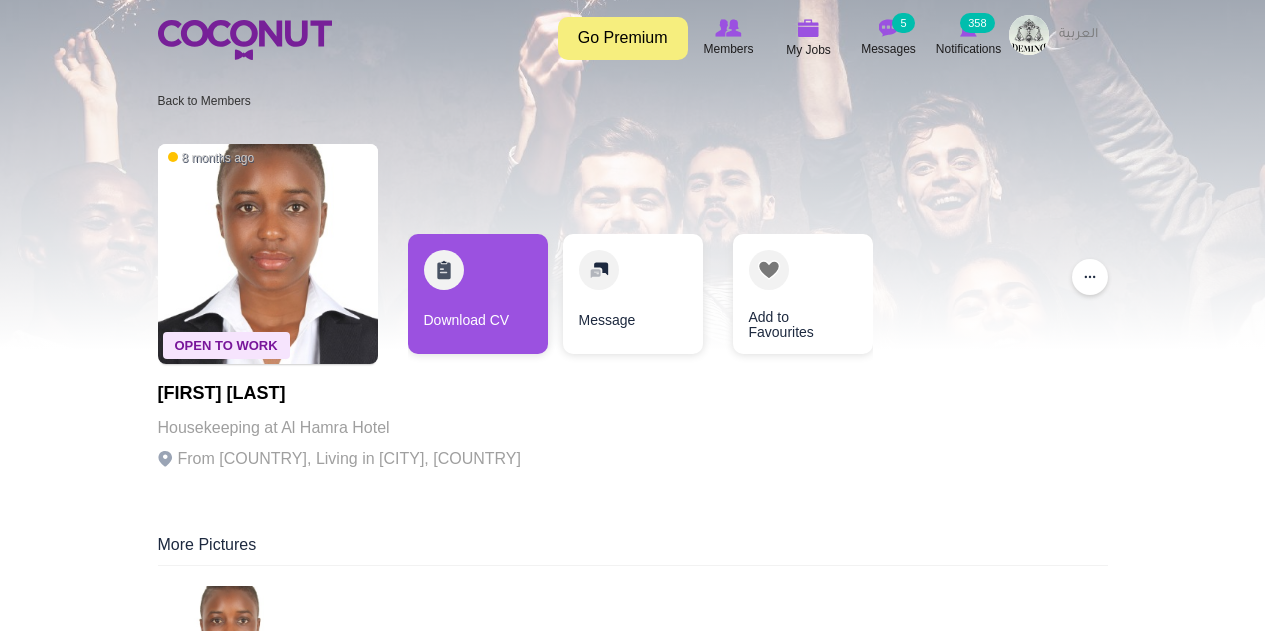 scroll, scrollTop: 0, scrollLeft: 0, axis: both 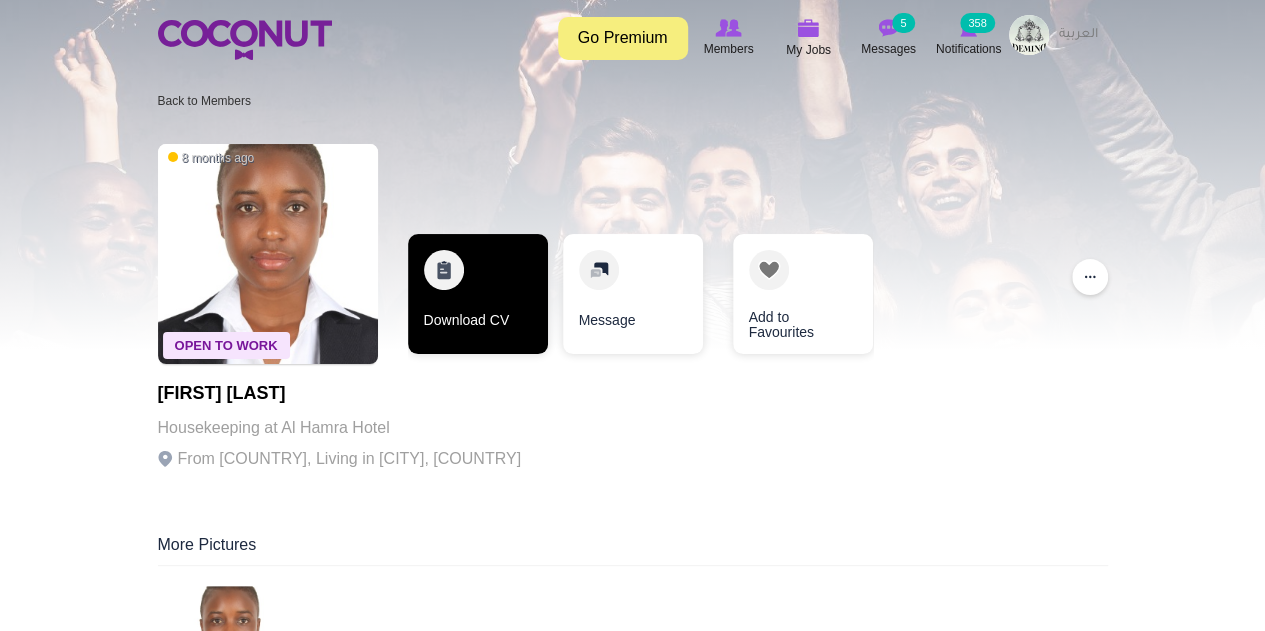click on "Download CV" at bounding box center [478, 294] 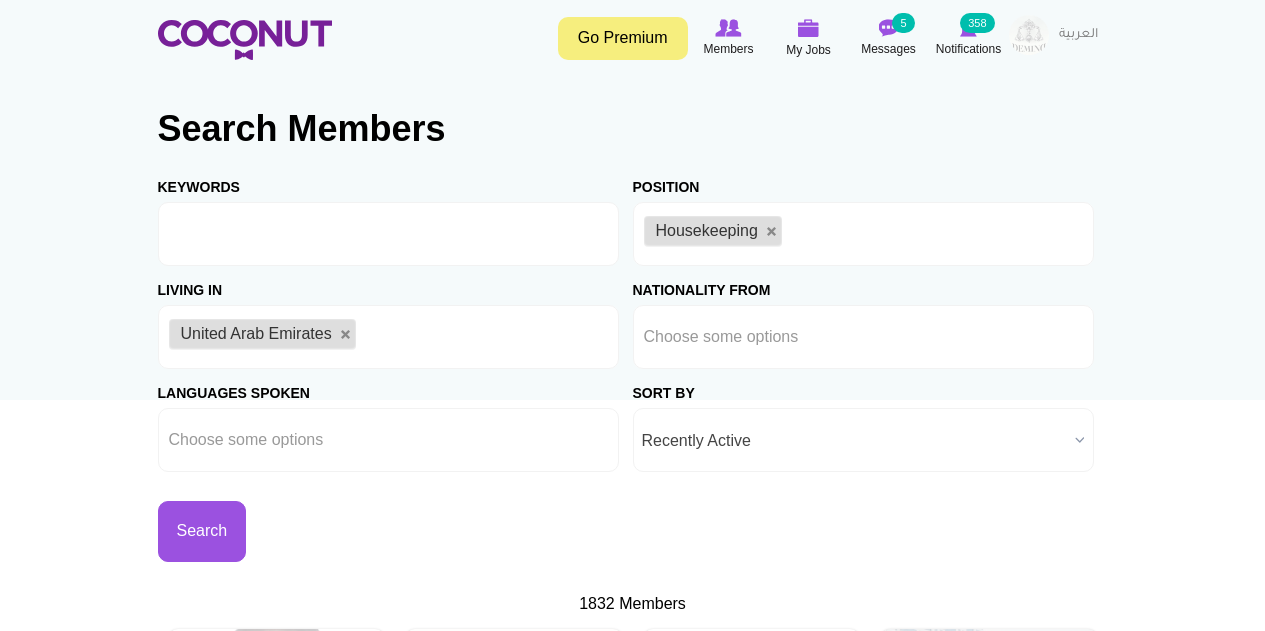 scroll, scrollTop: 0, scrollLeft: 0, axis: both 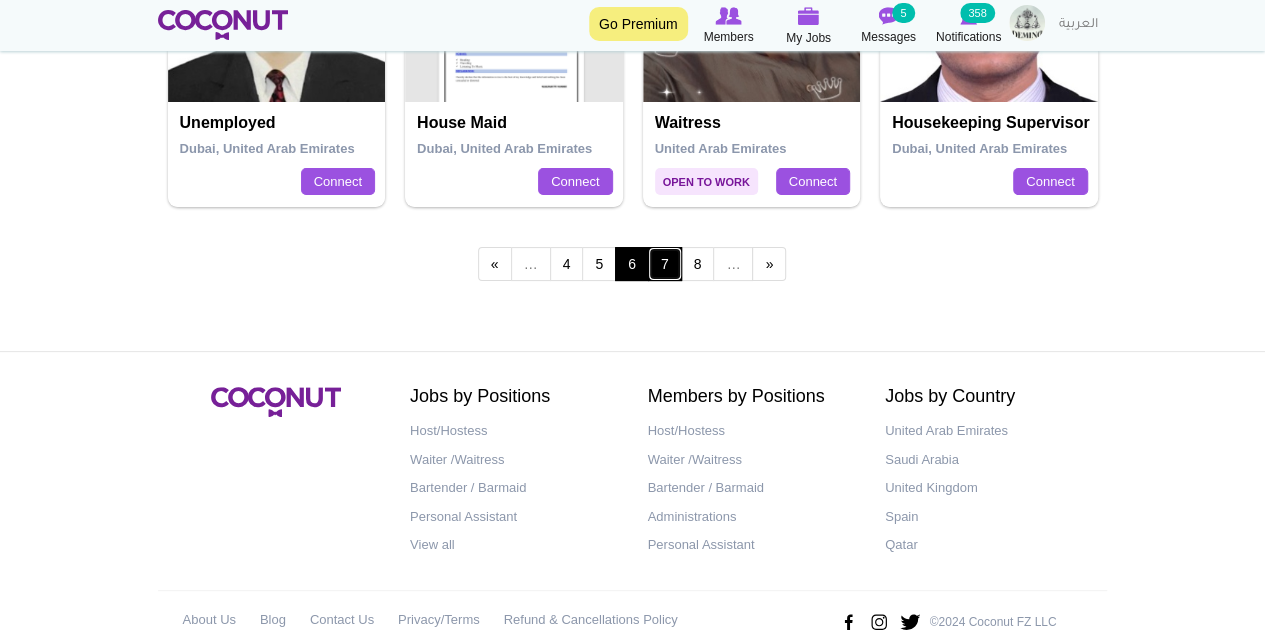 click on "7" at bounding box center (665, 264) 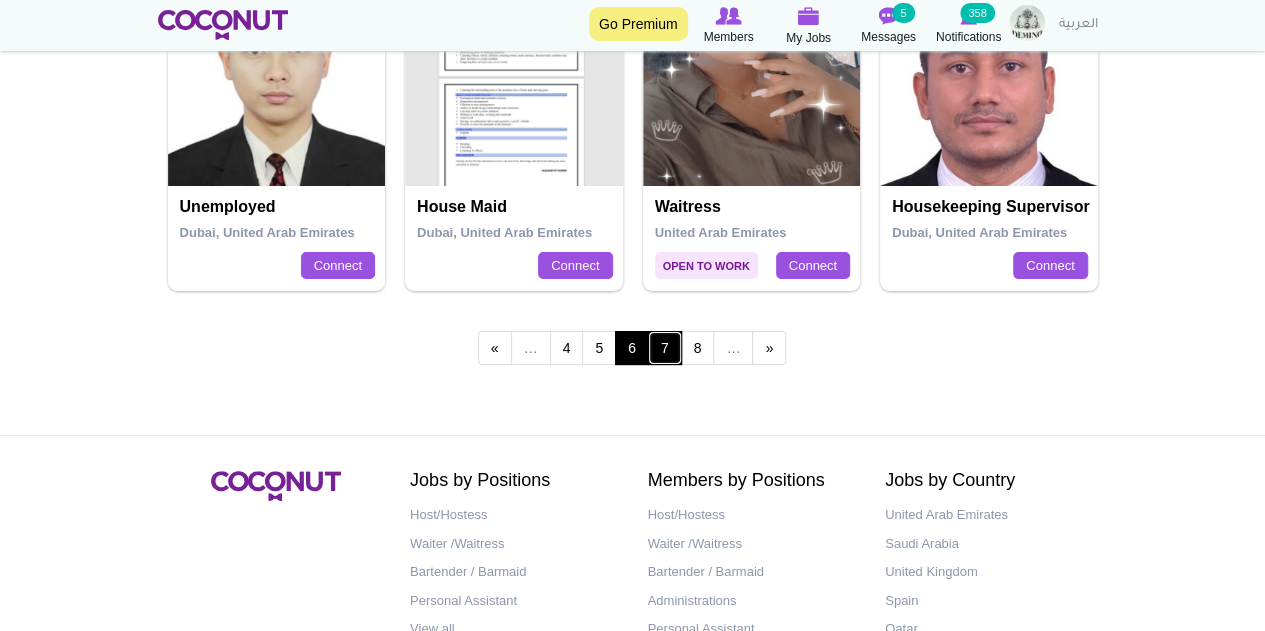 scroll, scrollTop: 3700, scrollLeft: 0, axis: vertical 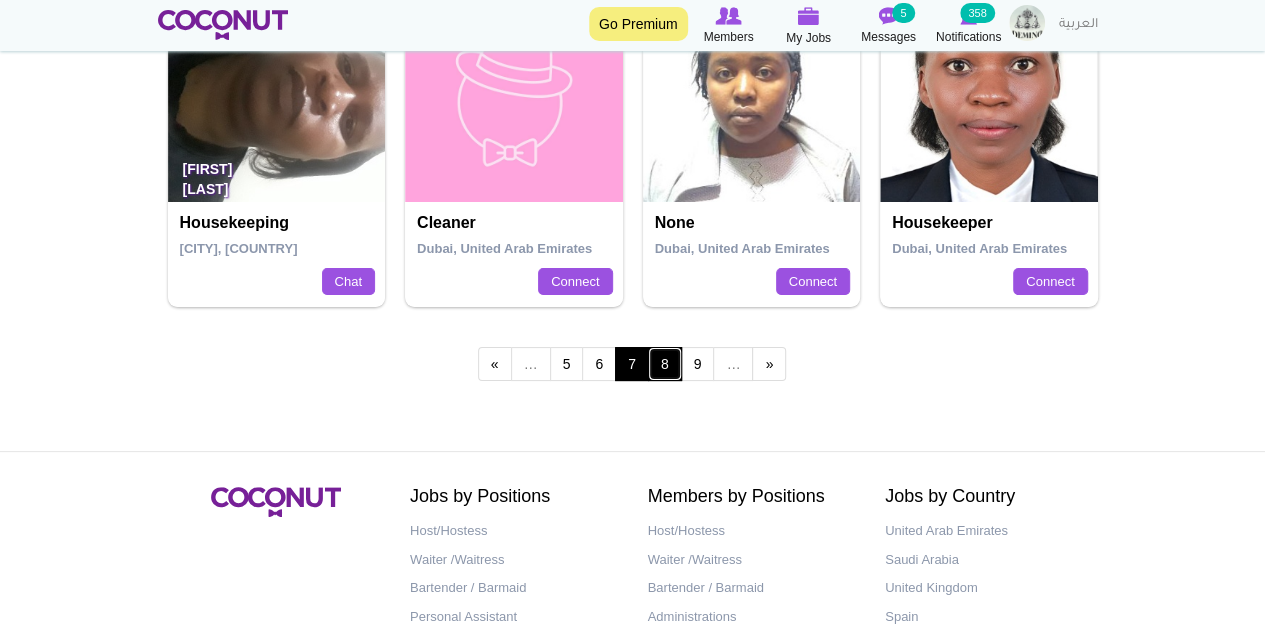 click on "8" at bounding box center (665, 364) 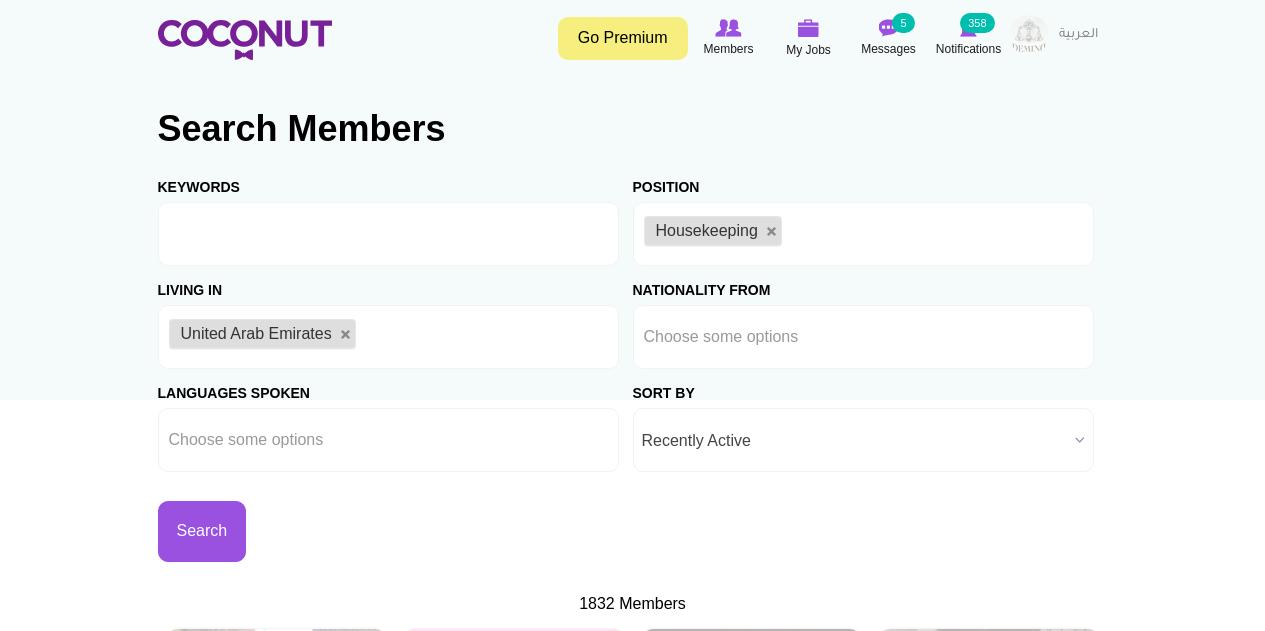 scroll, scrollTop: 0, scrollLeft: 0, axis: both 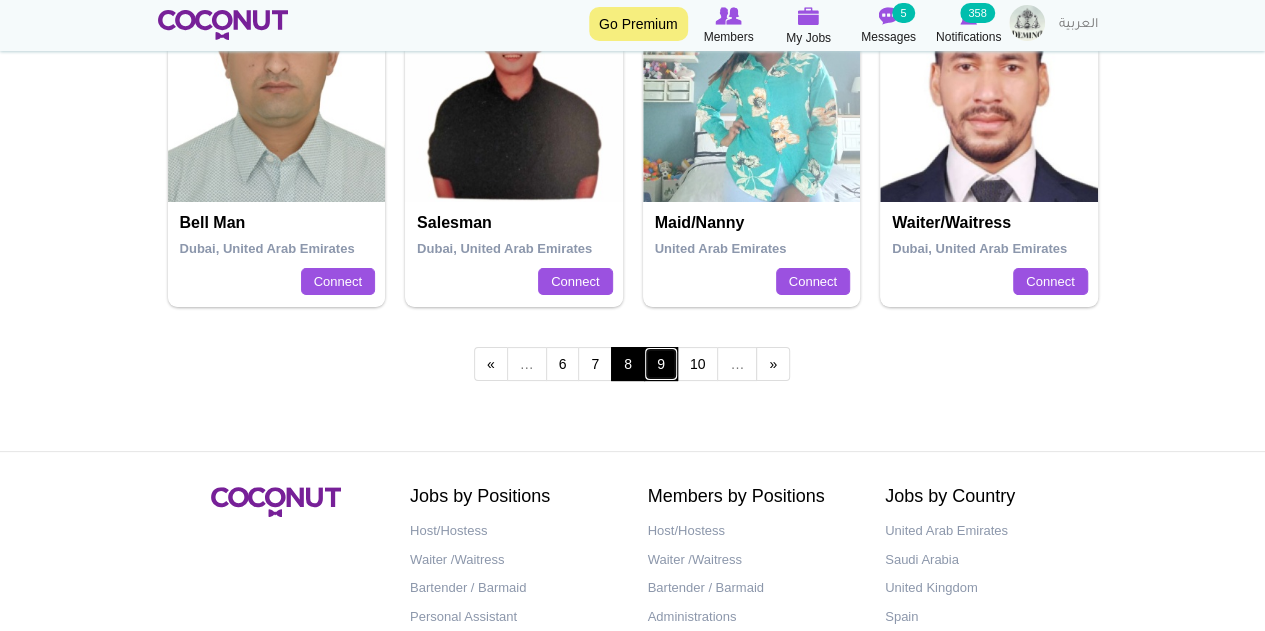click on "9" at bounding box center [661, 364] 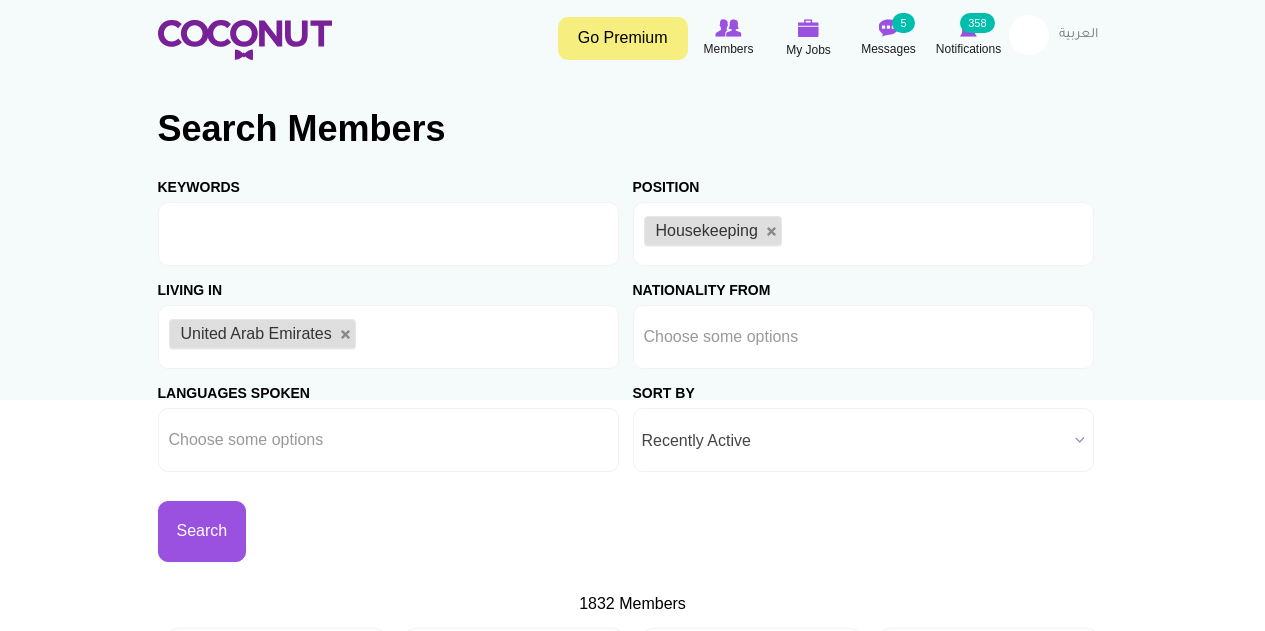 scroll, scrollTop: 0, scrollLeft: 0, axis: both 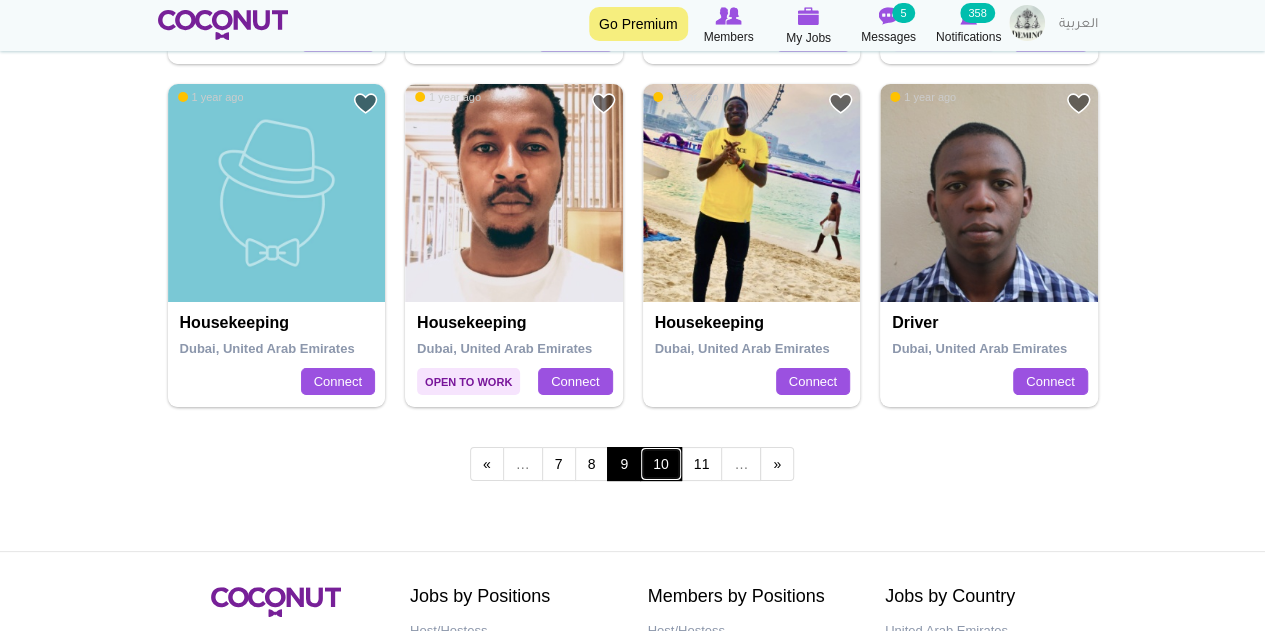 click on "10" at bounding box center [661, 464] 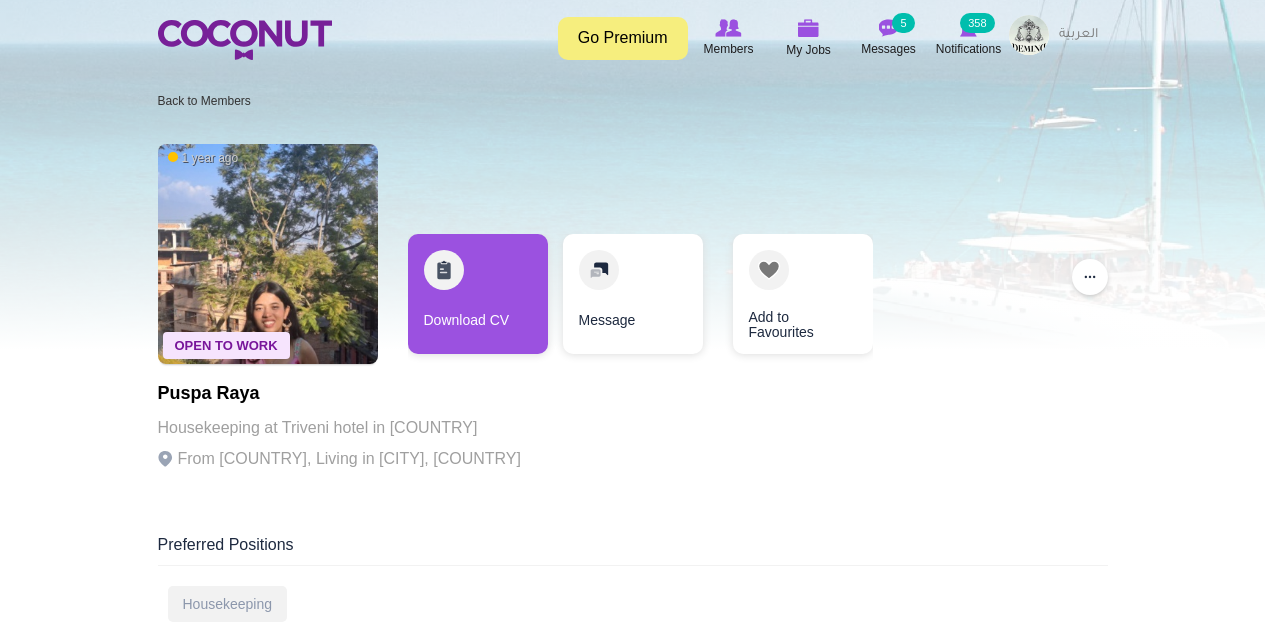 scroll, scrollTop: 0, scrollLeft: 0, axis: both 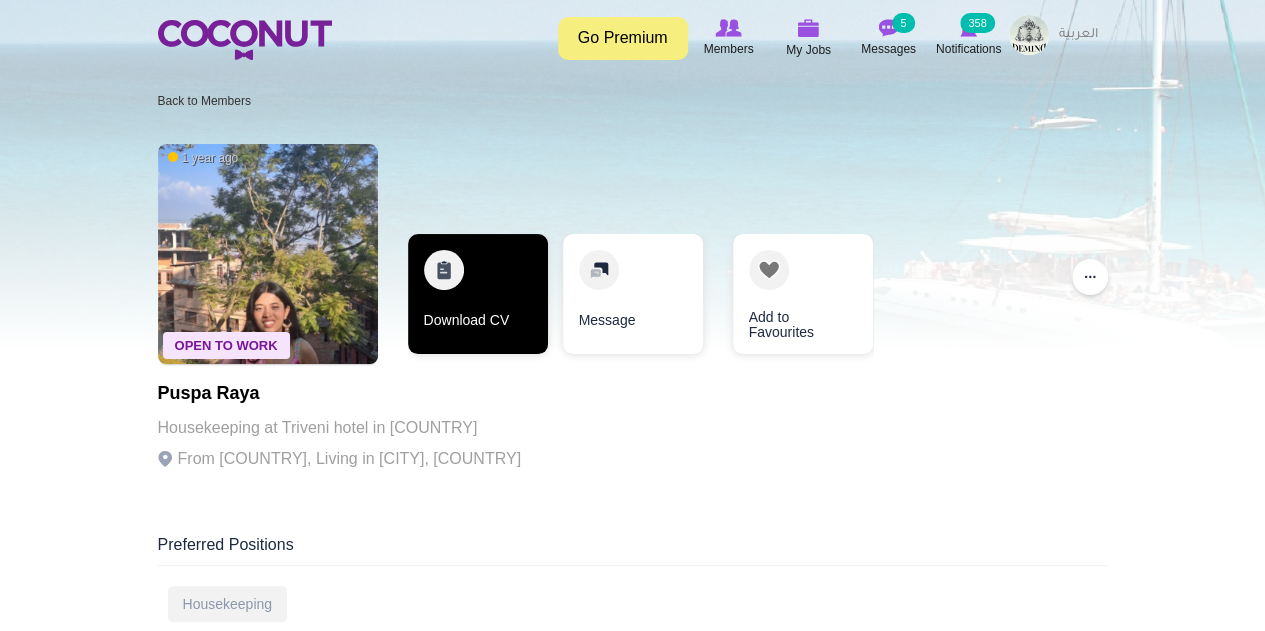 click on "Download CV" at bounding box center (478, 294) 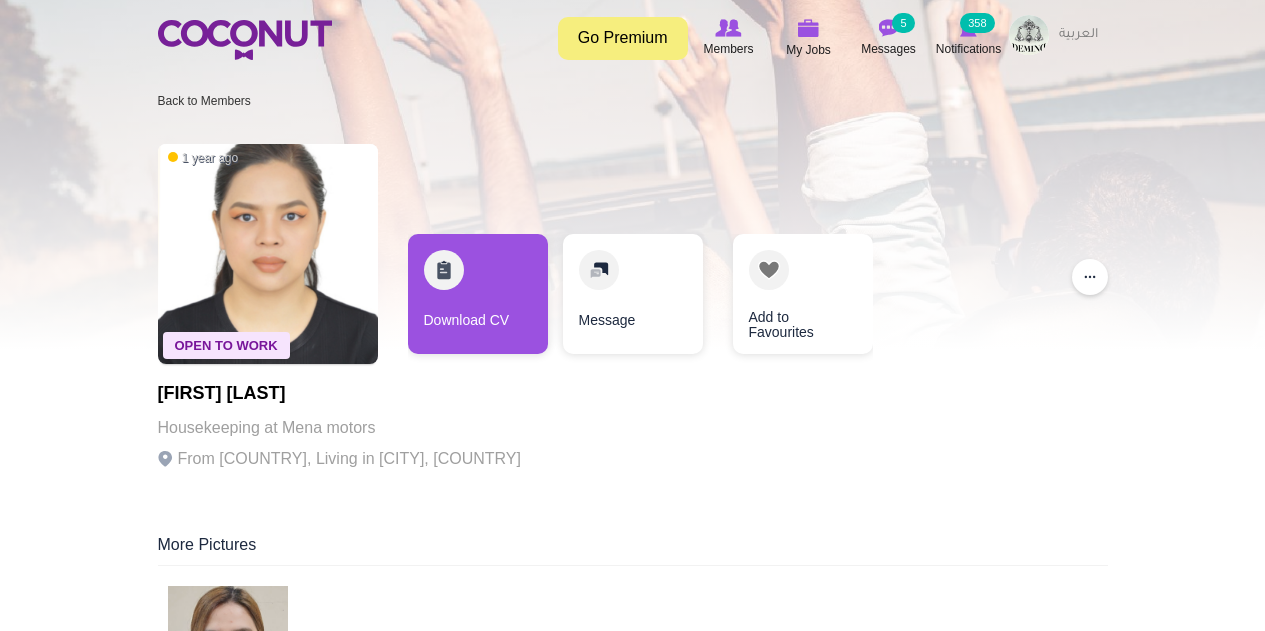 scroll, scrollTop: 0, scrollLeft: 0, axis: both 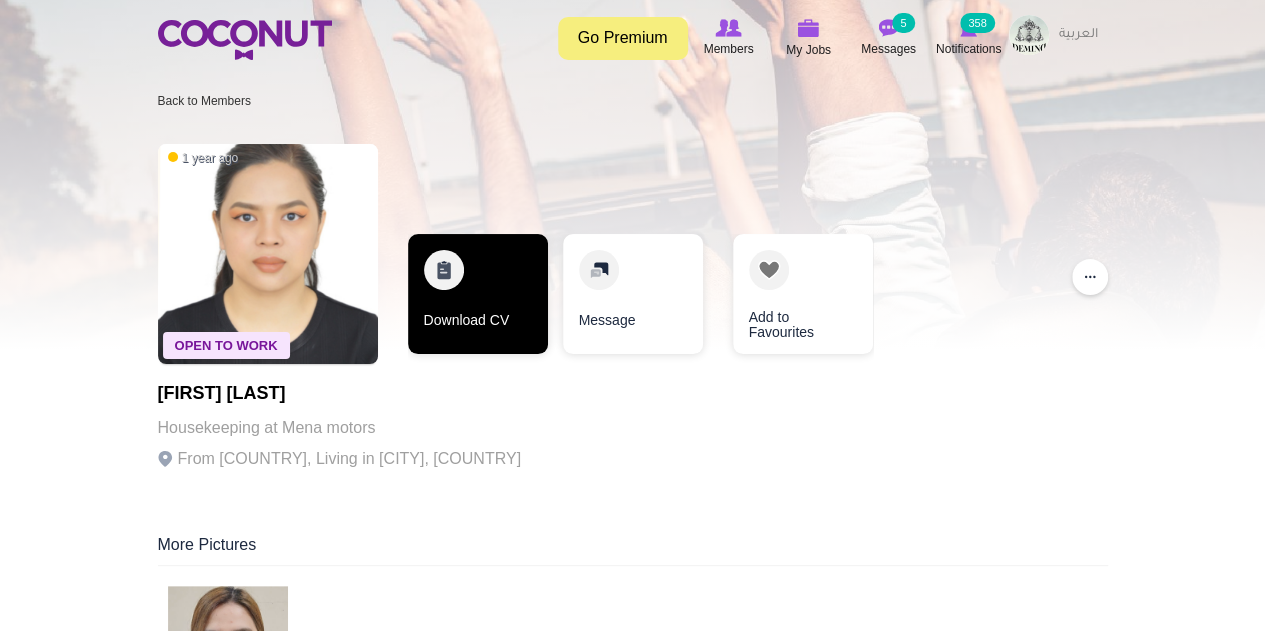 click on "Download CV" at bounding box center (478, 294) 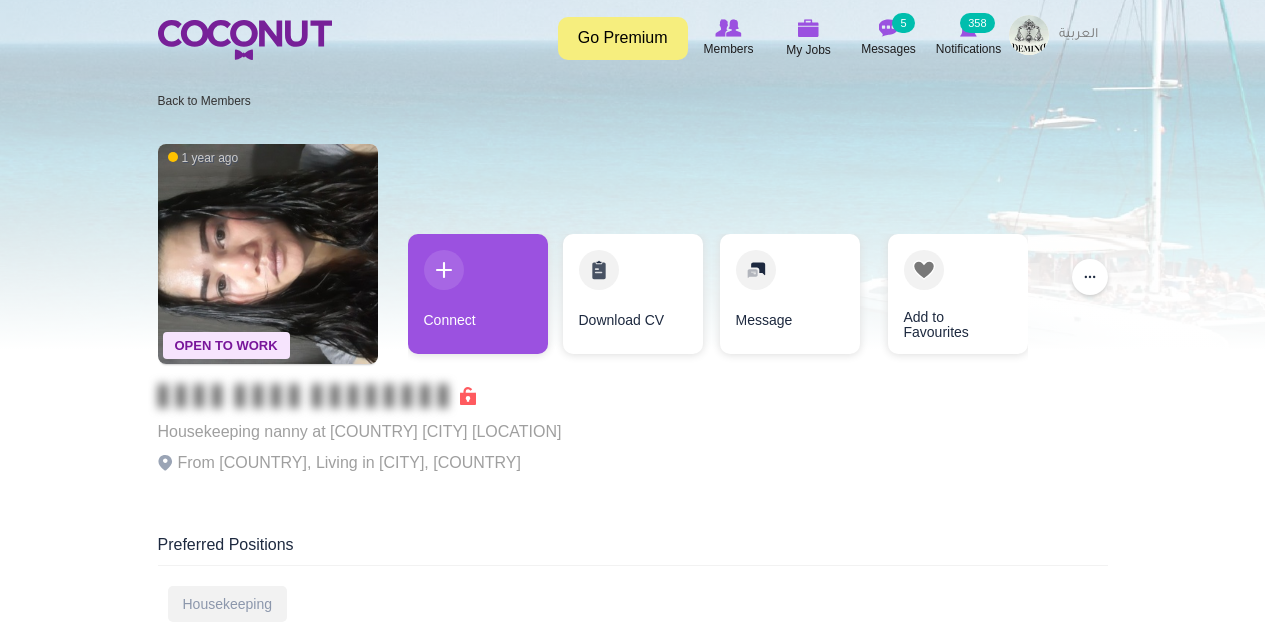 scroll, scrollTop: 0, scrollLeft: 0, axis: both 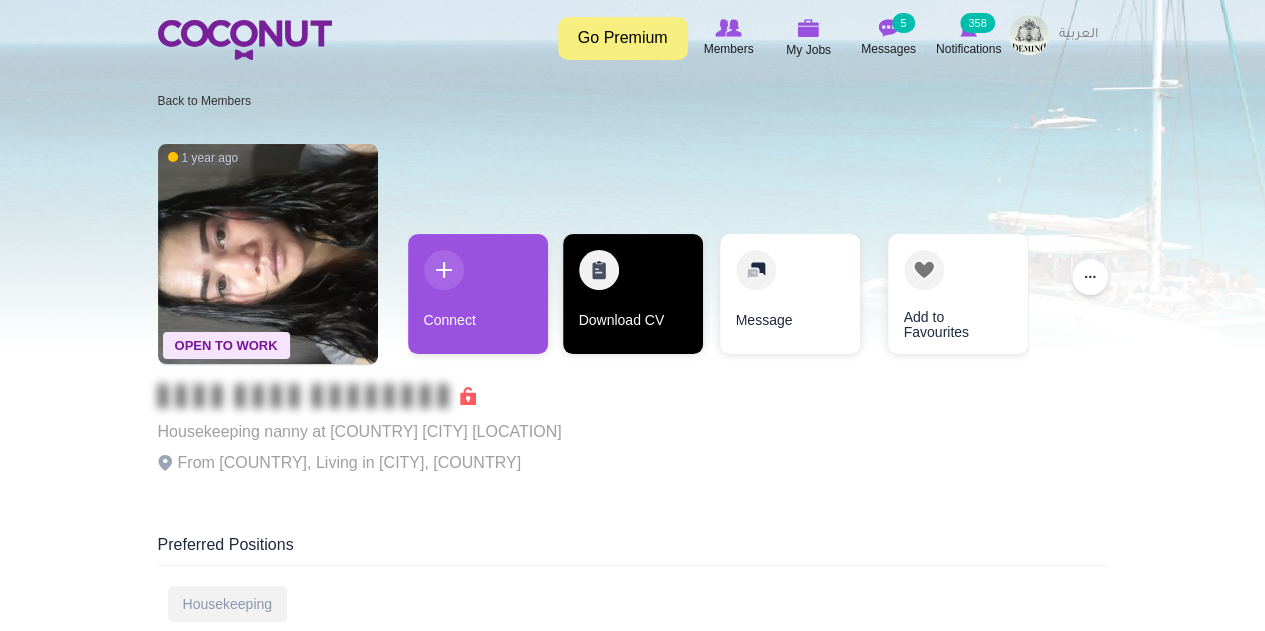 click on "Download CV" at bounding box center [633, 294] 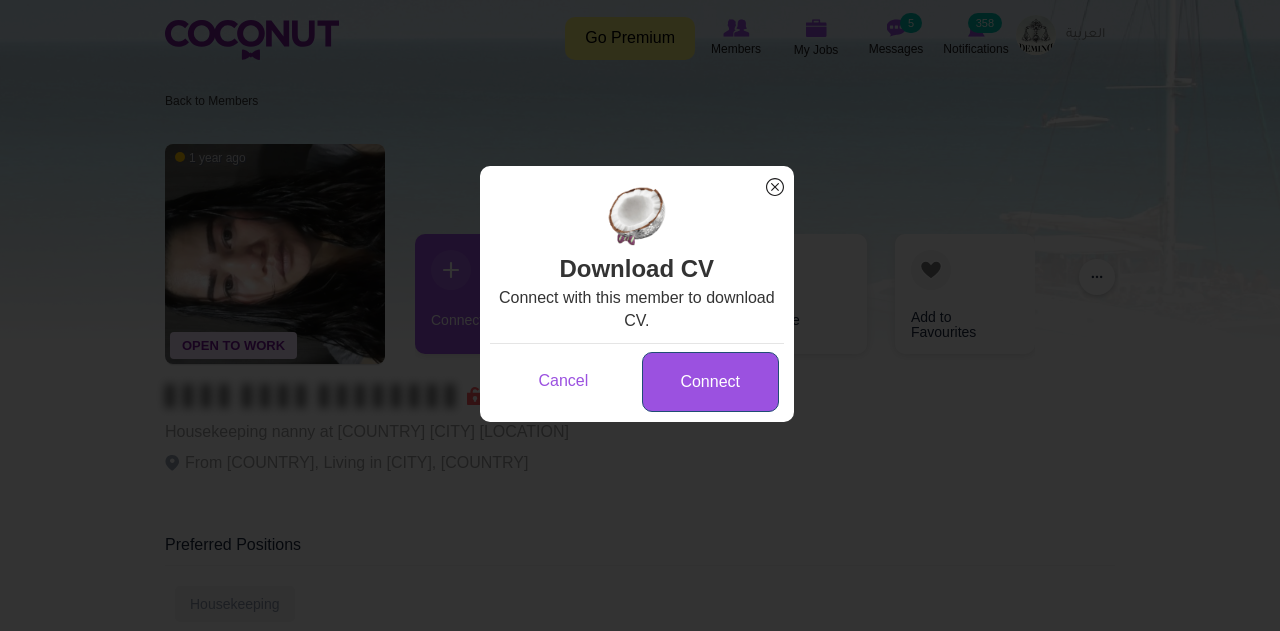 click on "Connect" at bounding box center [710, 382] 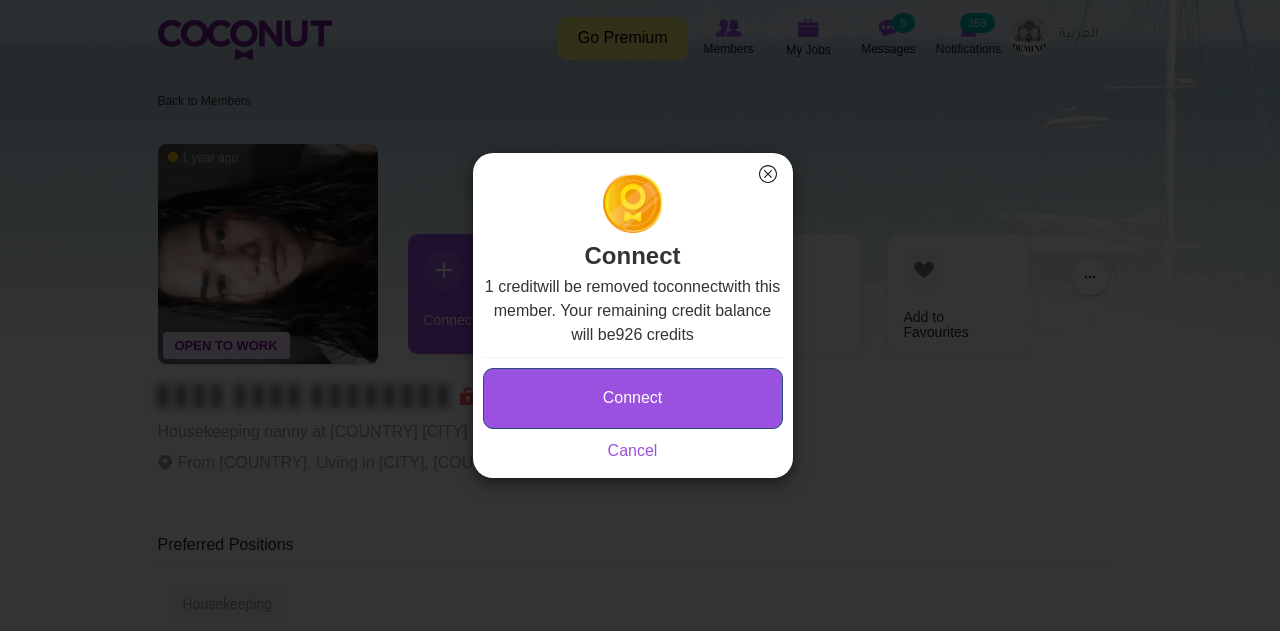 click on "Connect" at bounding box center [633, 398] 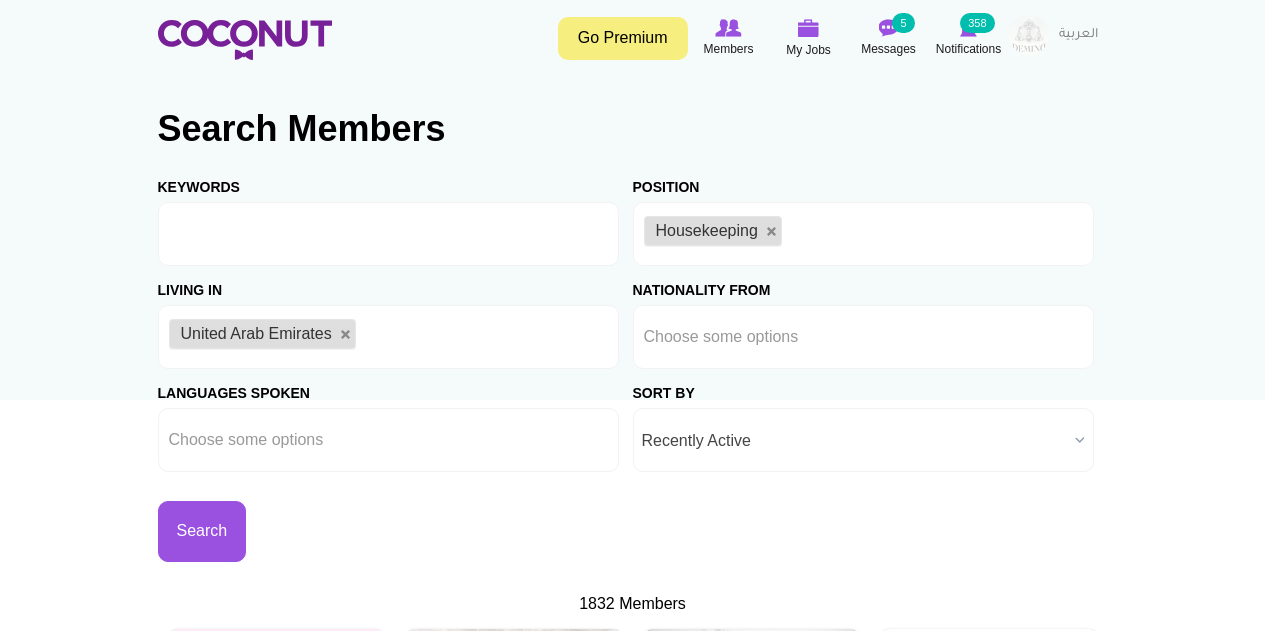scroll, scrollTop: 0, scrollLeft: 0, axis: both 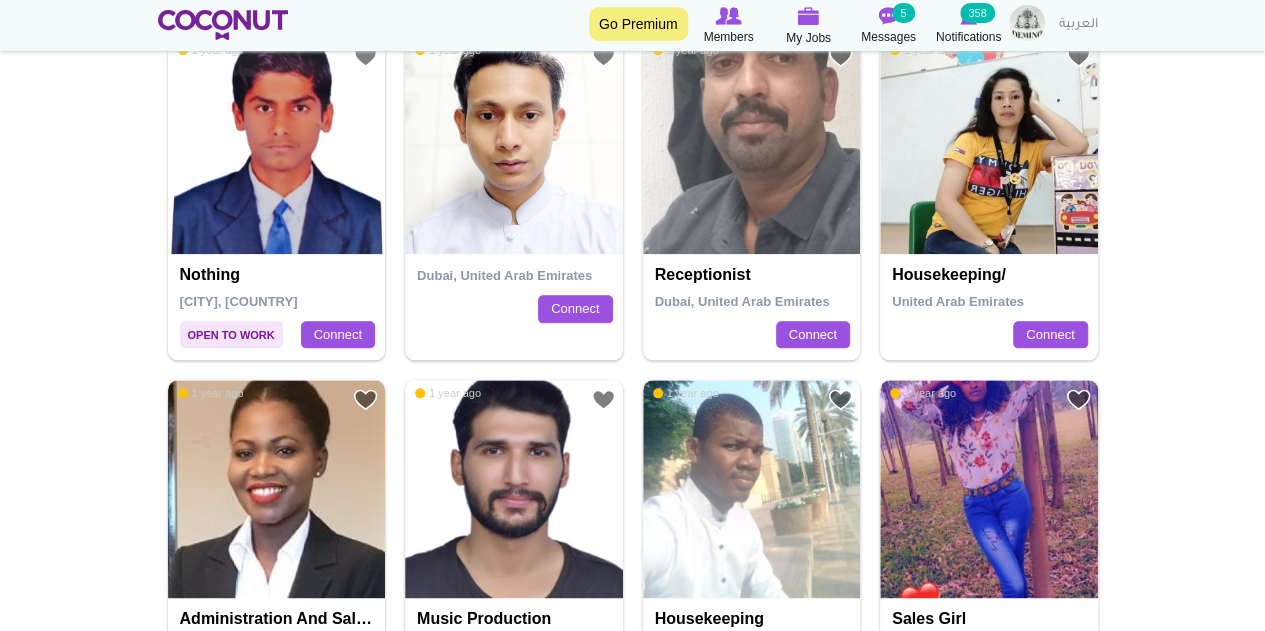 drag, startPoint x: 935, startPoint y: 199, endPoint x: 1012, endPoint y: 206, distance: 77.31753 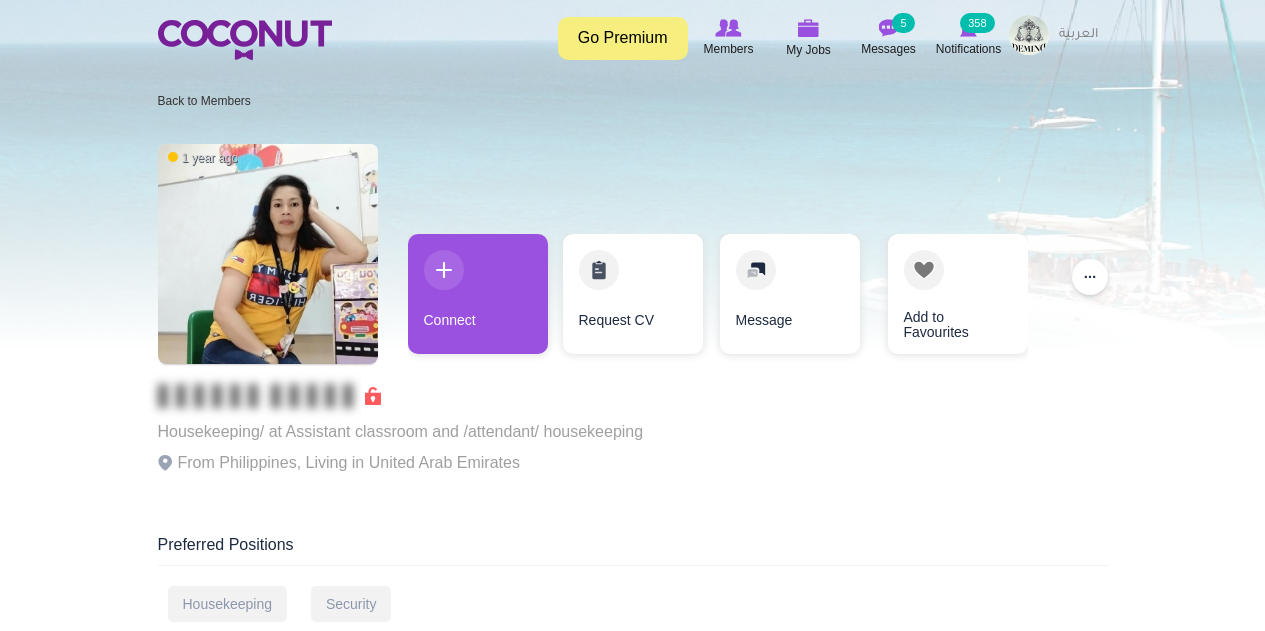 scroll, scrollTop: 0, scrollLeft: 0, axis: both 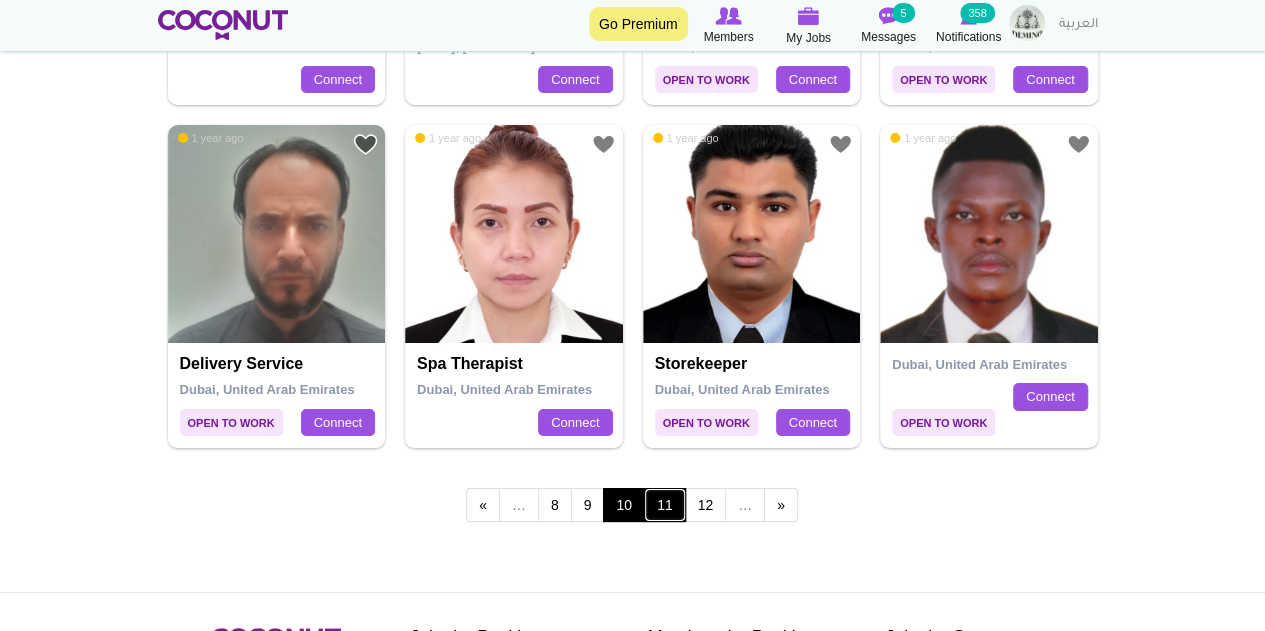click on "11" at bounding box center [665, 505] 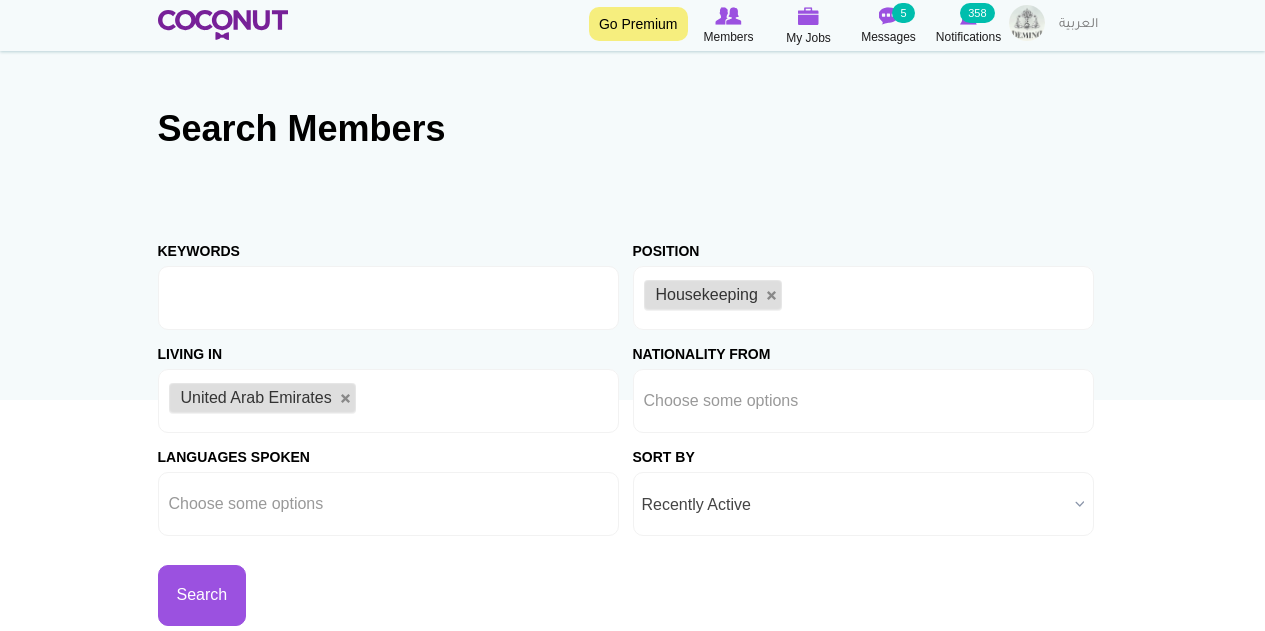 scroll, scrollTop: 300, scrollLeft: 0, axis: vertical 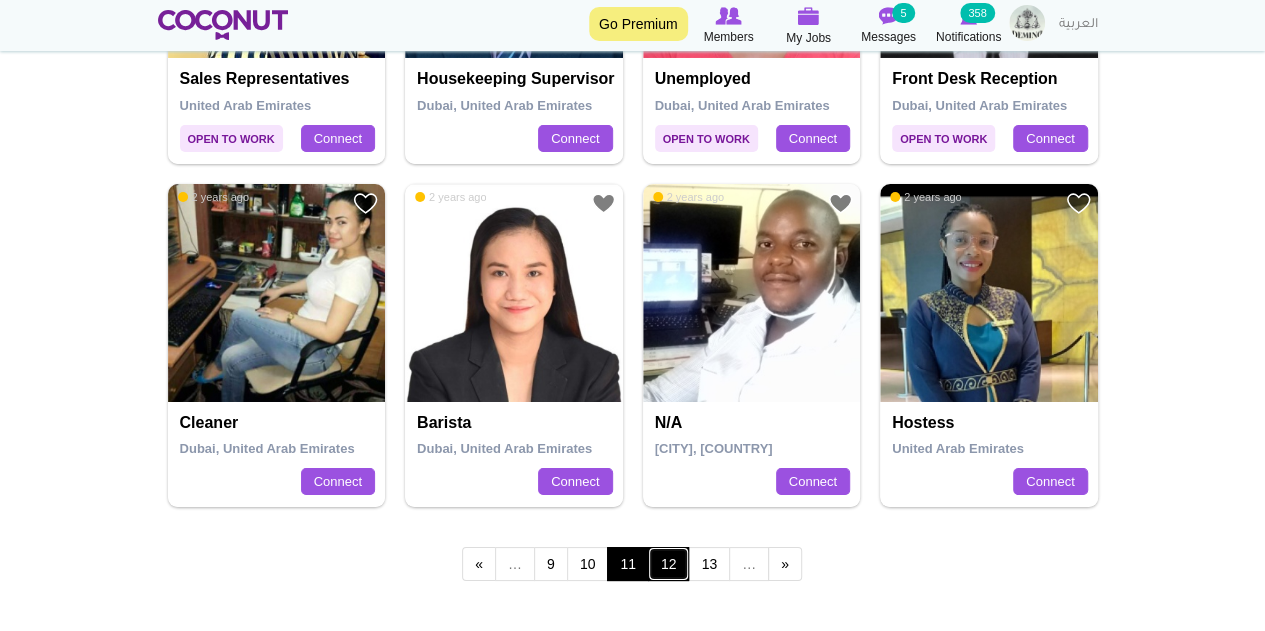 click on "12" at bounding box center (669, 564) 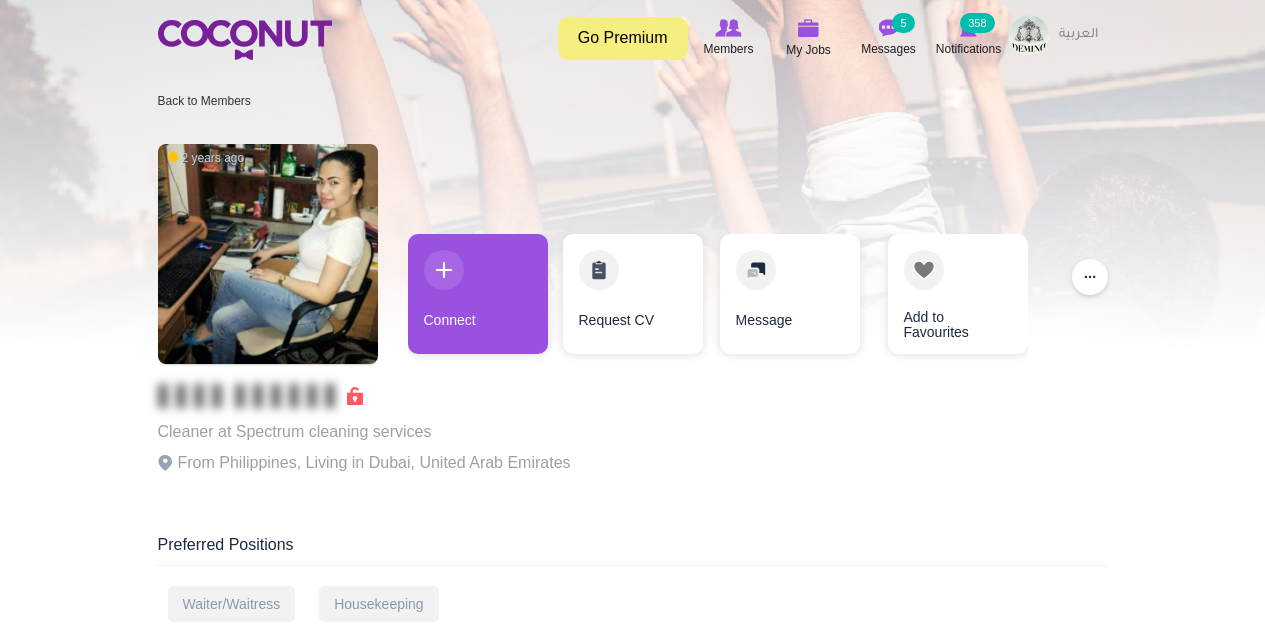 scroll, scrollTop: 0, scrollLeft: 0, axis: both 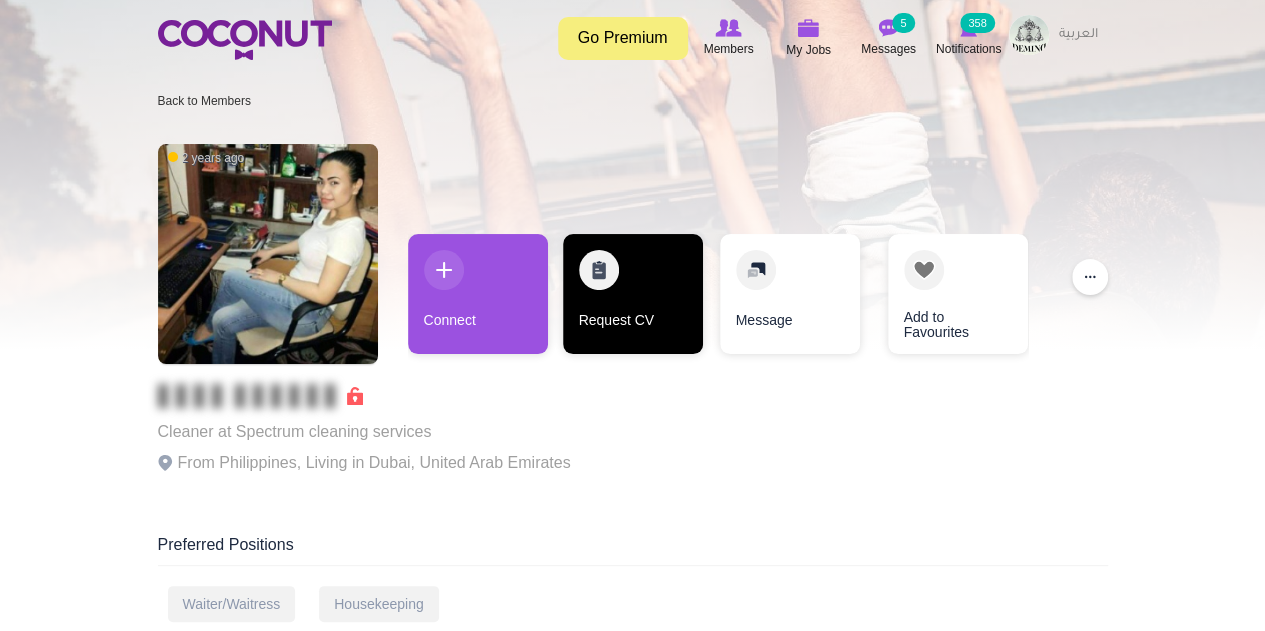 click on "Request CV" at bounding box center [633, 294] 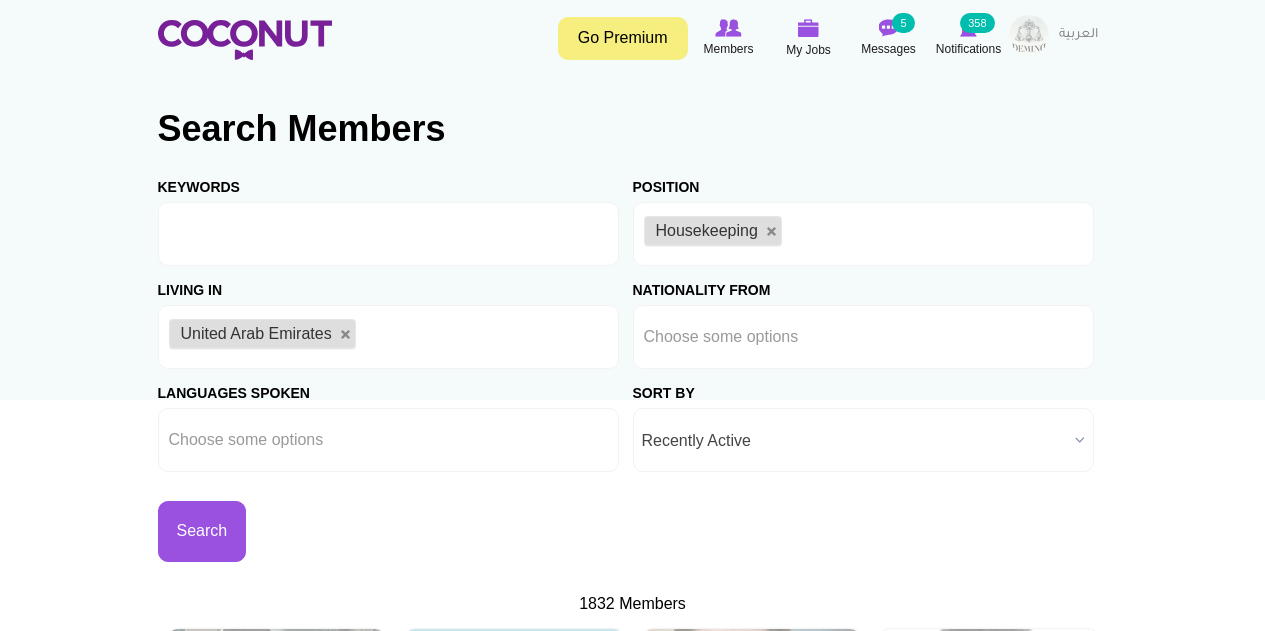 scroll, scrollTop: 0, scrollLeft: 0, axis: both 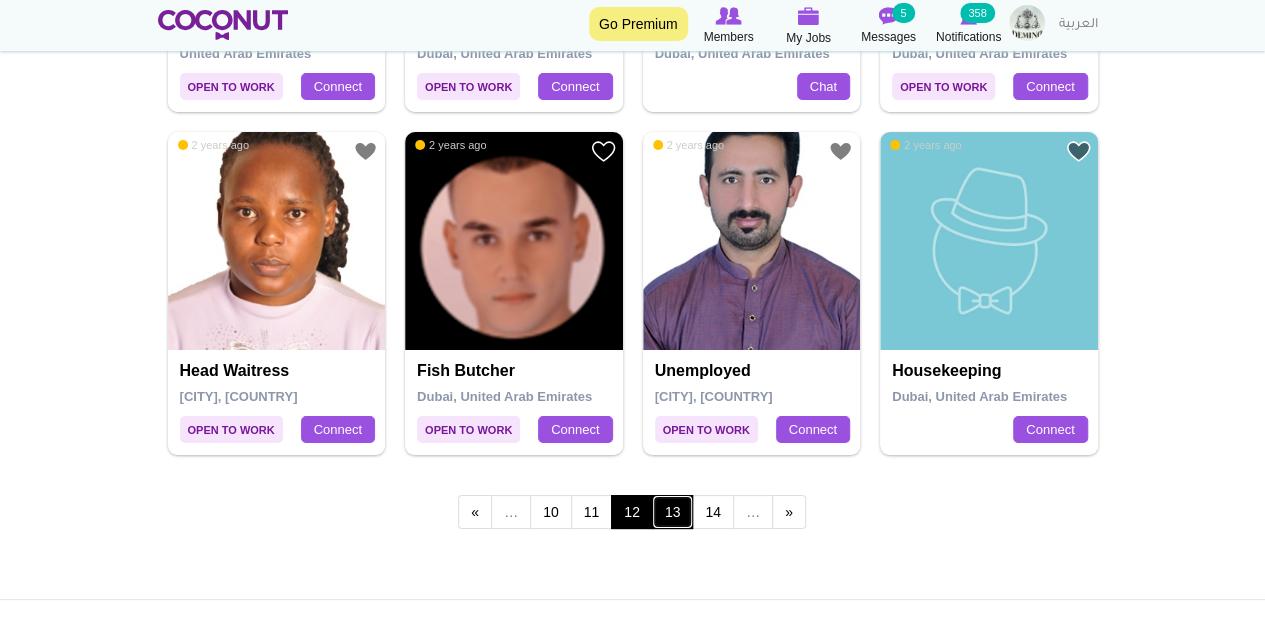 click on "13" at bounding box center [673, 512] 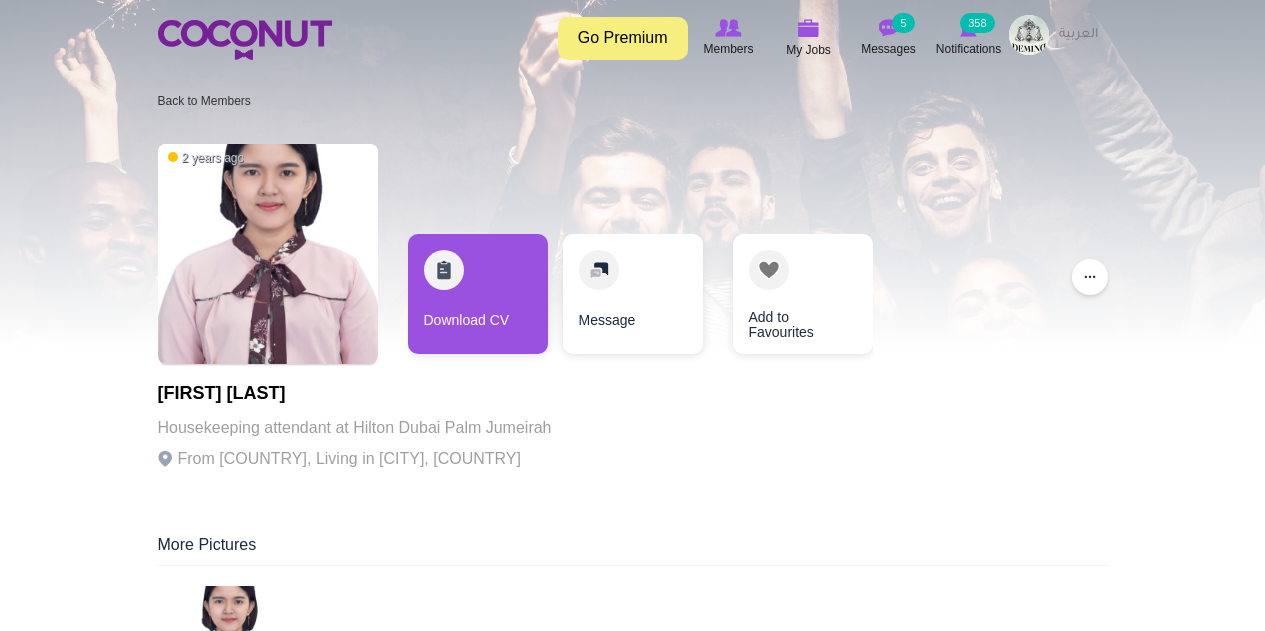 scroll, scrollTop: 0, scrollLeft: 0, axis: both 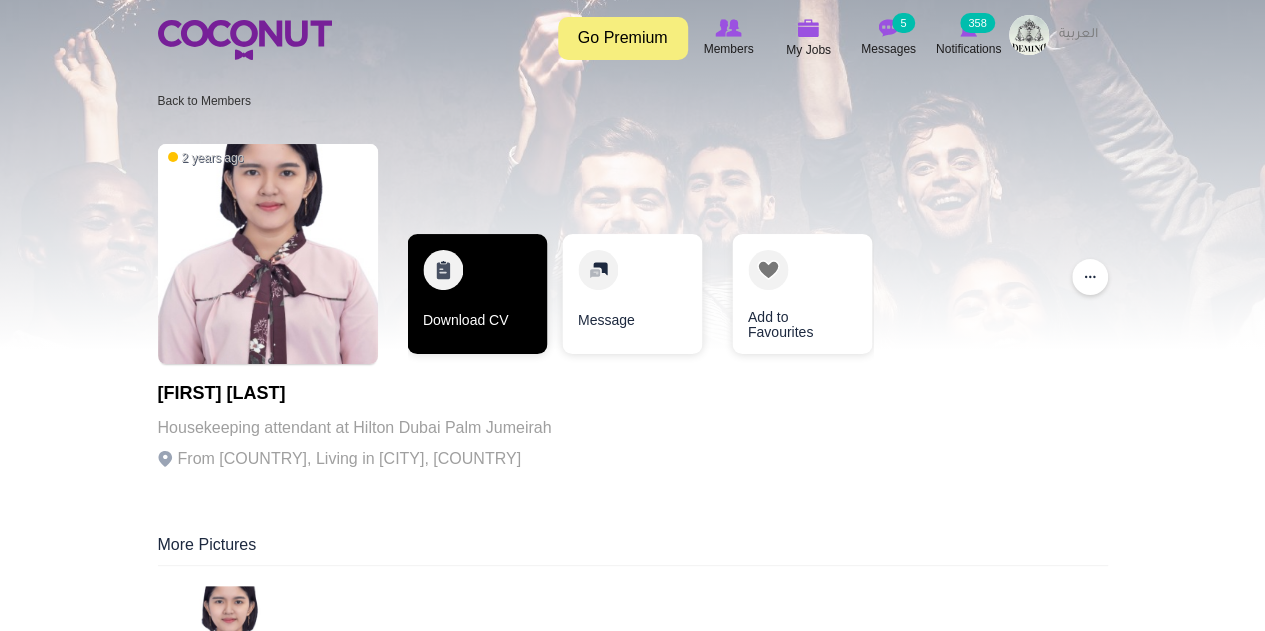 click on "Download CV" at bounding box center [477, 294] 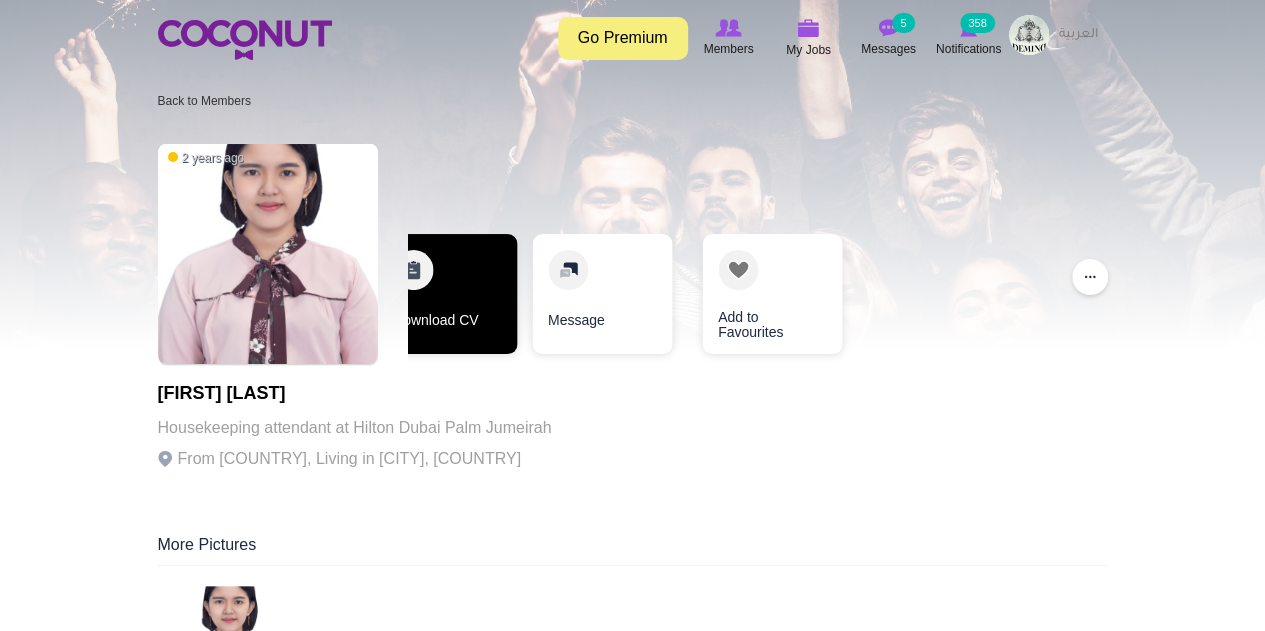 click on "Download CV" at bounding box center (447, 294) 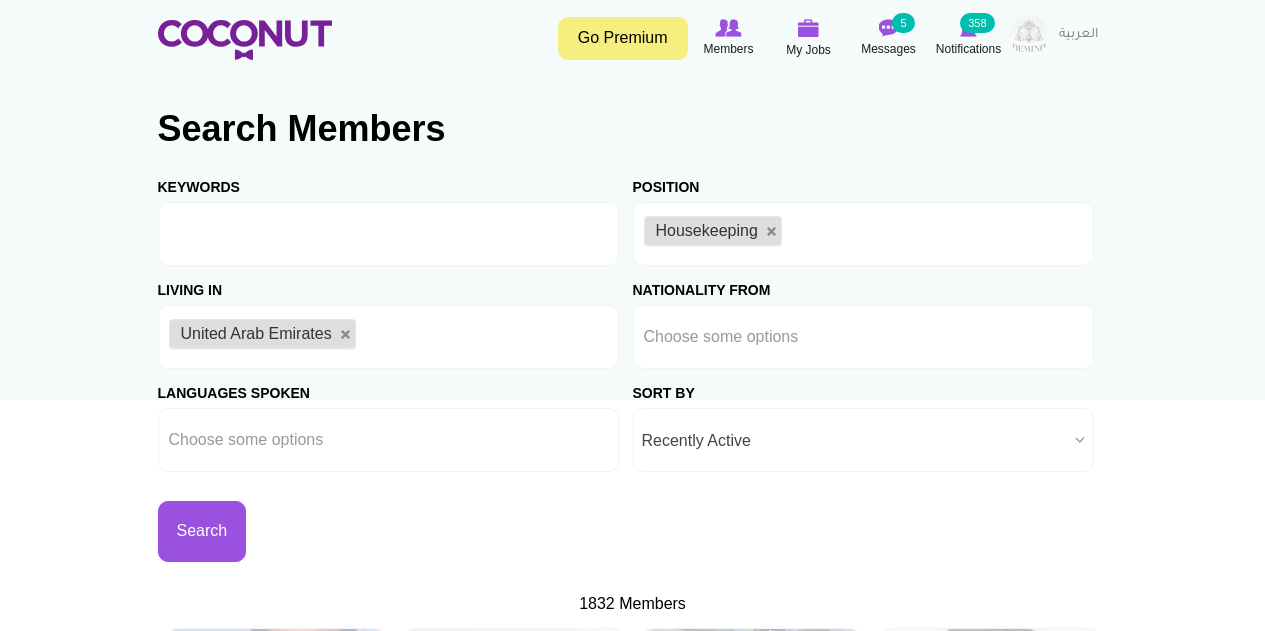 scroll, scrollTop: 0, scrollLeft: 0, axis: both 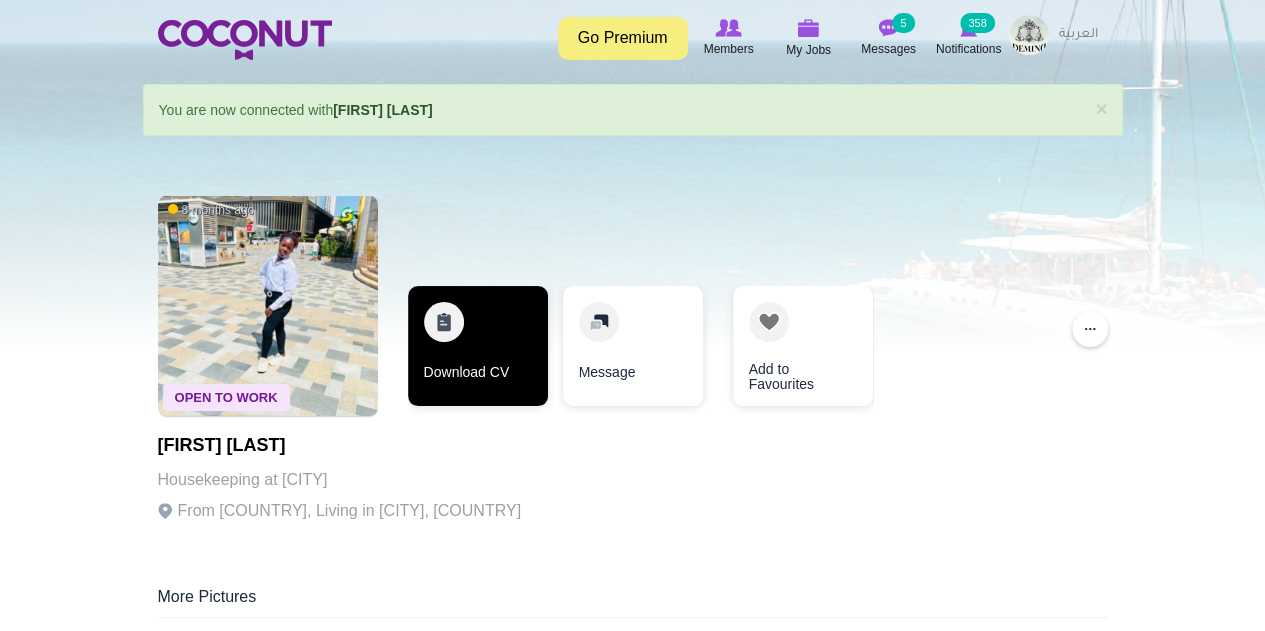 click on "Download CV" at bounding box center (478, 346) 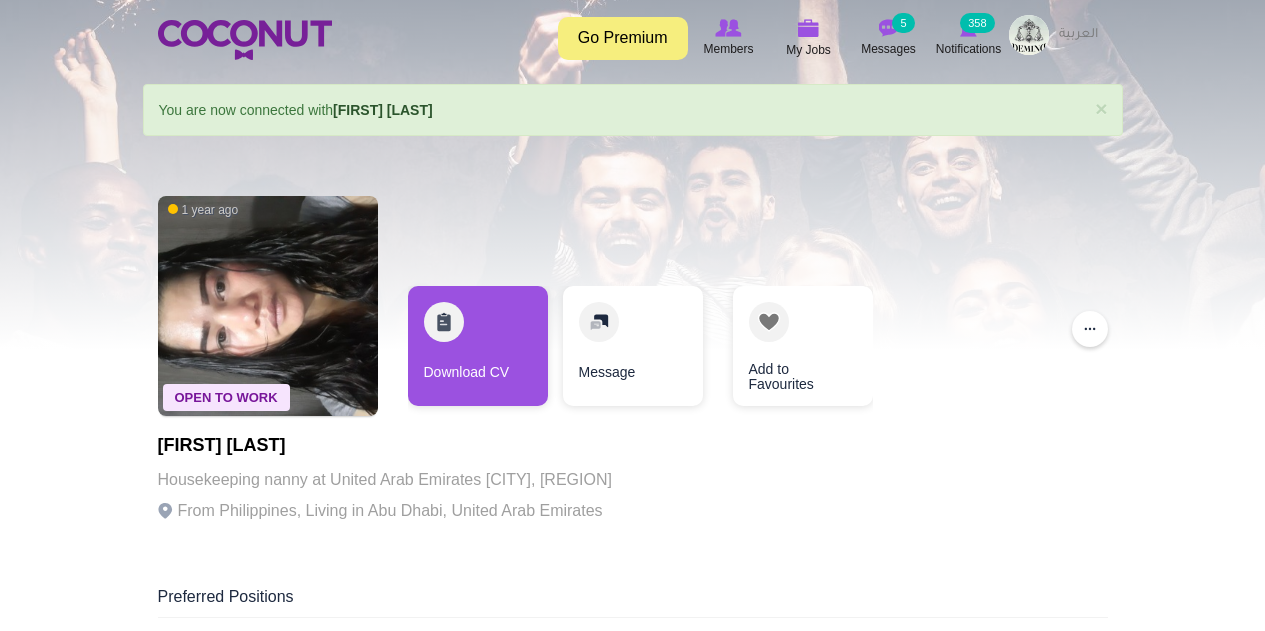 scroll, scrollTop: 0, scrollLeft: 0, axis: both 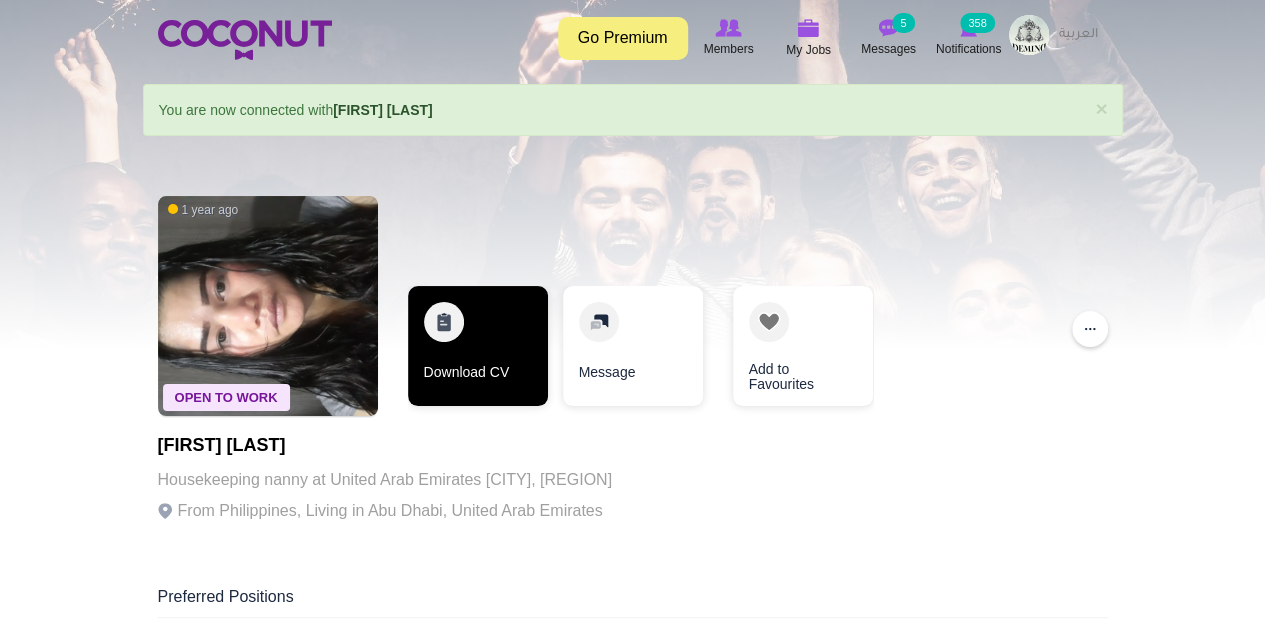 click on "Download CV" at bounding box center [478, 346] 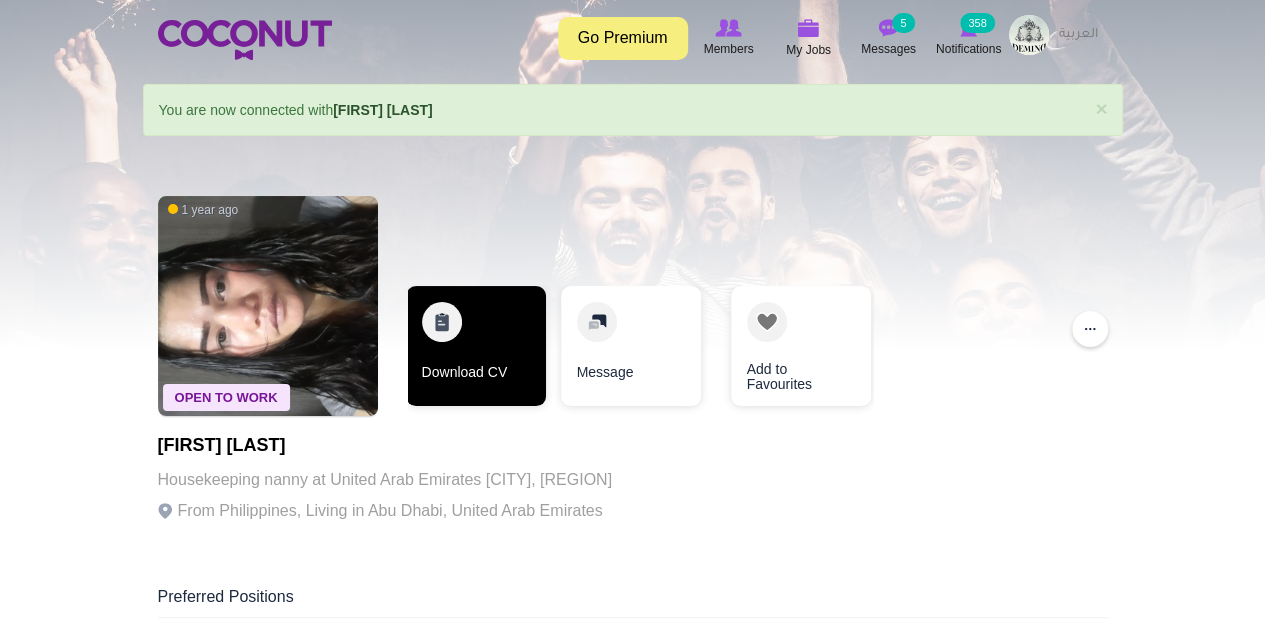 click on "Download CV" at bounding box center [476, 346] 